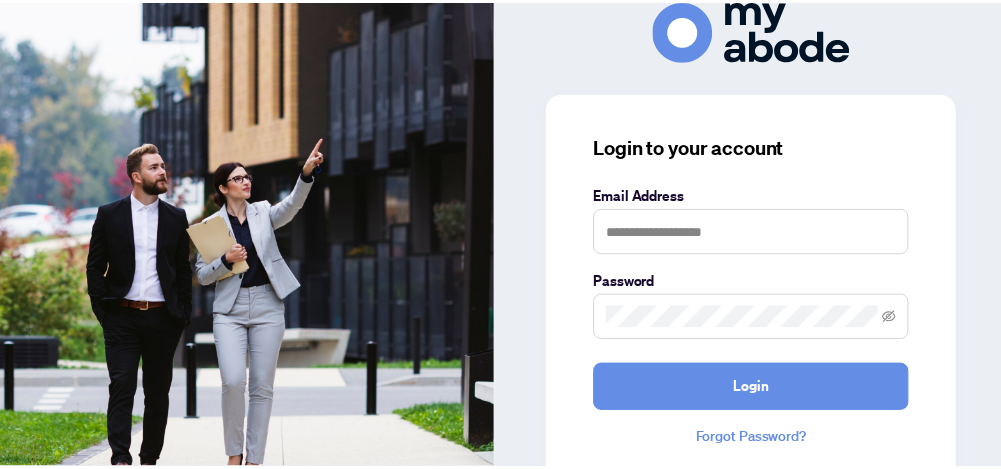 scroll, scrollTop: 0, scrollLeft: 0, axis: both 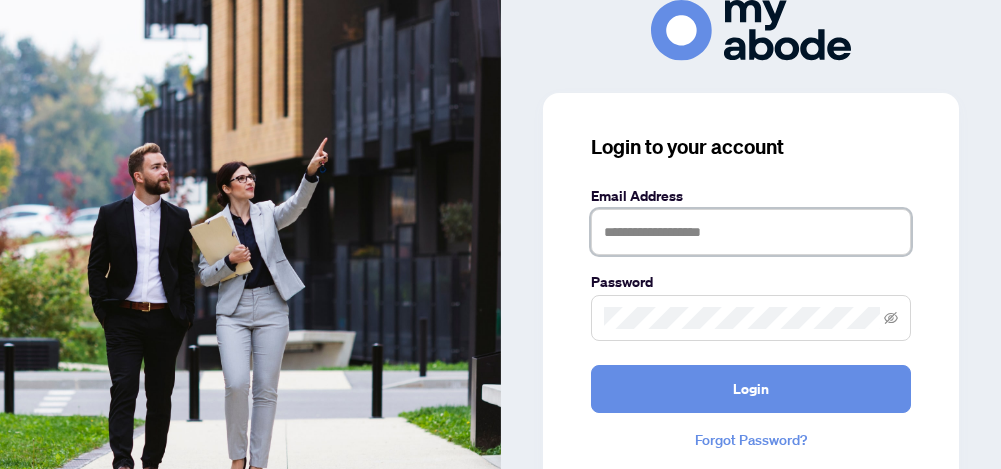 type on "**********" 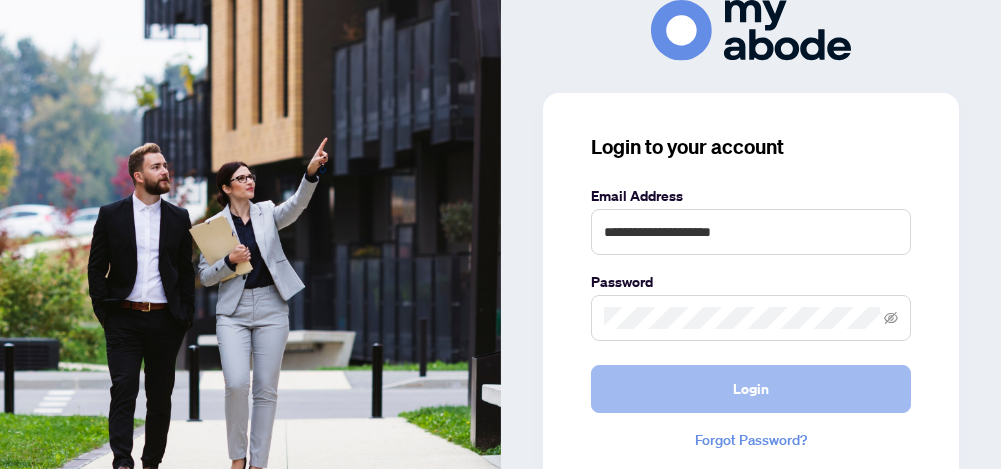 click on "Login" at bounding box center (751, 389) 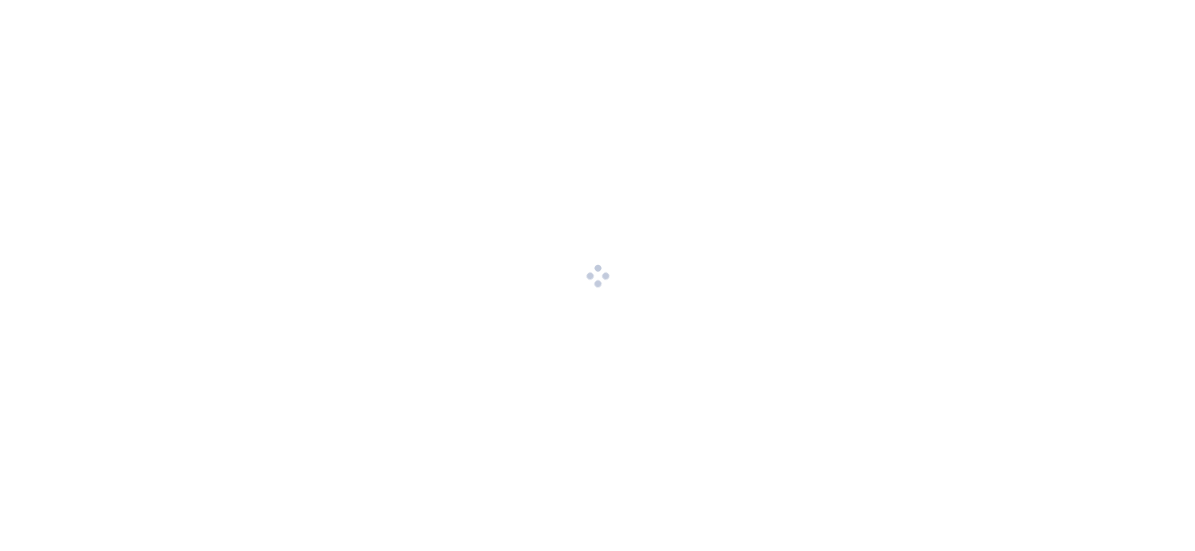 scroll, scrollTop: 0, scrollLeft: 0, axis: both 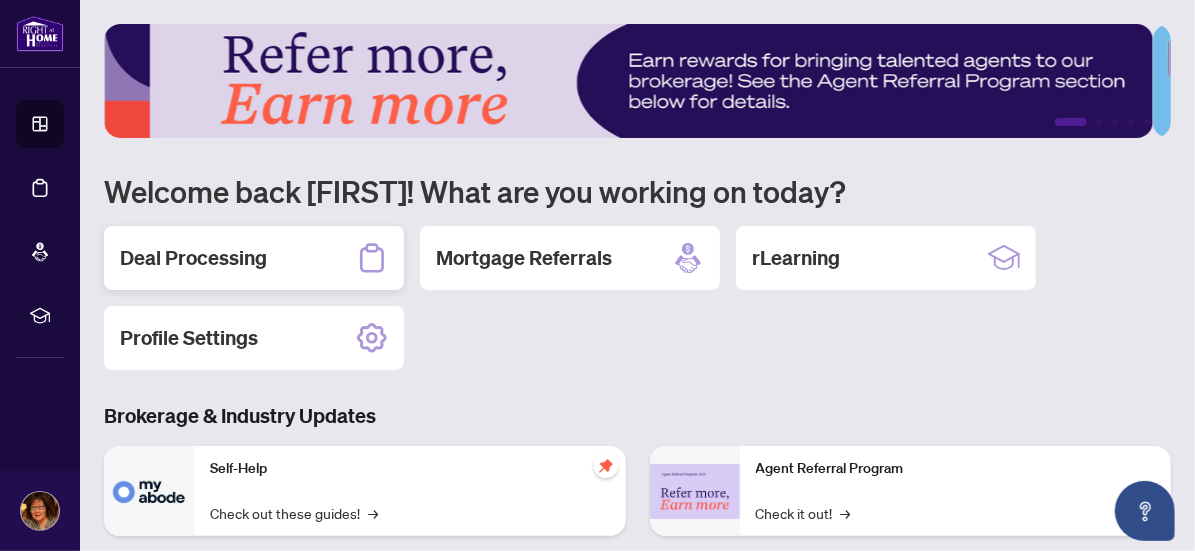 click on "Deal Processing" at bounding box center (193, 258) 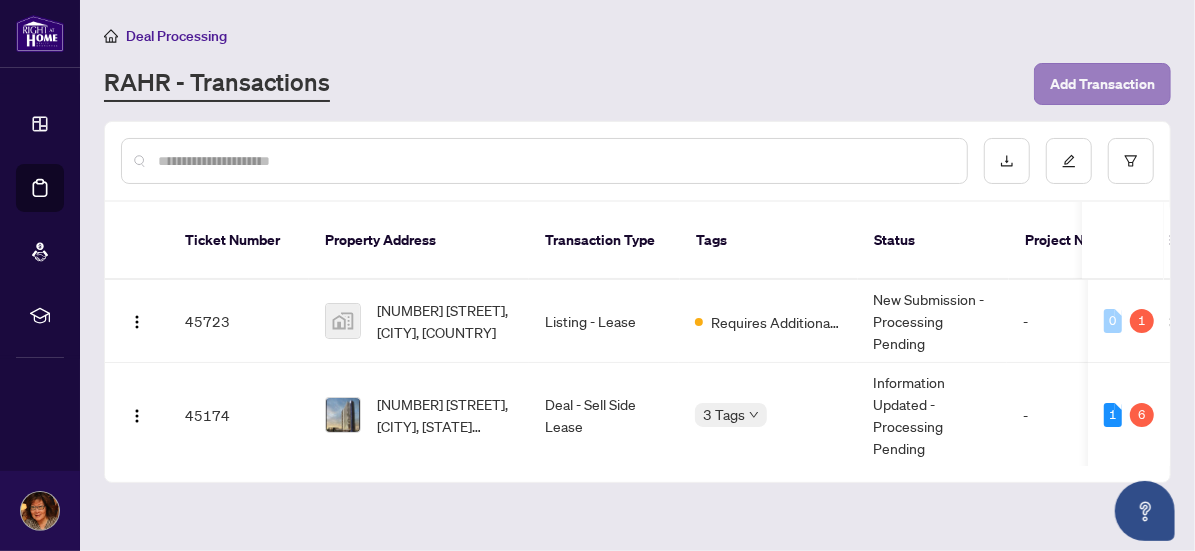 click on "Add Transaction" at bounding box center (1102, 84) 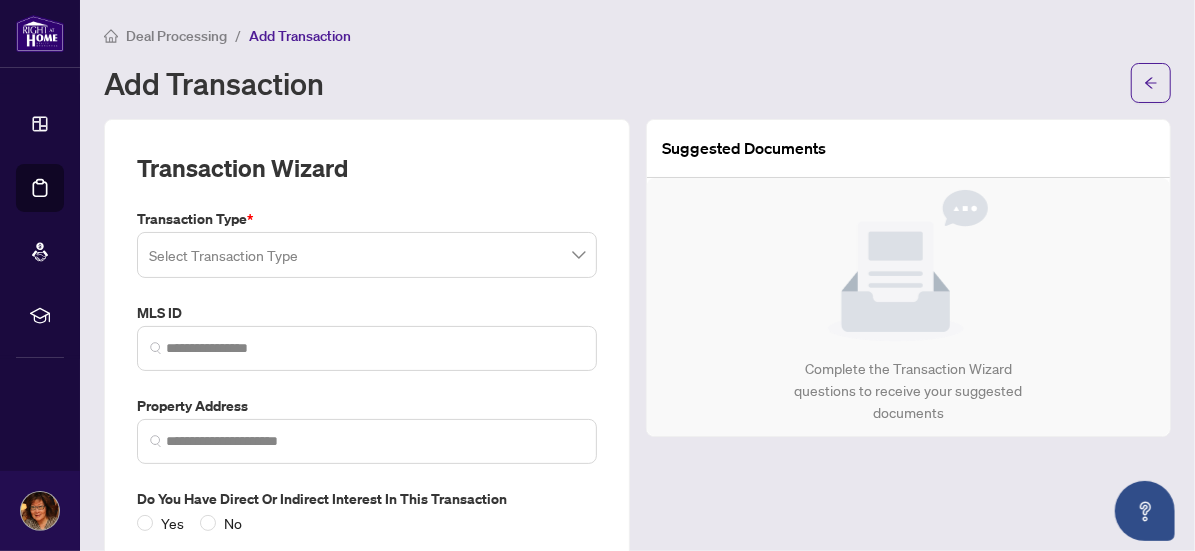 click at bounding box center (367, 255) 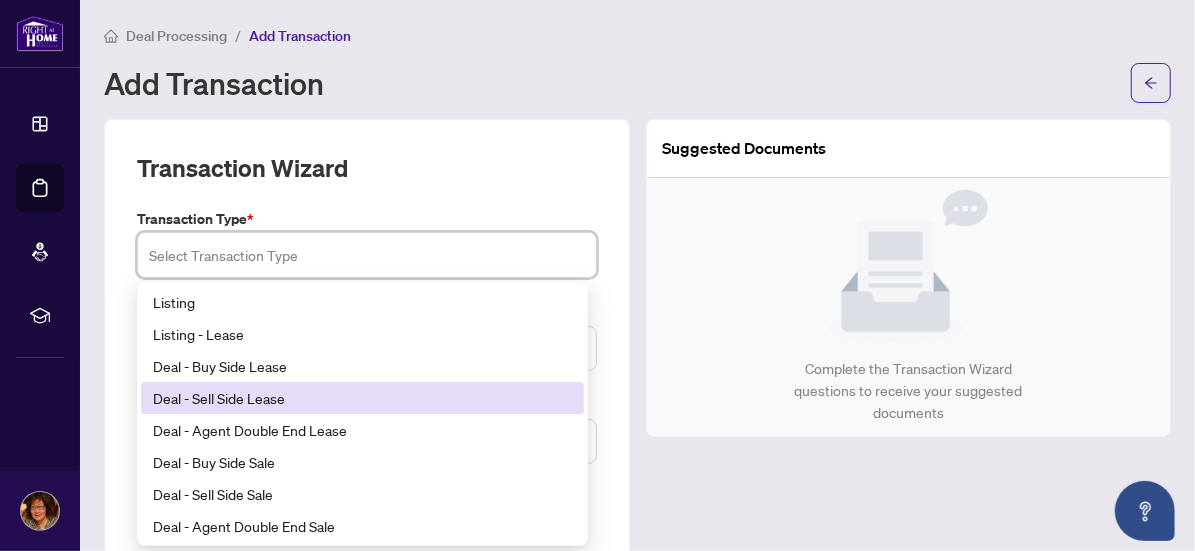 click on "Deal - Sell Side Lease" at bounding box center (362, 398) 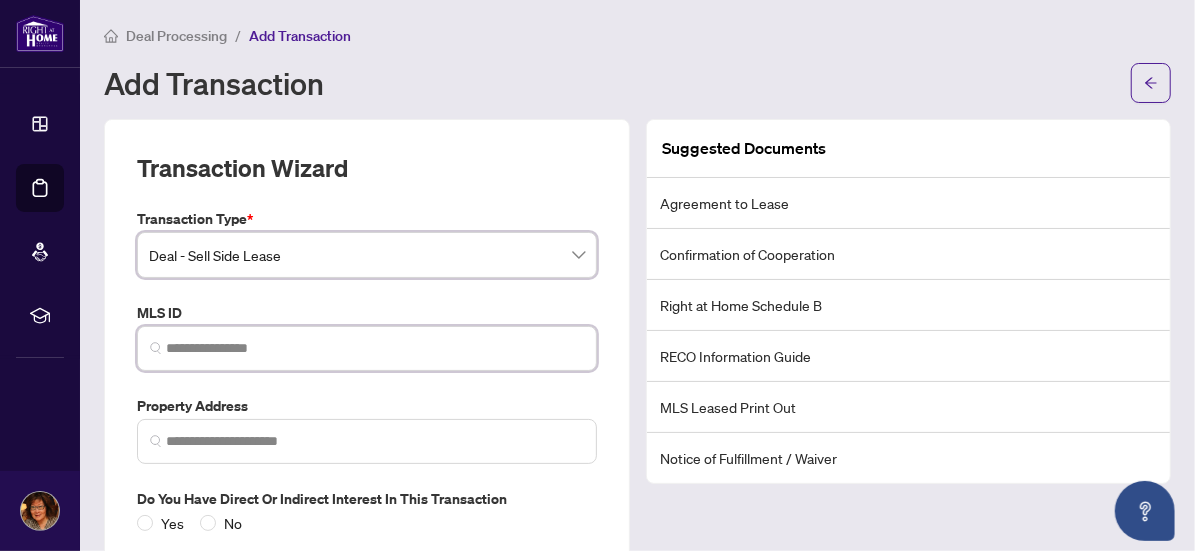 click at bounding box center (375, 348) 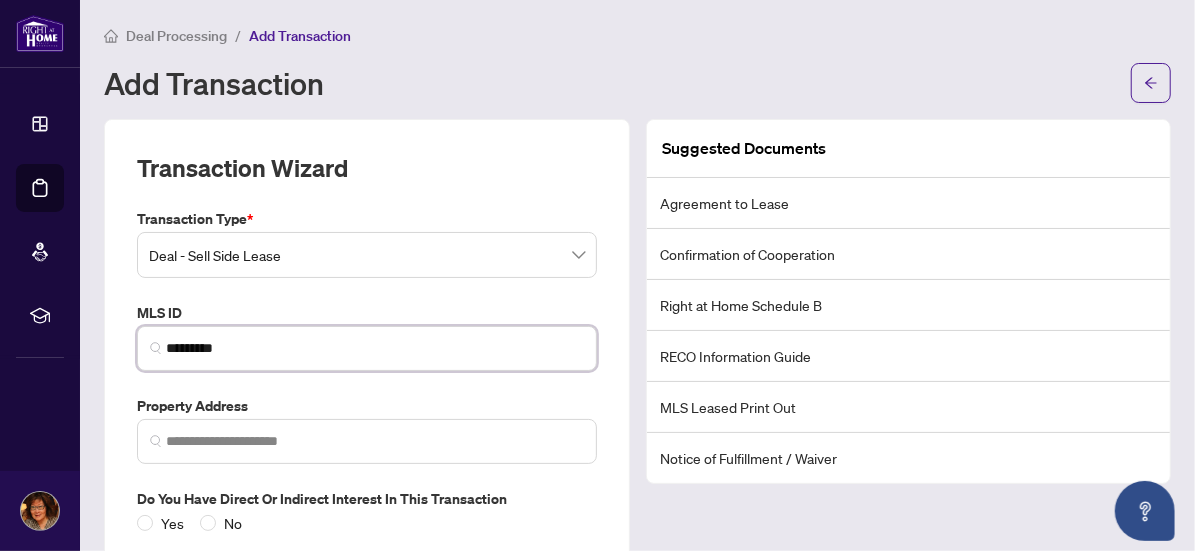 click at bounding box center (367, 441) 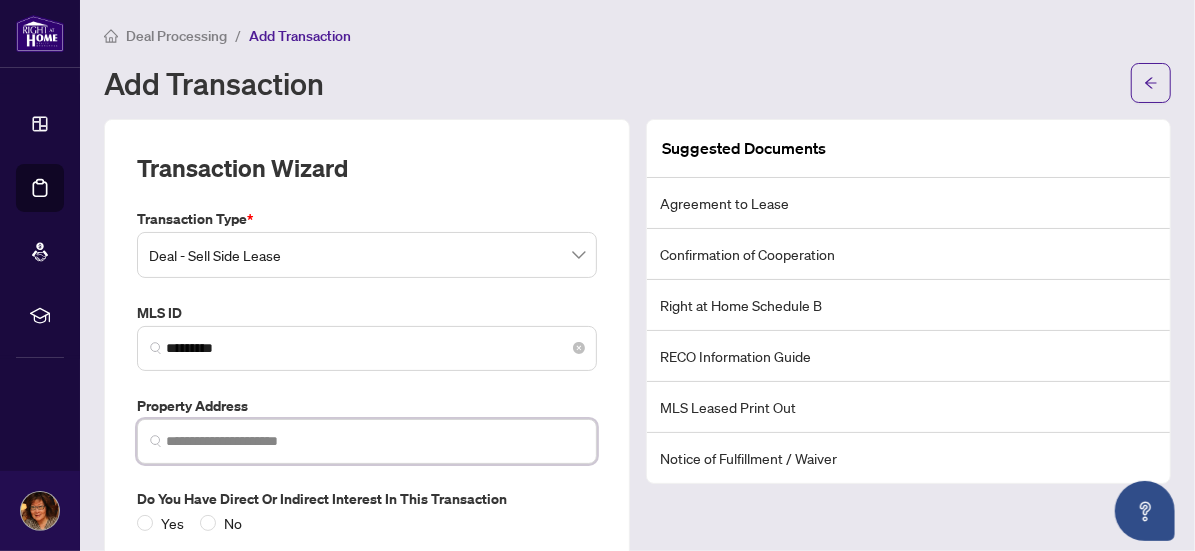 click at bounding box center [156, 348] 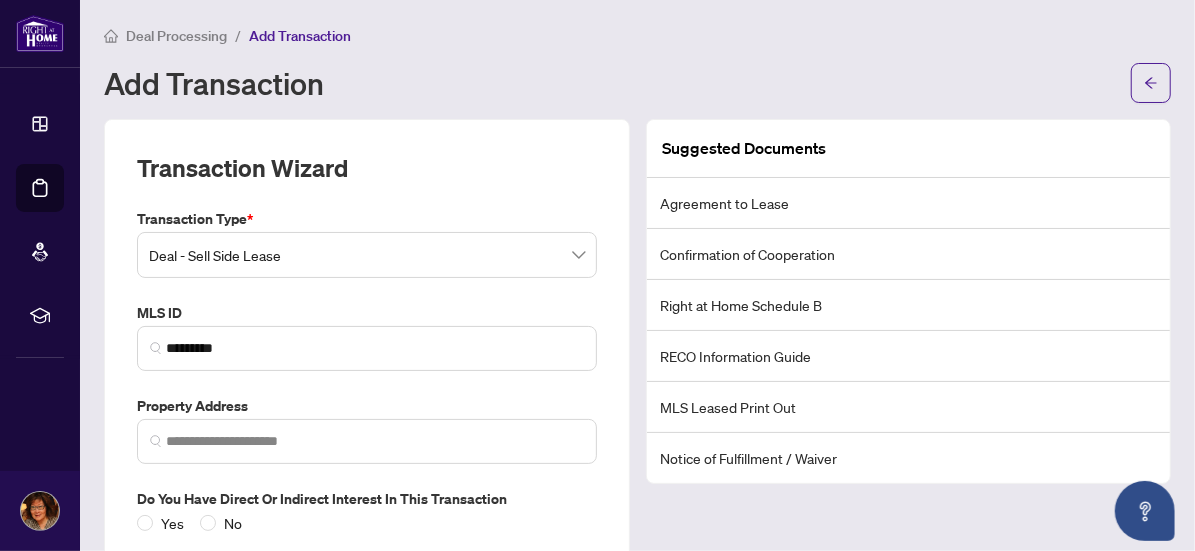 click on "Do you have direct or indirect interest in this transaction" at bounding box center [367, 499] 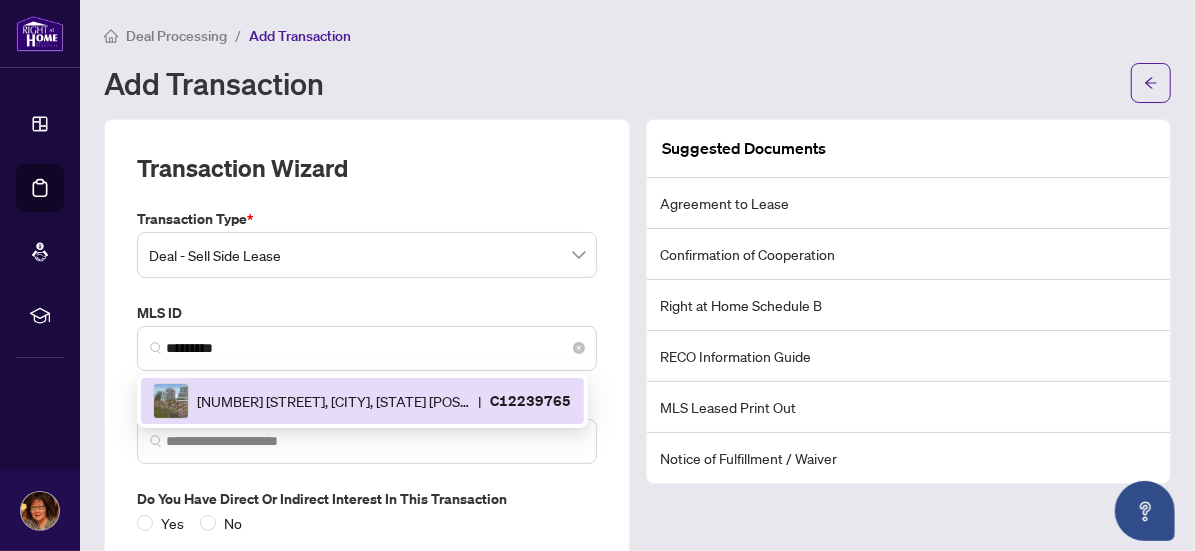 click at bounding box center [156, 348] 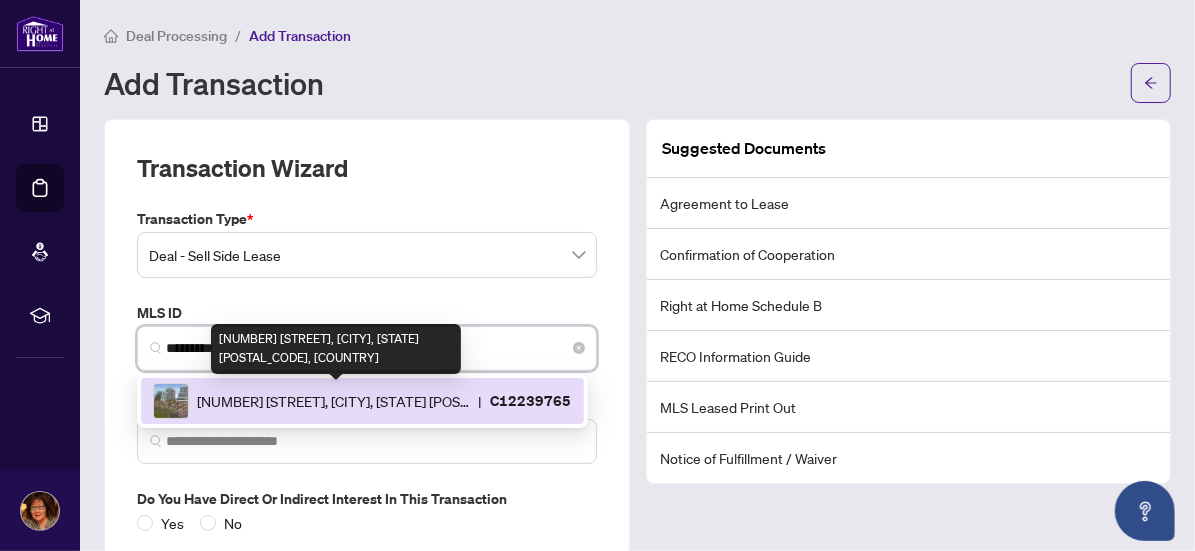 click on "65 East Liberty St, Toronto, Ontario M6K 3R2, Canada" at bounding box center (334, 401) 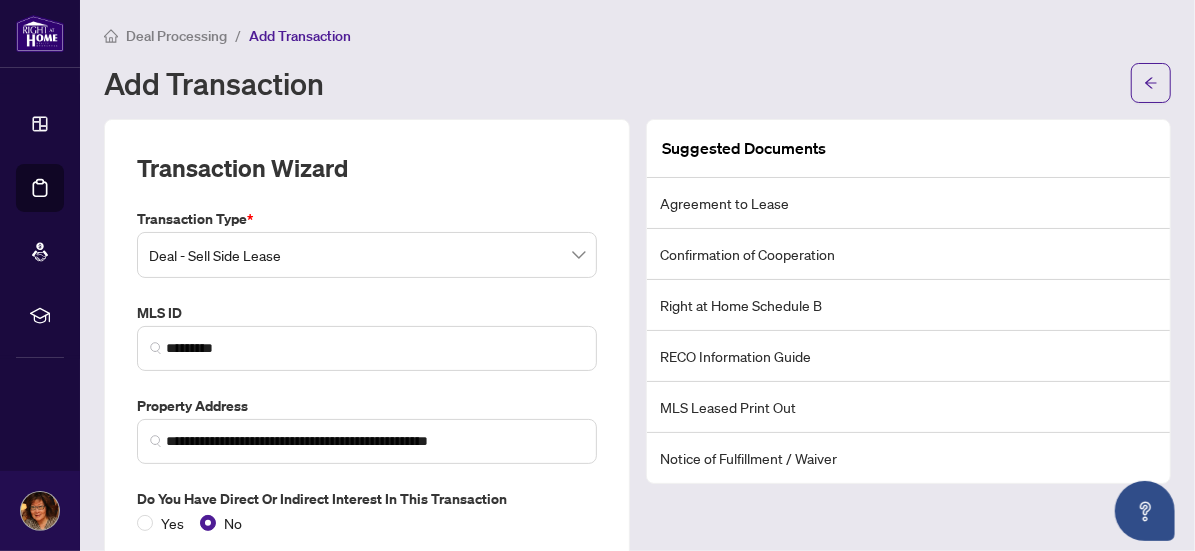 scroll, scrollTop: 123, scrollLeft: 0, axis: vertical 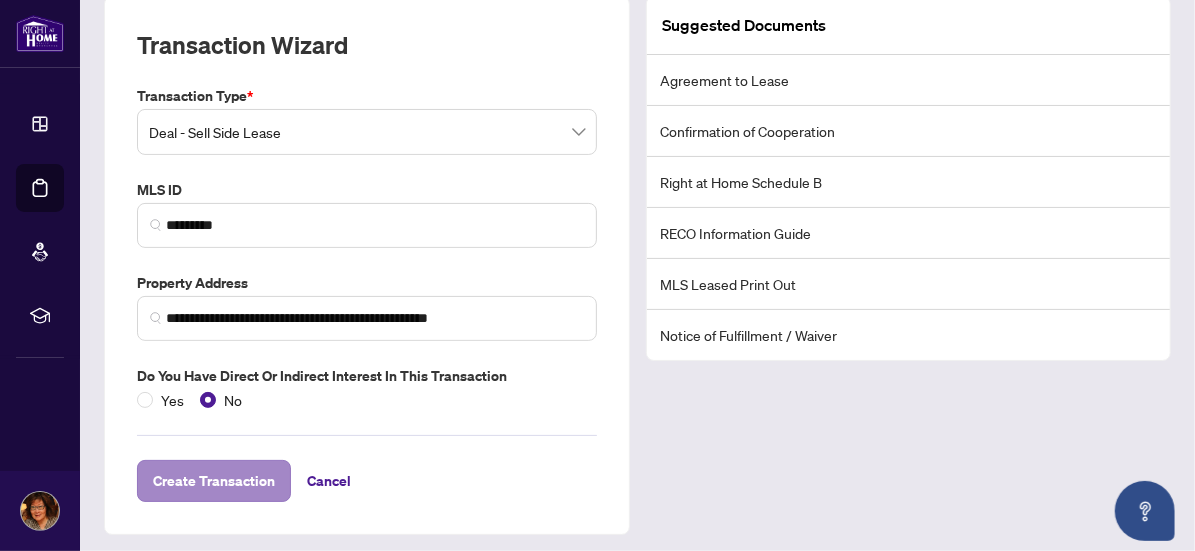 click on "Create Transaction" at bounding box center (214, 481) 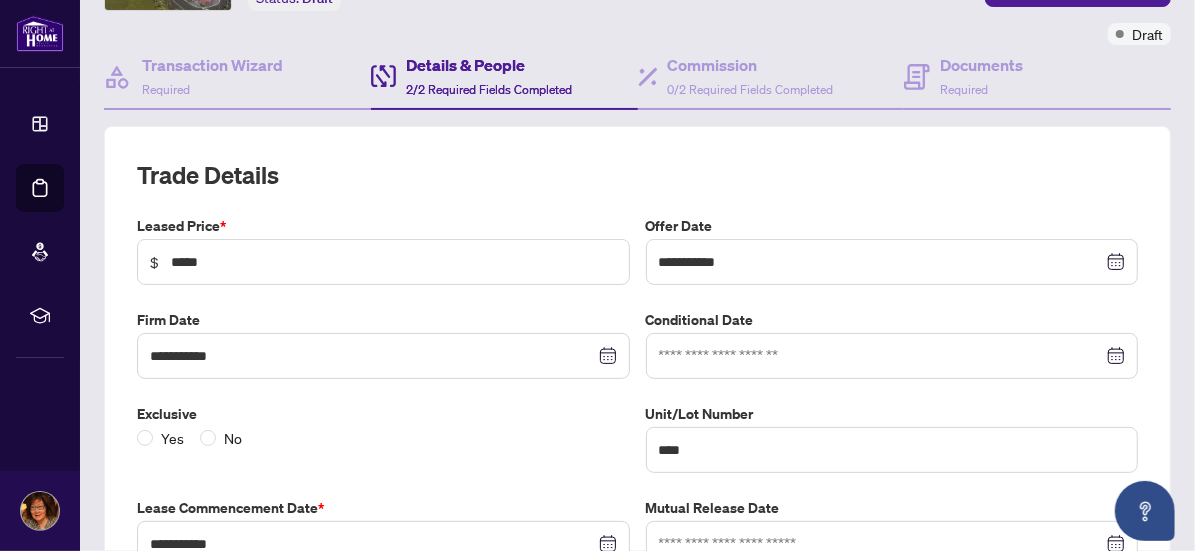 scroll, scrollTop: 148, scrollLeft: 0, axis: vertical 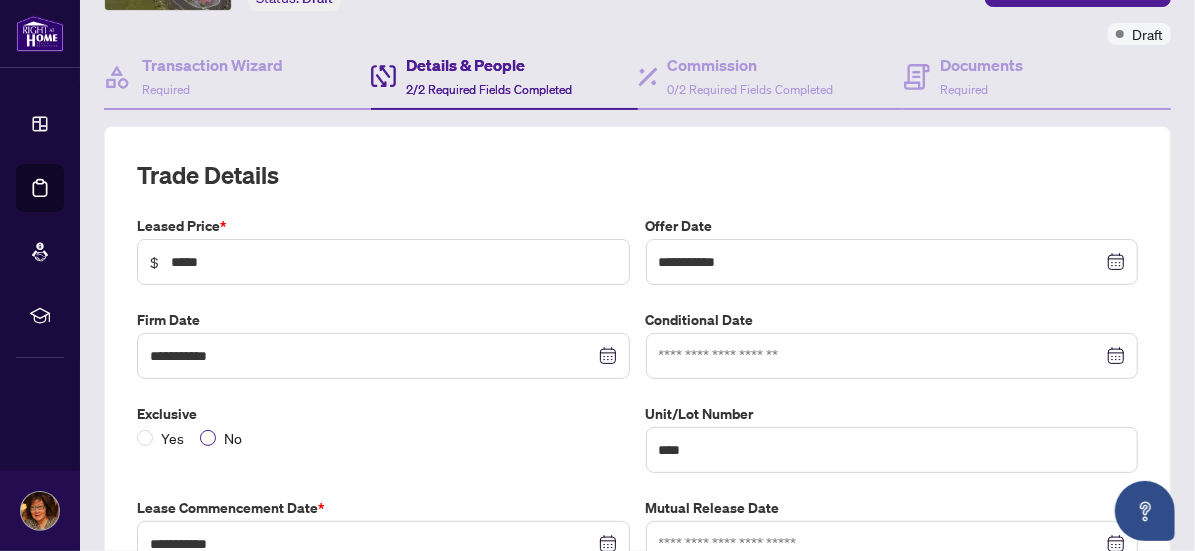 click on "No" at bounding box center [233, 438] 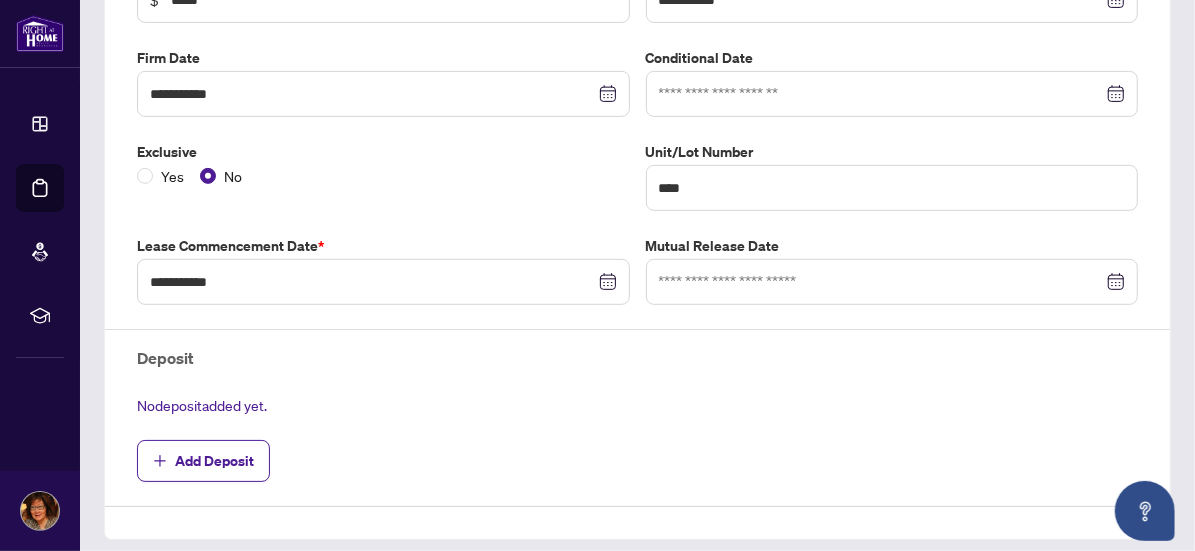 scroll, scrollTop: 415, scrollLeft: 0, axis: vertical 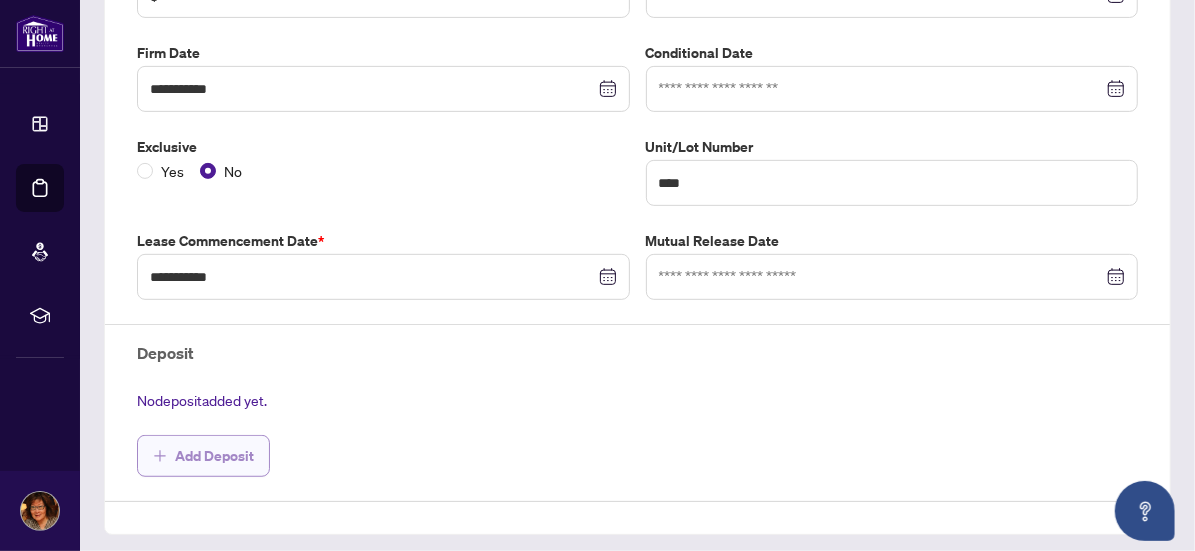 click on "Add Deposit" at bounding box center [214, 456] 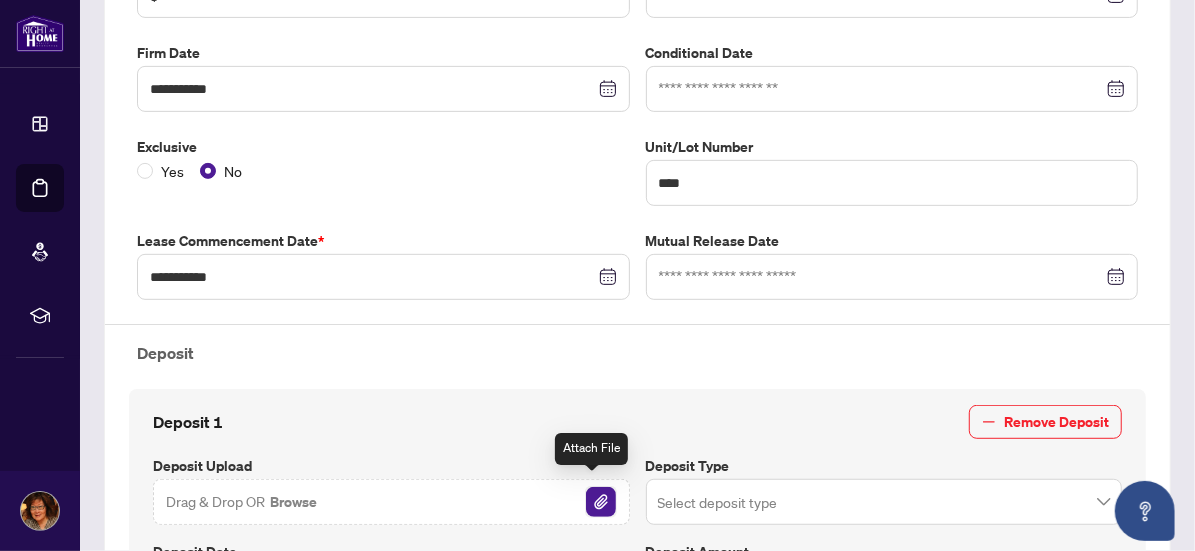 click at bounding box center [601, 502] 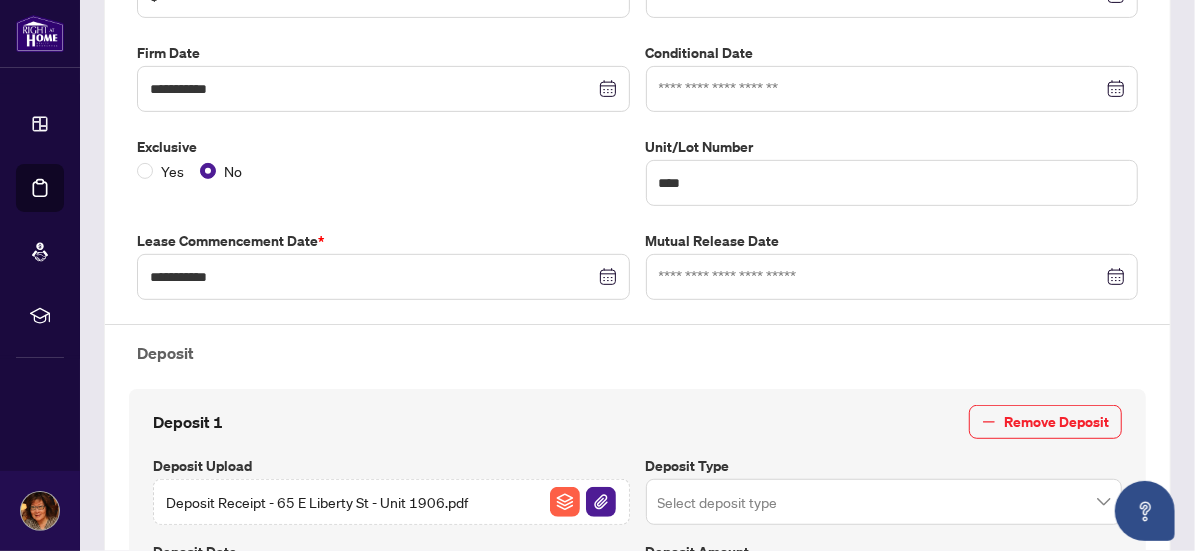 scroll, scrollTop: 410, scrollLeft: 0, axis: vertical 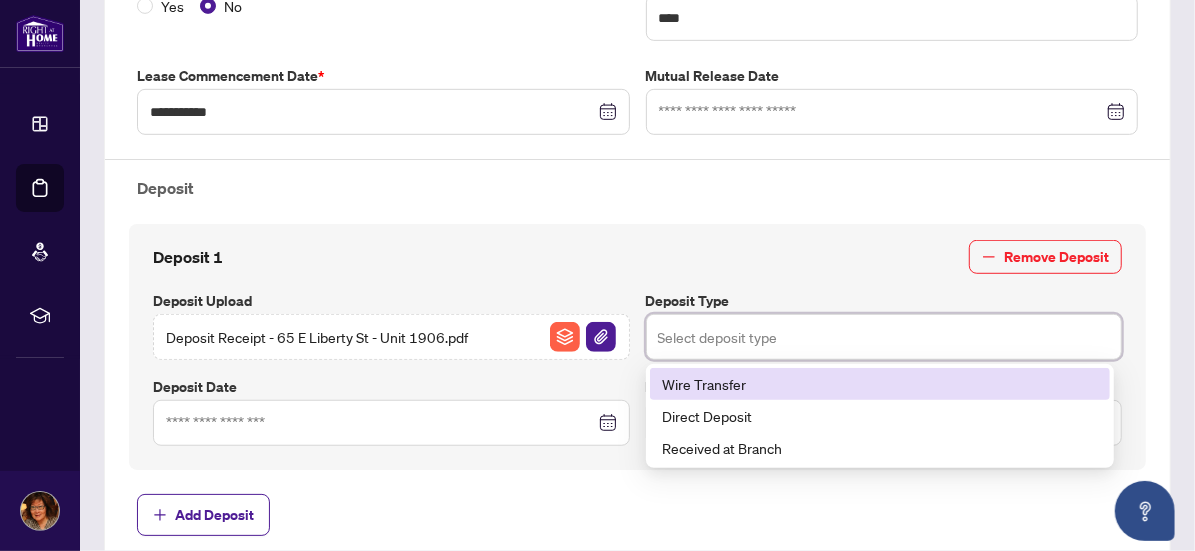 click at bounding box center [884, 337] 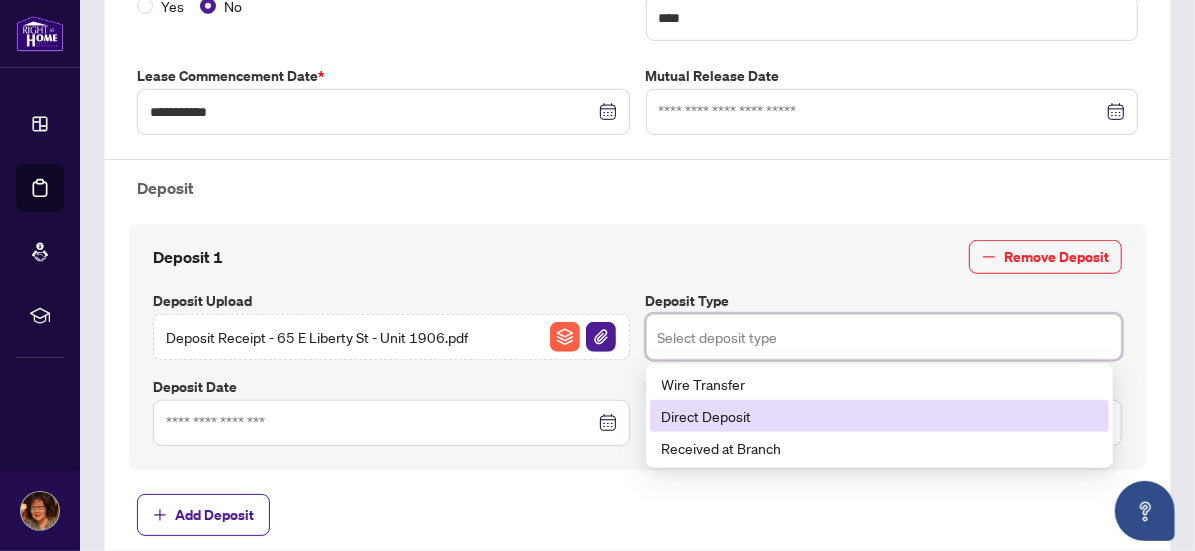 click on "Direct Deposit" at bounding box center [880, 416] 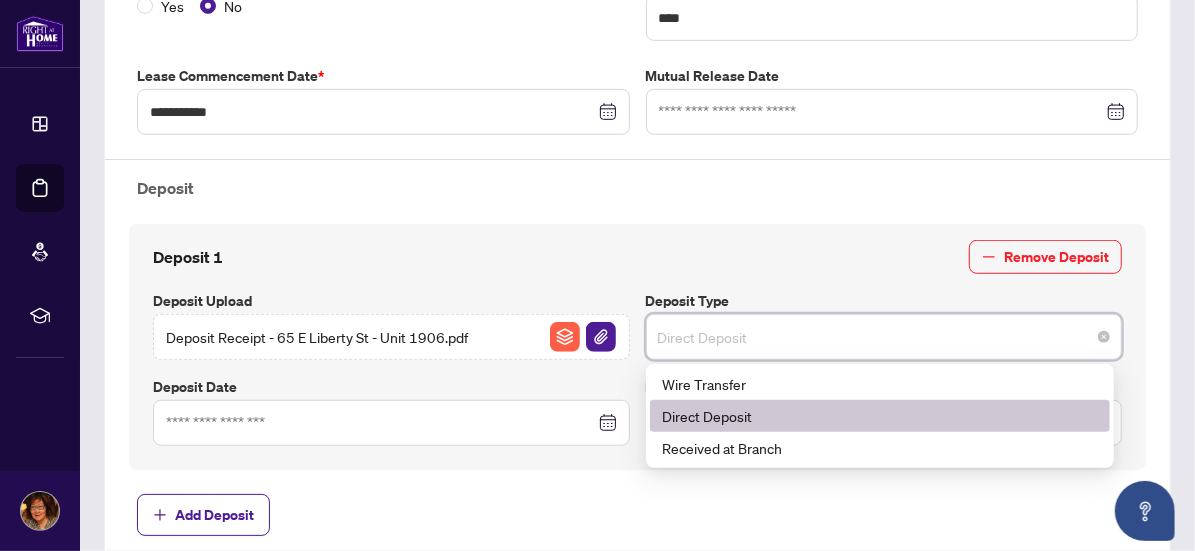 click on "Direct Deposit" at bounding box center (884, 337) 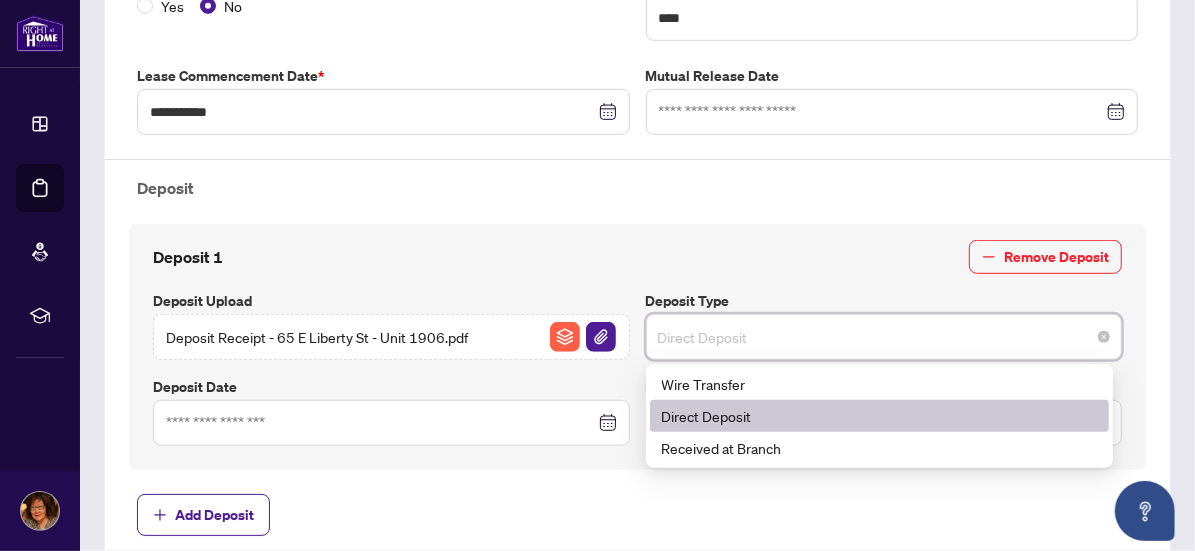 click on "Direct Deposit" at bounding box center (880, 416) 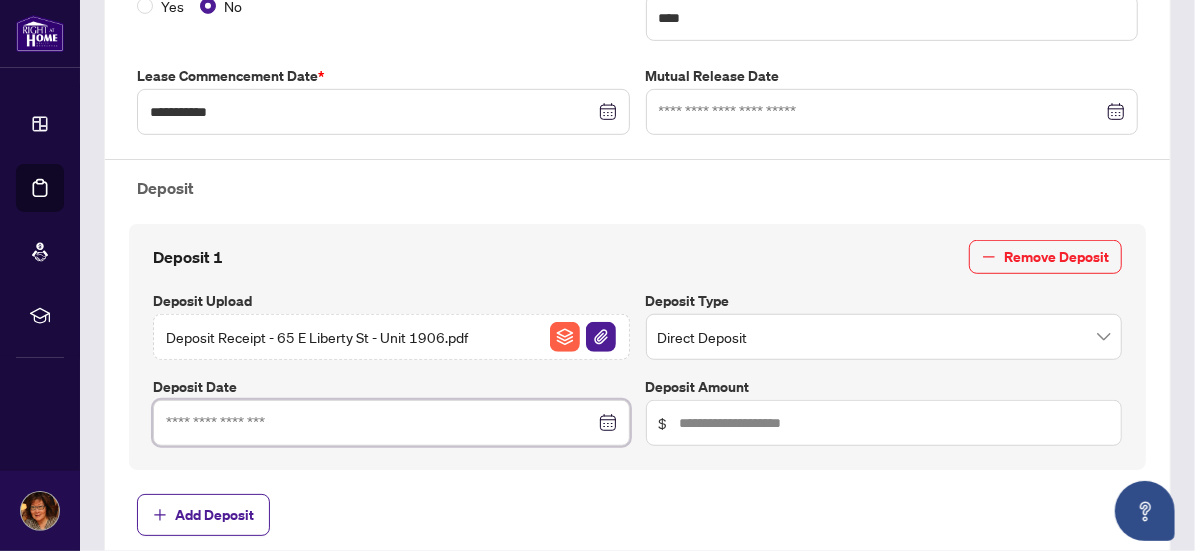 click at bounding box center (380, 423) 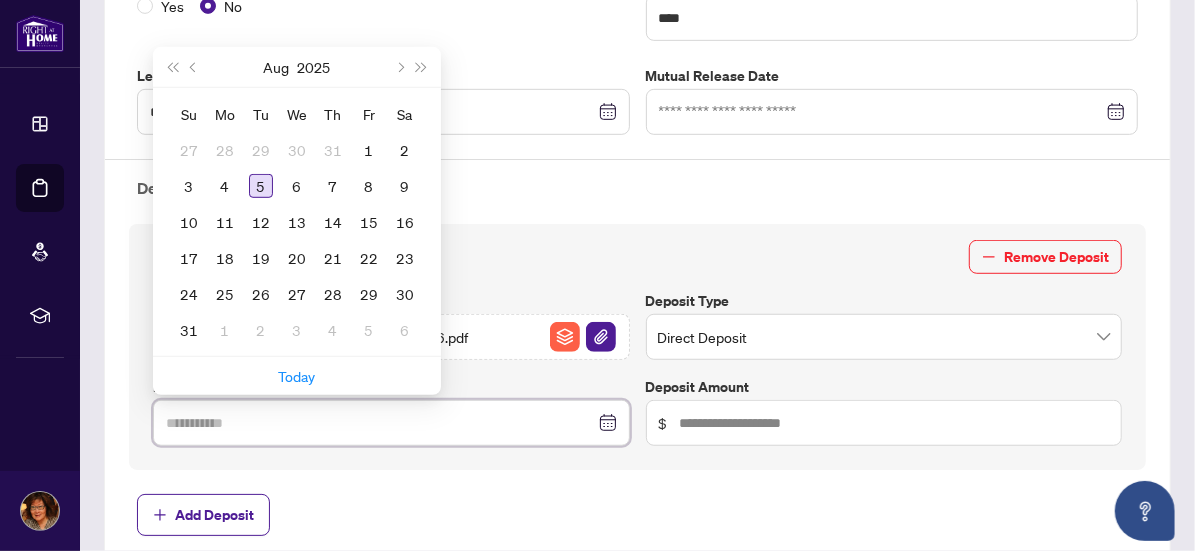 type on "**********" 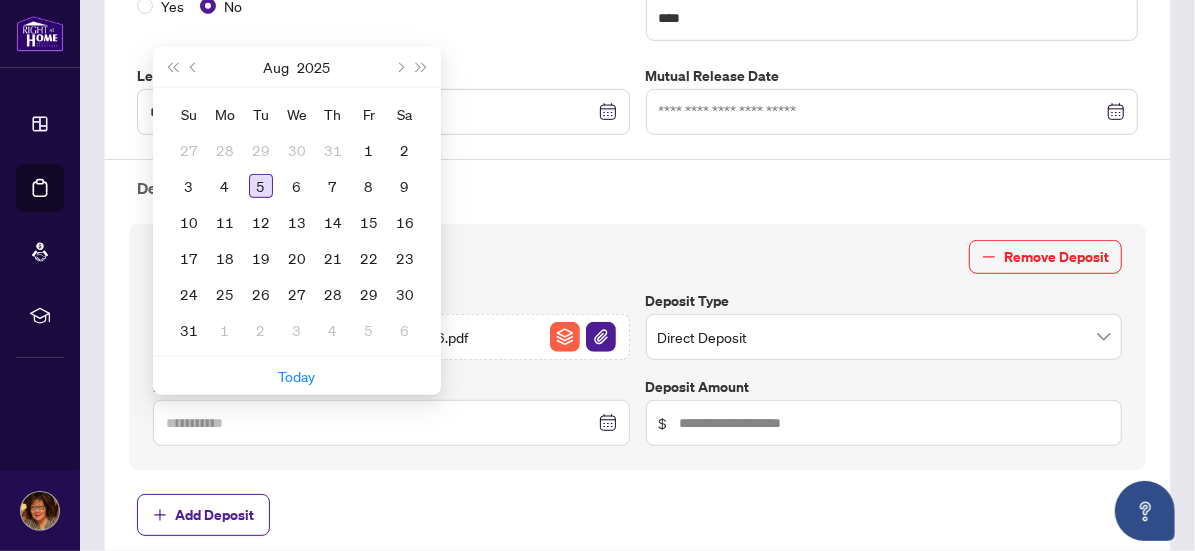 click on "5" at bounding box center (261, 186) 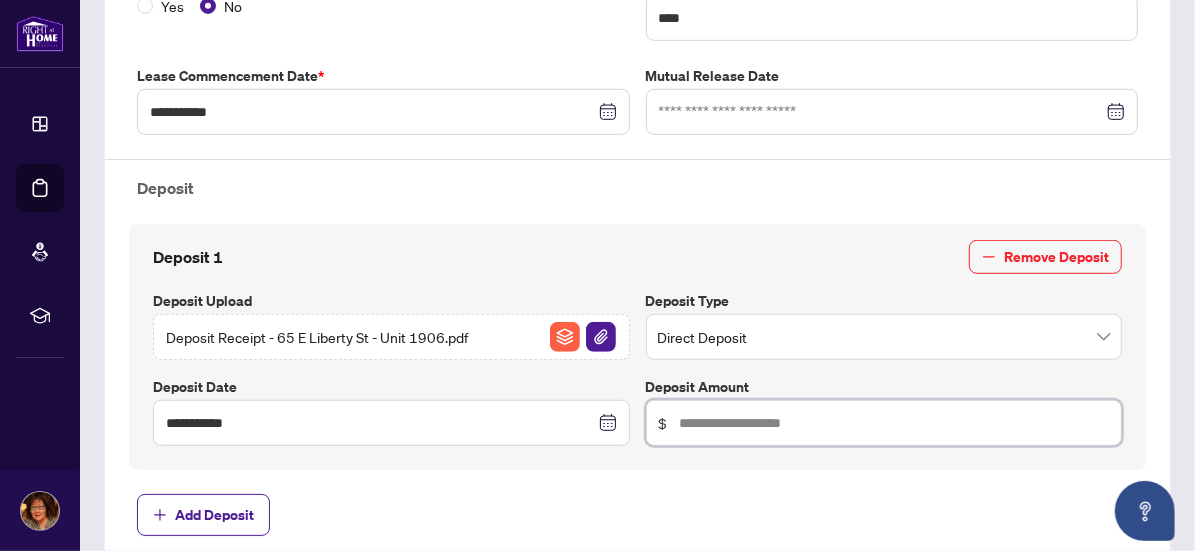 click at bounding box center [895, 423] 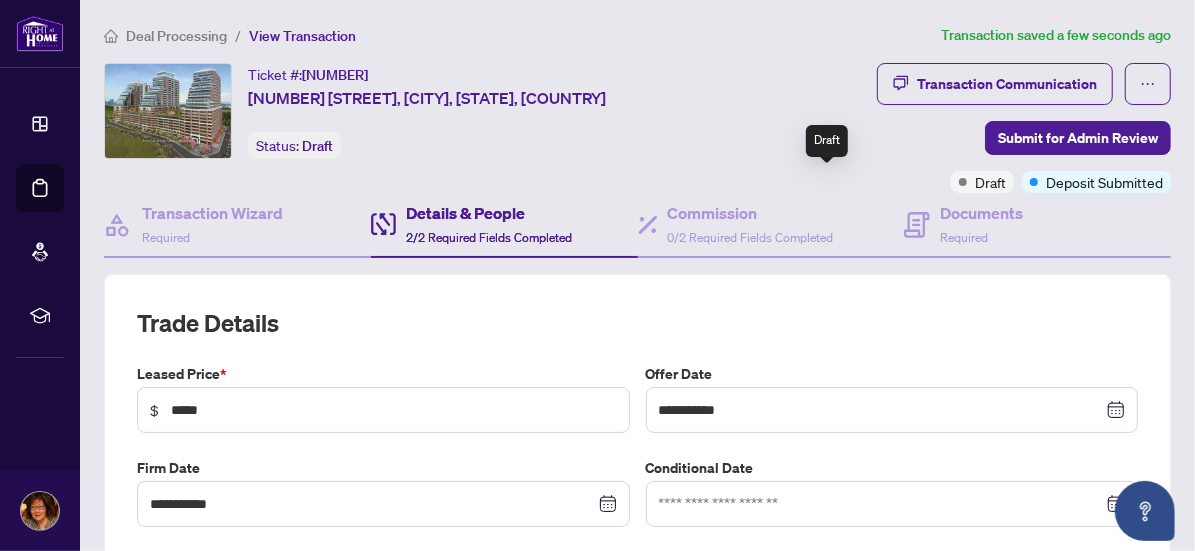 scroll, scrollTop: 1149, scrollLeft: 0, axis: vertical 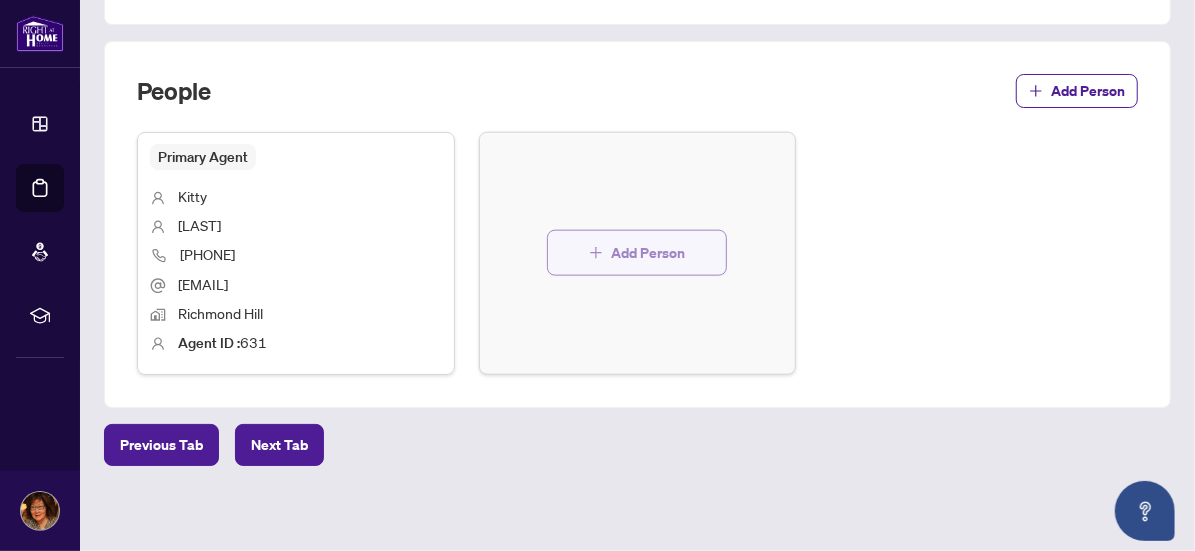 type on "********" 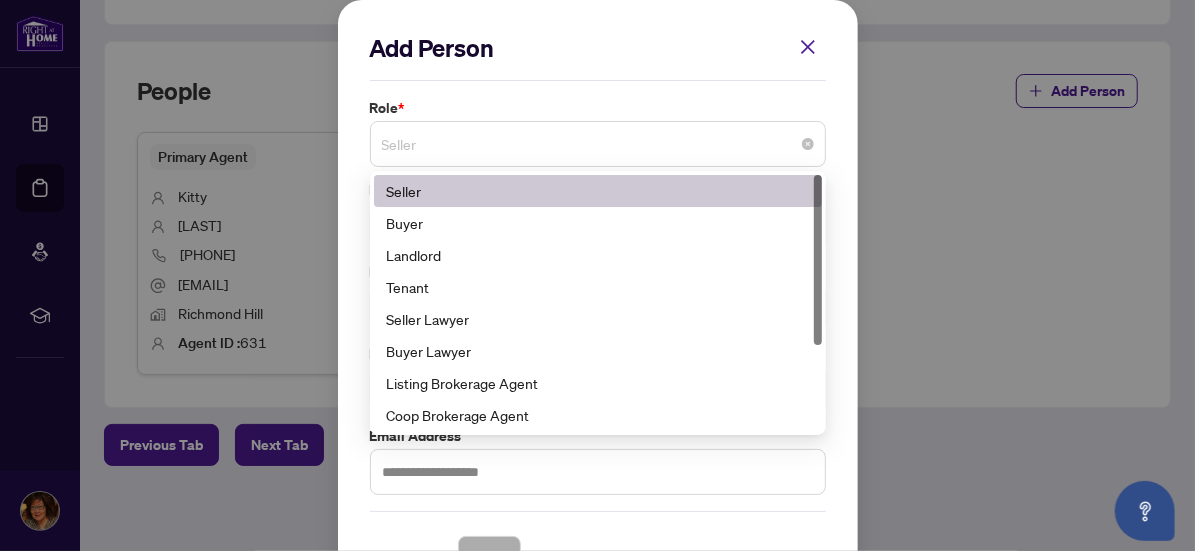 click on "Seller" at bounding box center (598, 144) 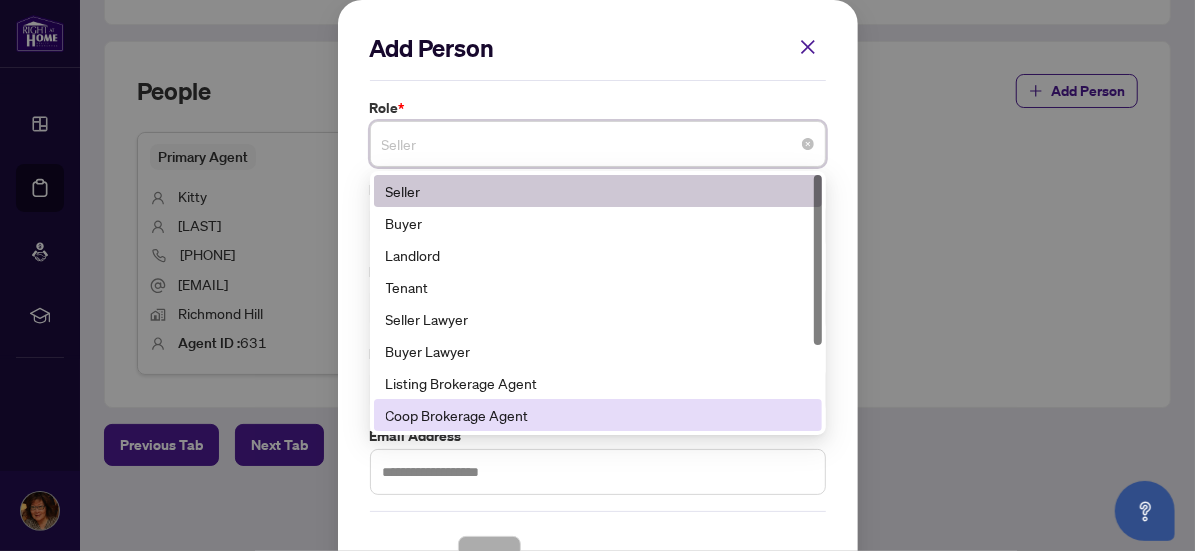 click on "Coop Brokerage Agent" at bounding box center (598, 415) 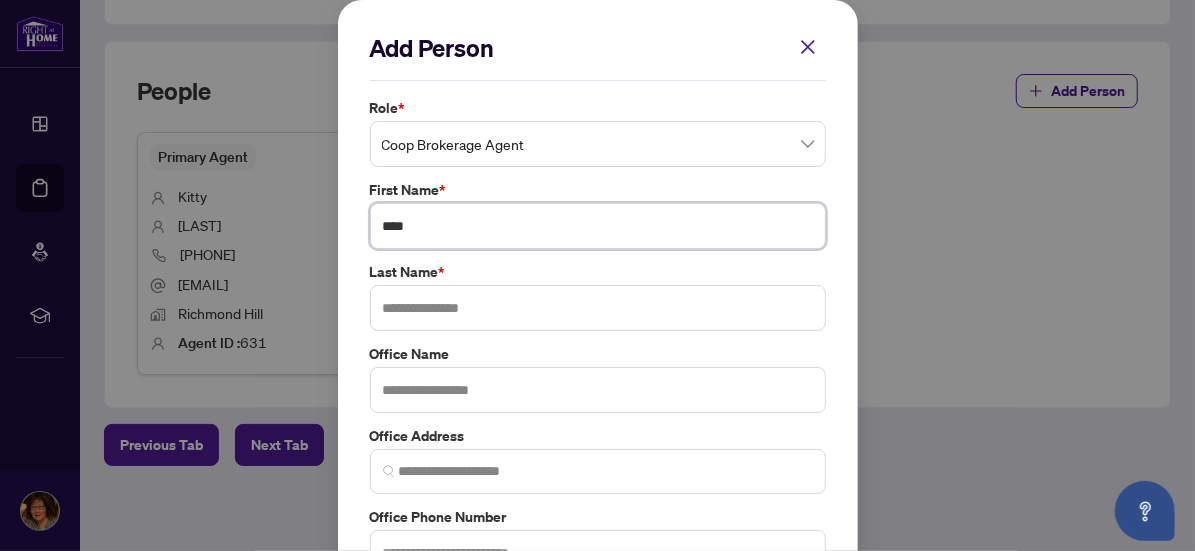 type on "****" 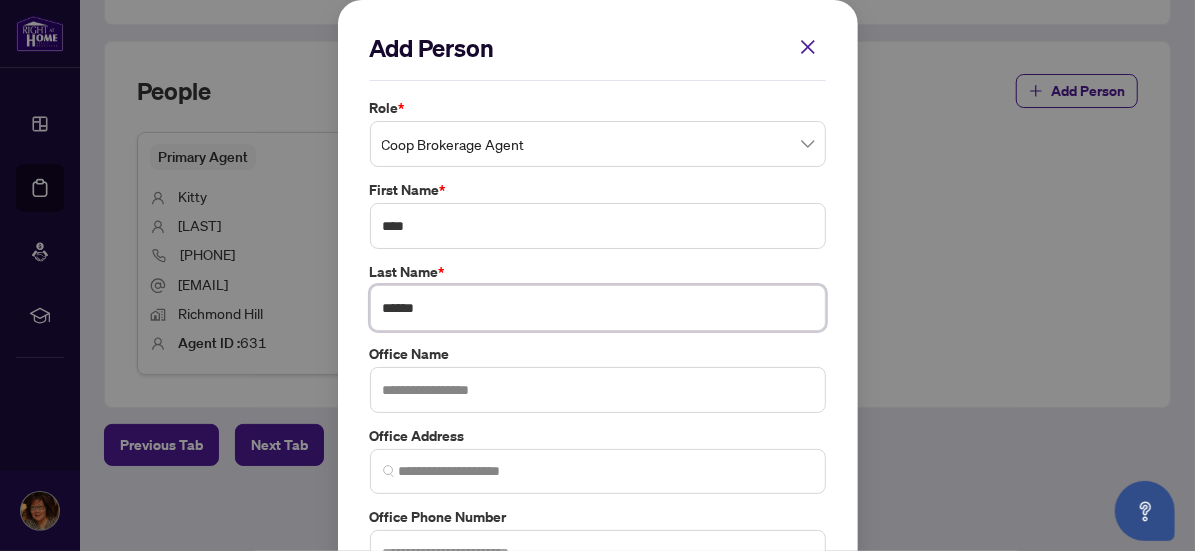 type on "******" 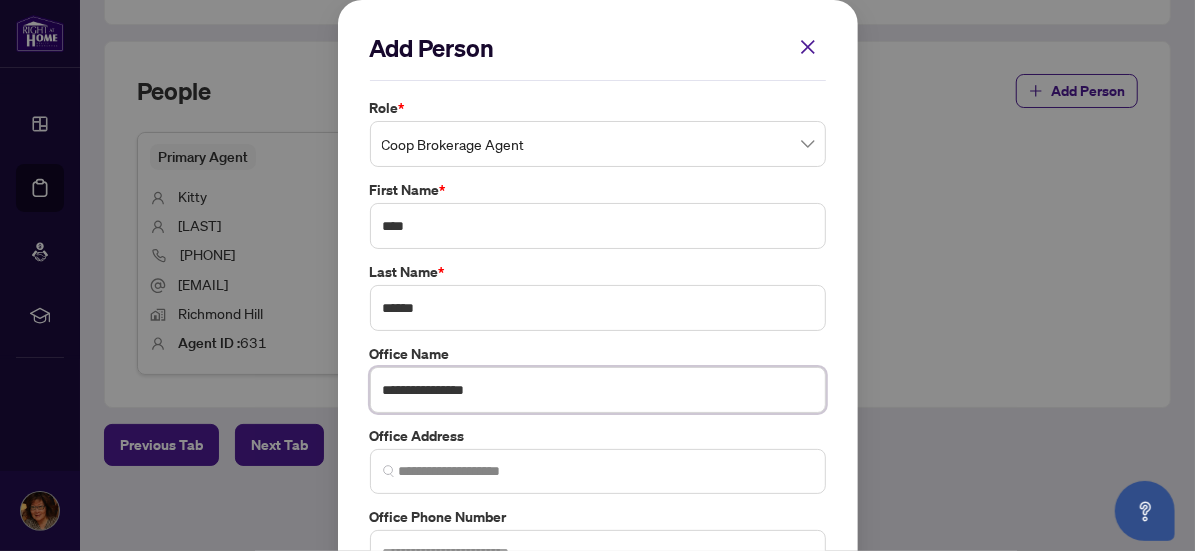 click on "**********" at bounding box center (598, 390) 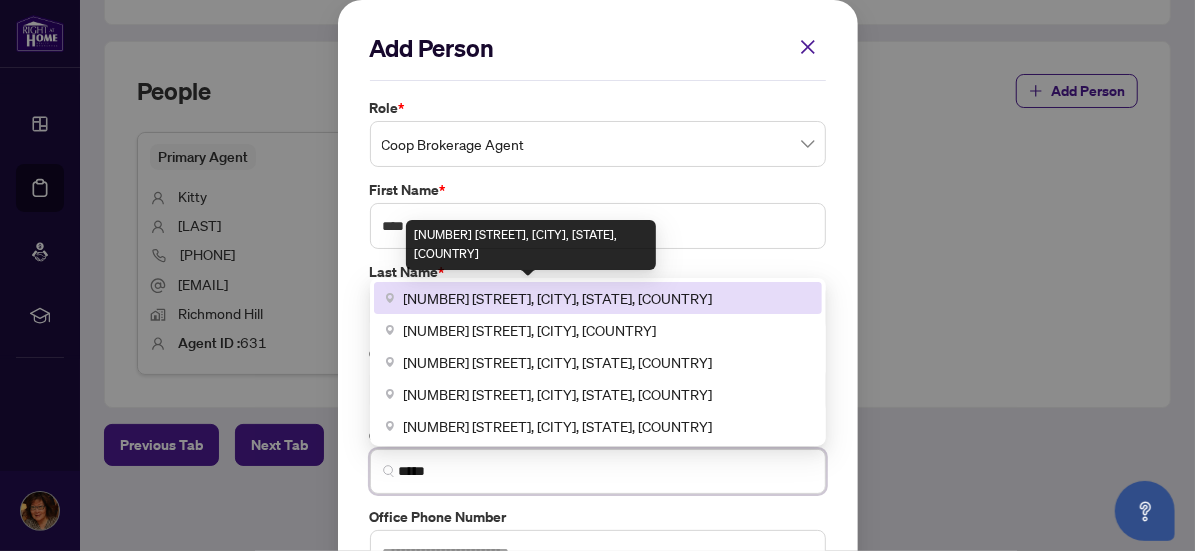 click on "613 King Street West, Toronto, ON, Canada" at bounding box center (558, 298) 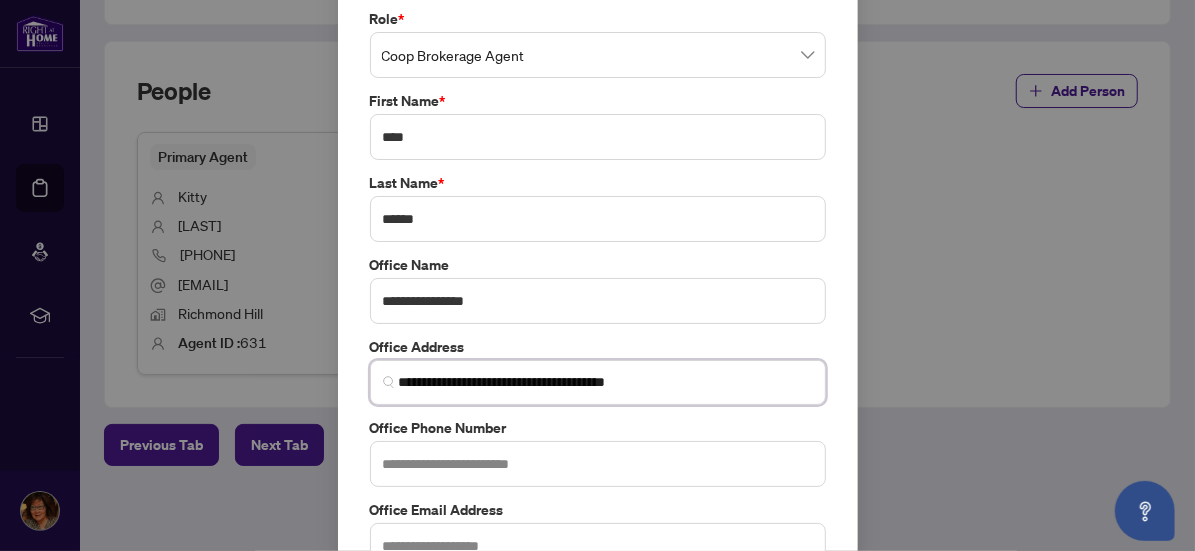 scroll, scrollTop: 94, scrollLeft: 0, axis: vertical 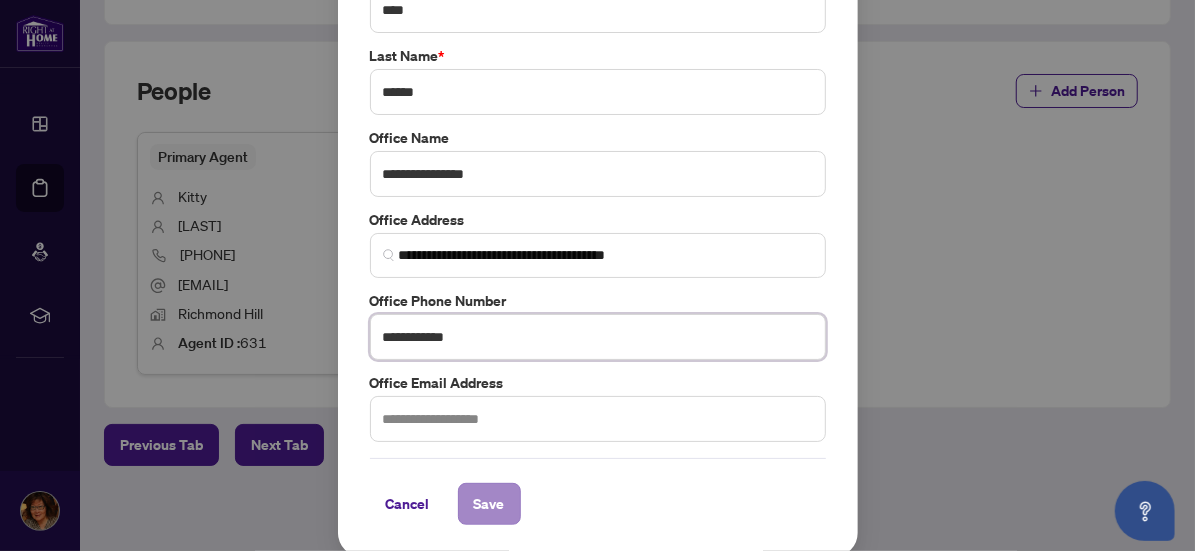 type on "**********" 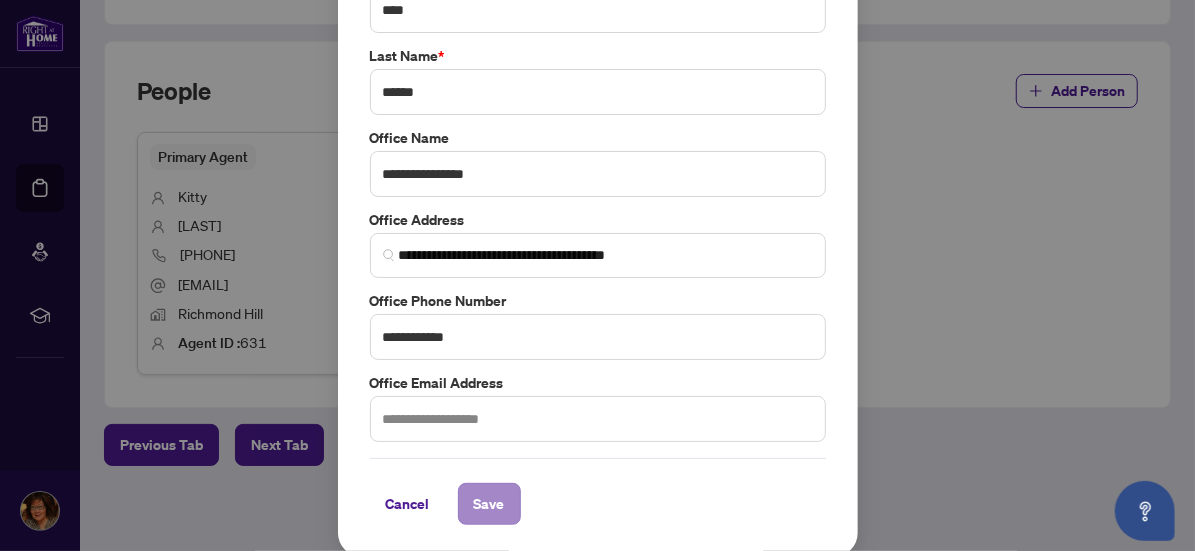 click on "Save" at bounding box center (489, 504) 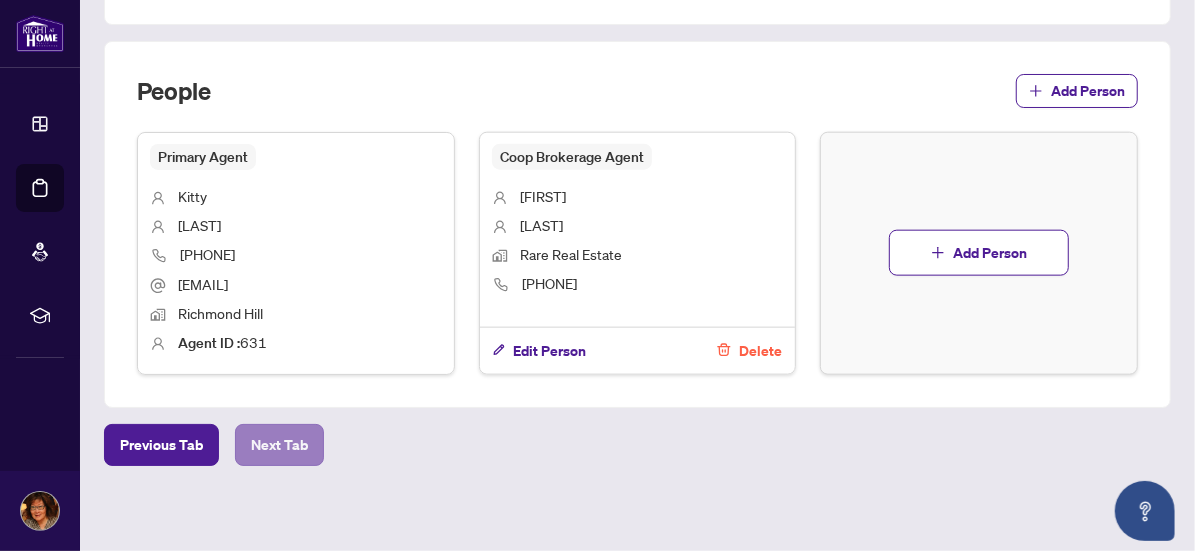 click on "Next Tab" at bounding box center (279, 445) 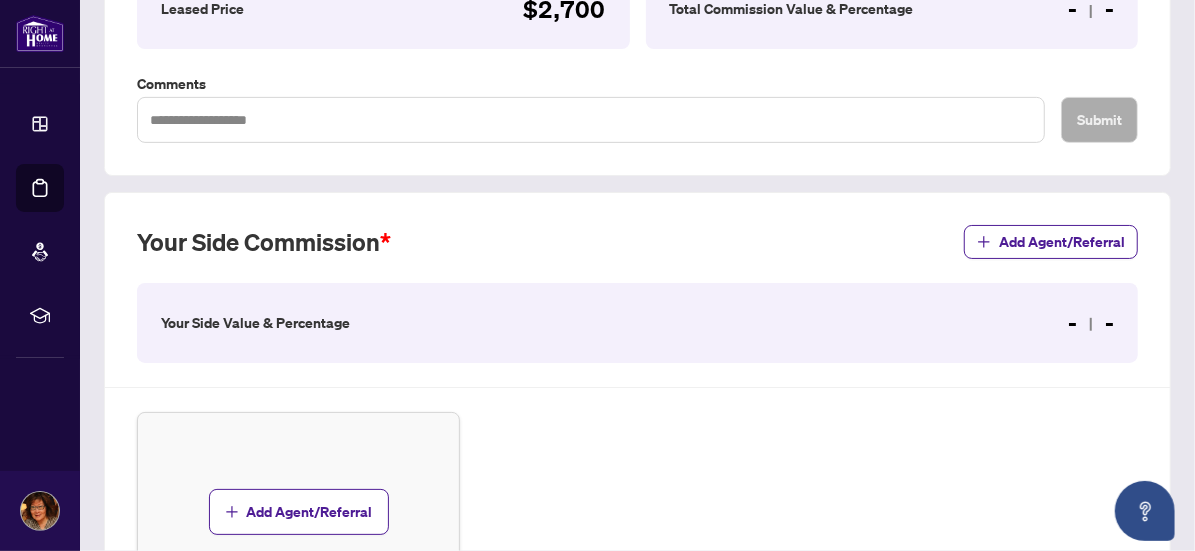 scroll, scrollTop: 491, scrollLeft: 0, axis: vertical 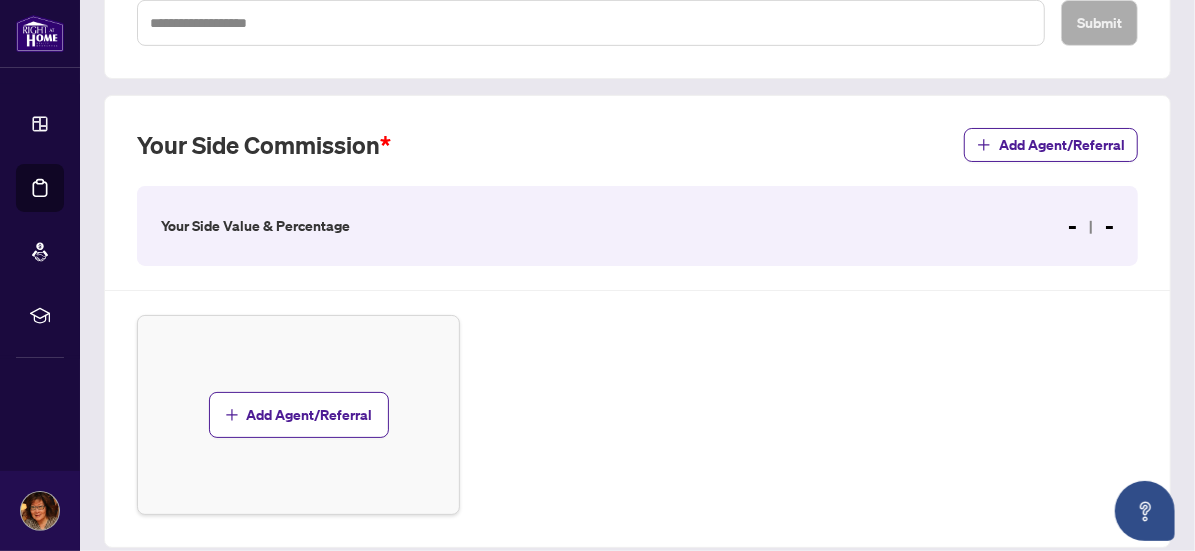 click at bounding box center [637, 290] 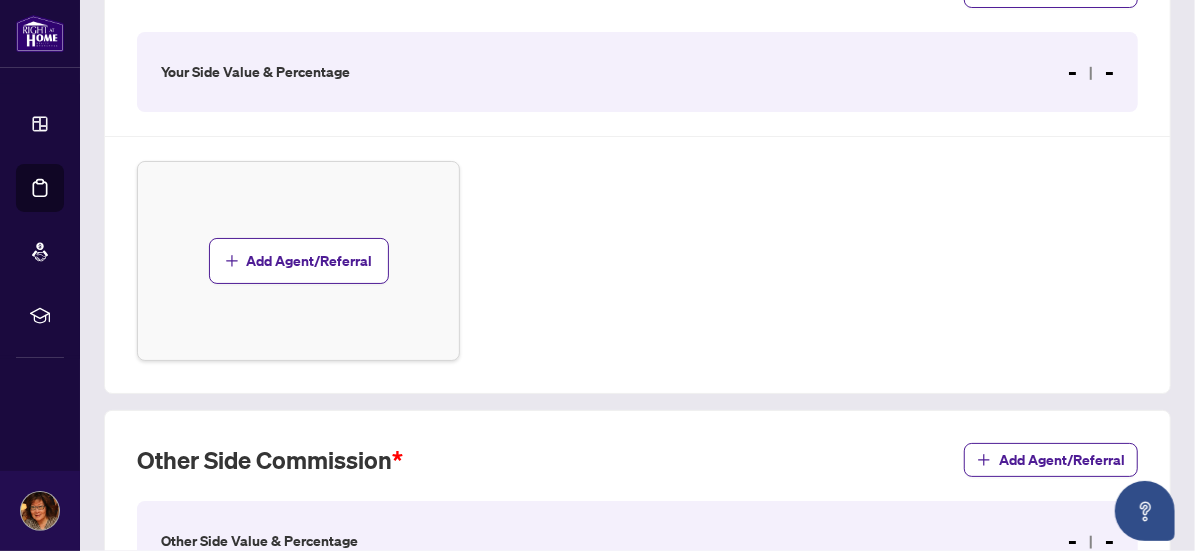 scroll, scrollTop: 90, scrollLeft: 0, axis: vertical 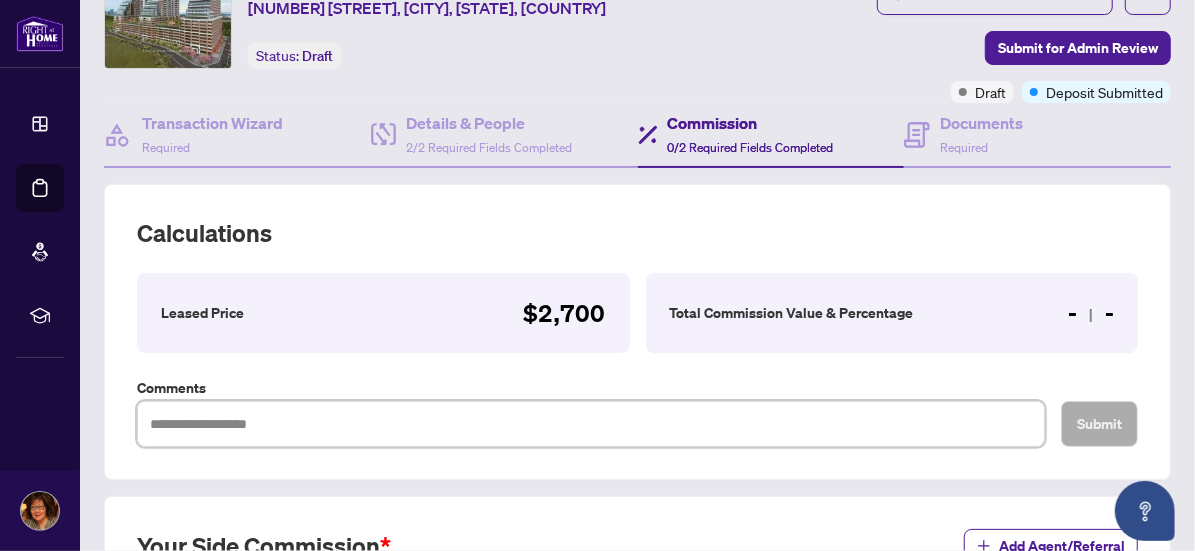click at bounding box center [591, 423] 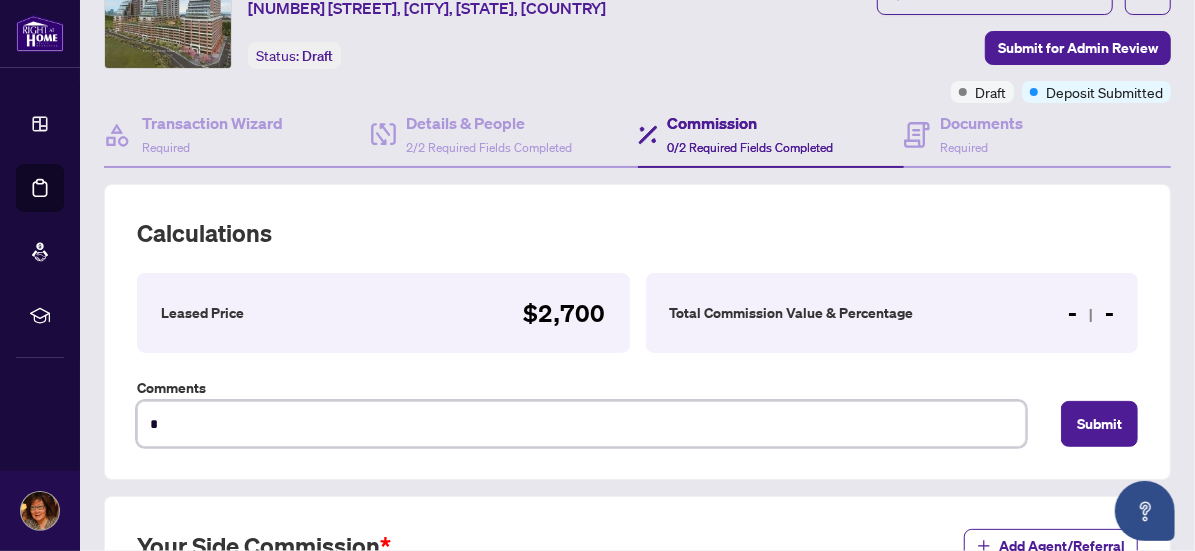 type on "**********" 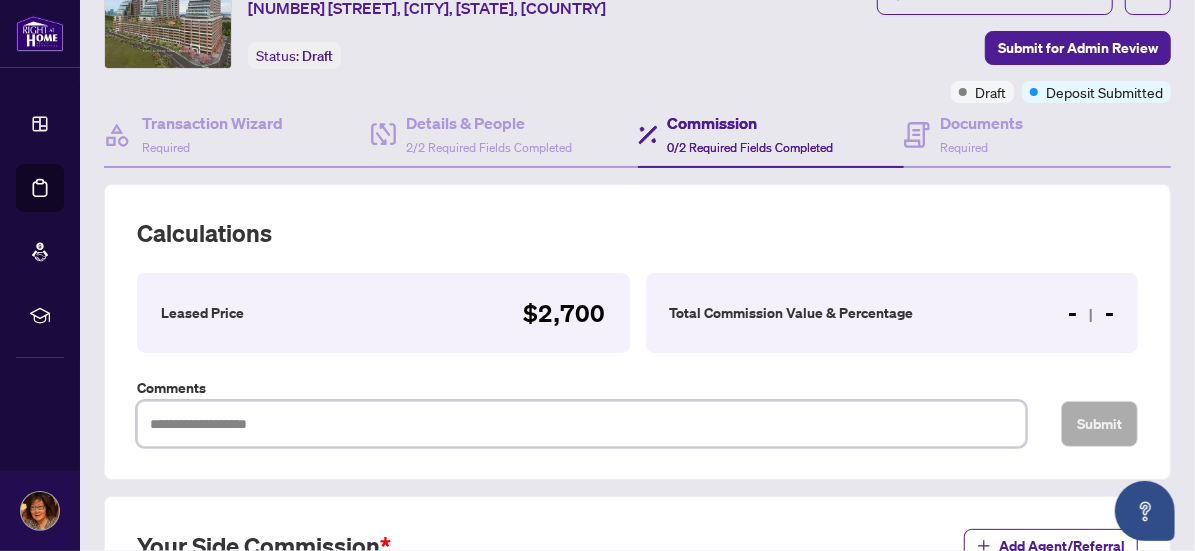 type on "*" 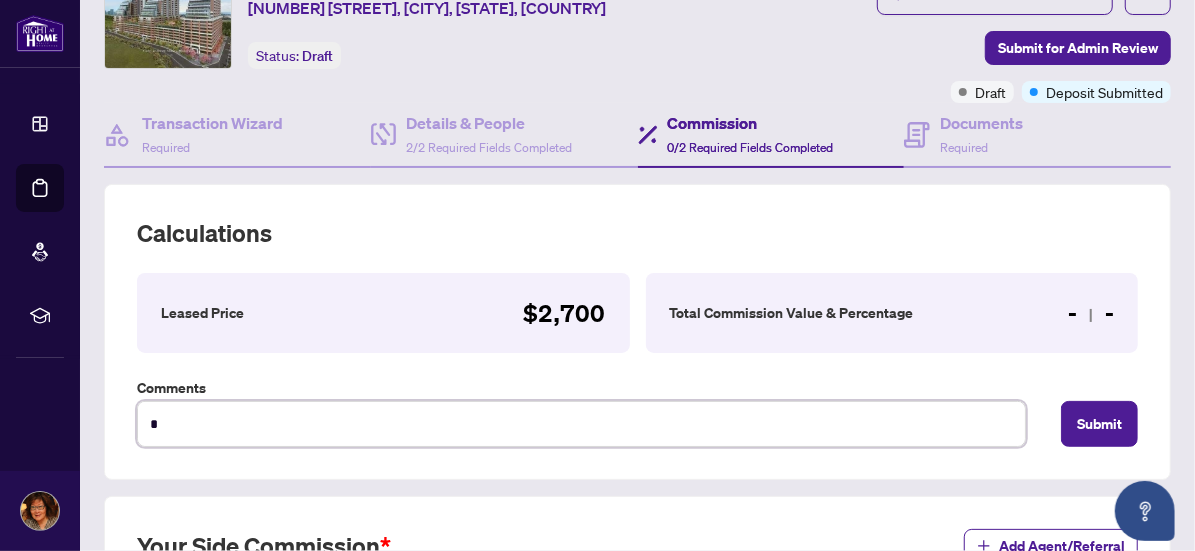 type on "**" 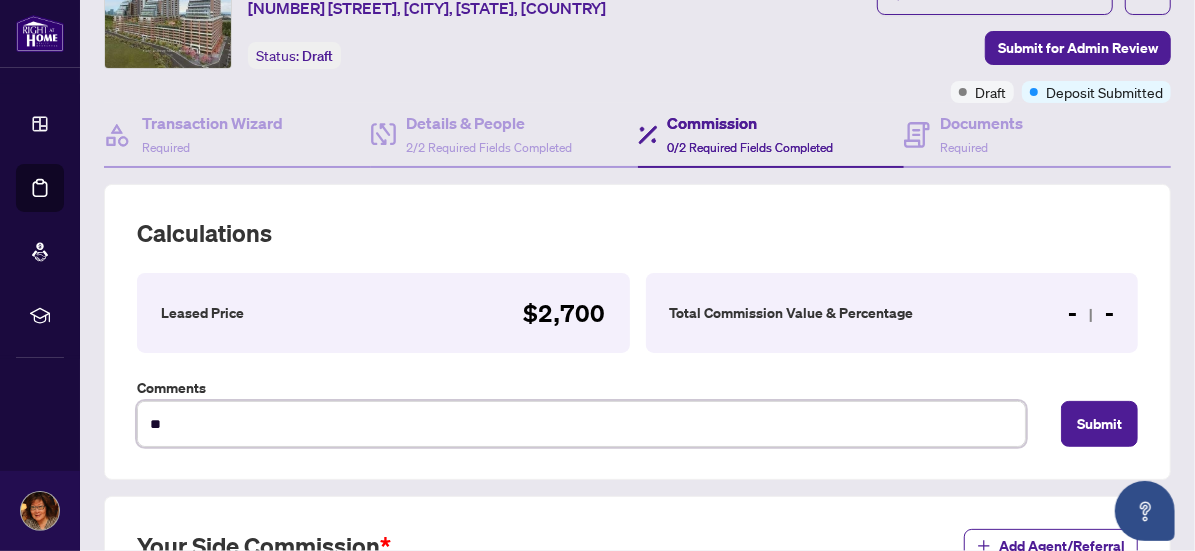 type on "***" 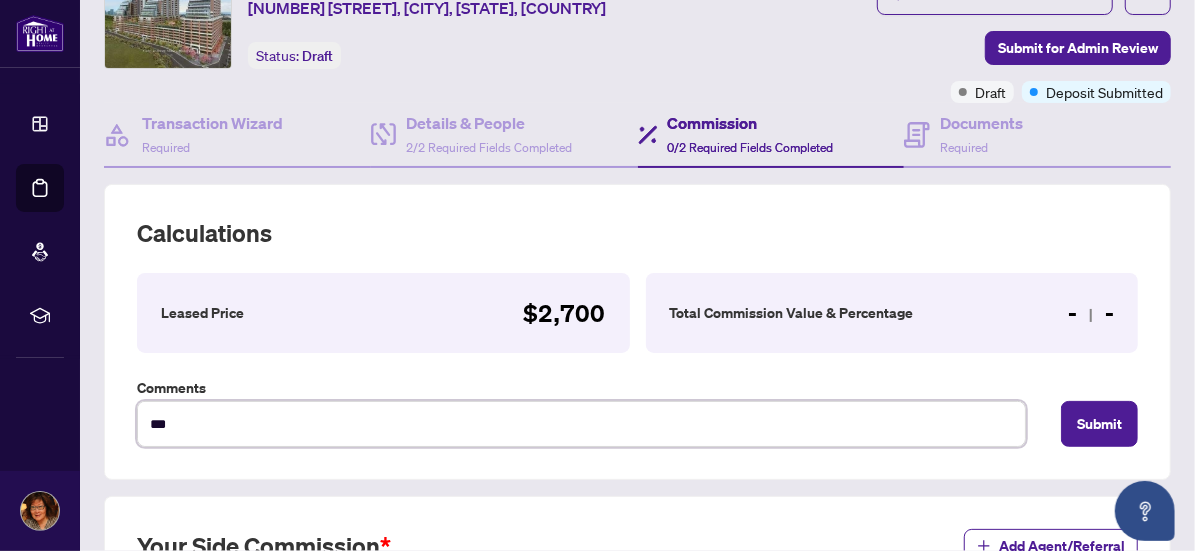 type on "****" 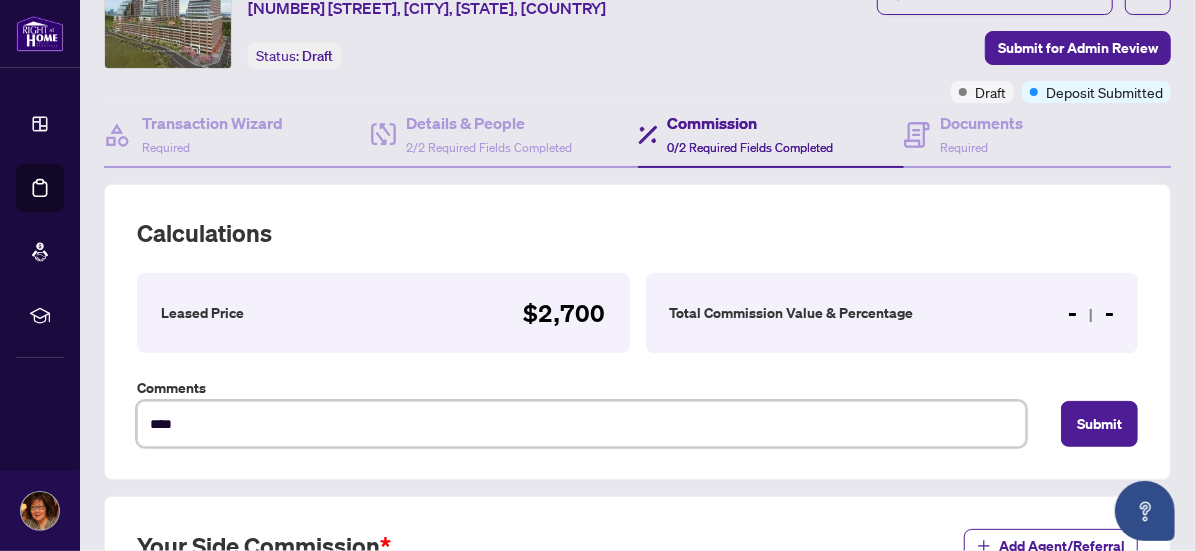 type on "****" 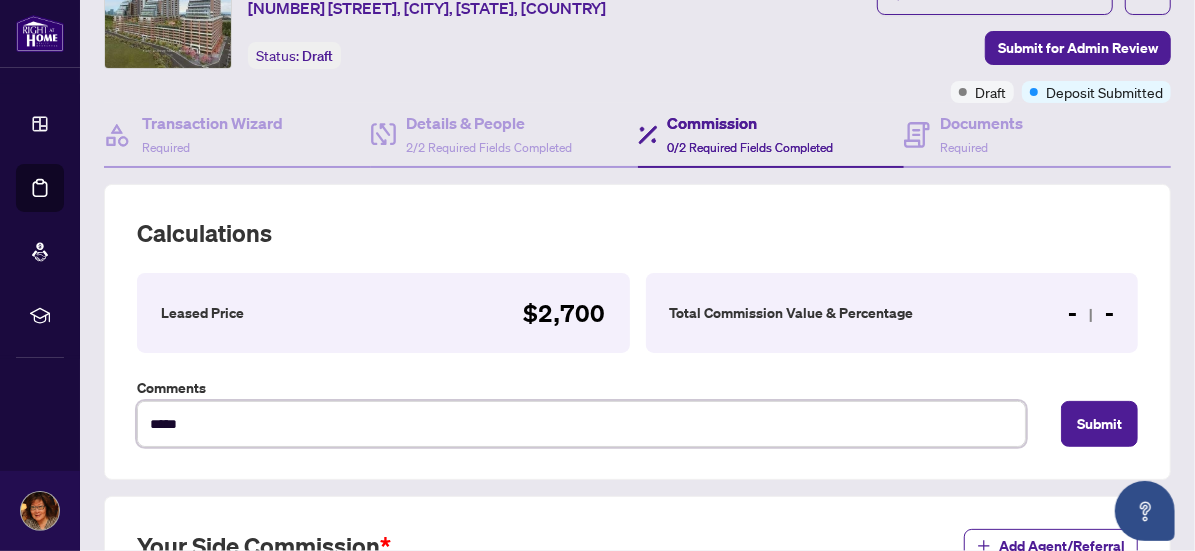 type on "******" 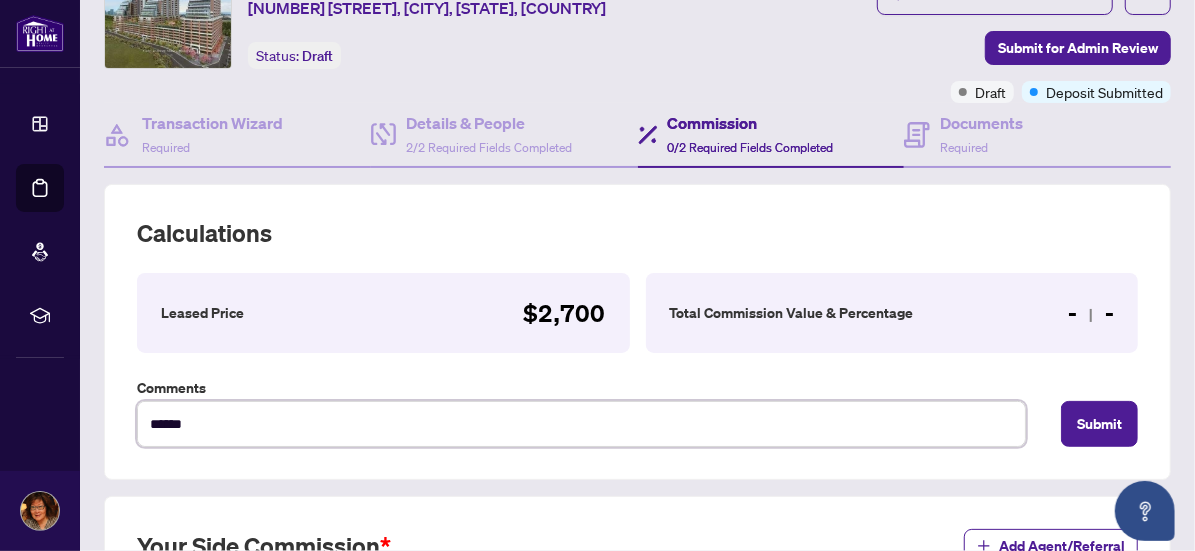 type on "*******" 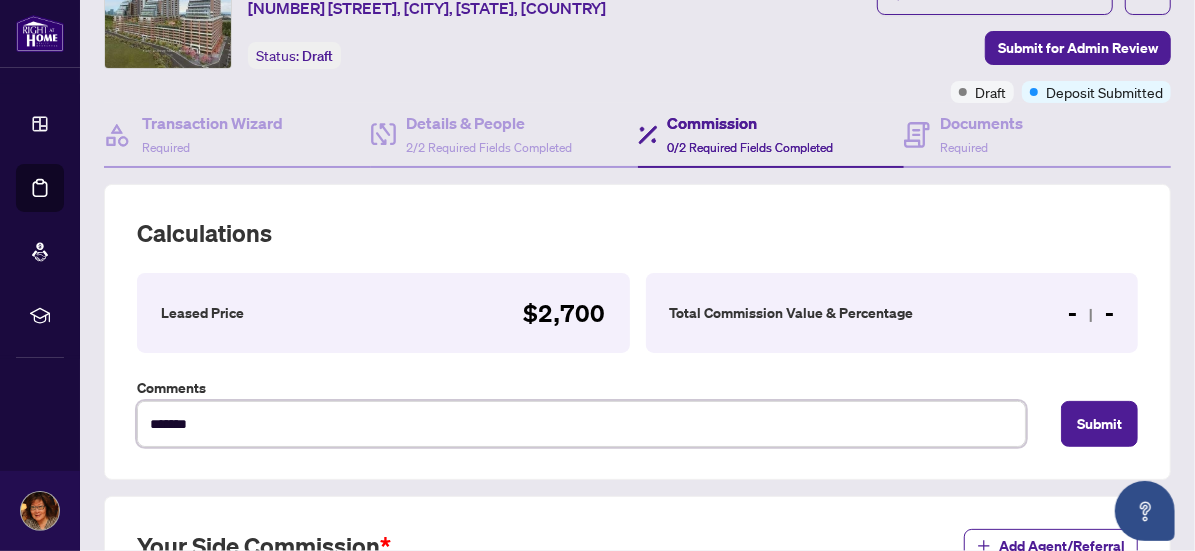 type on "********" 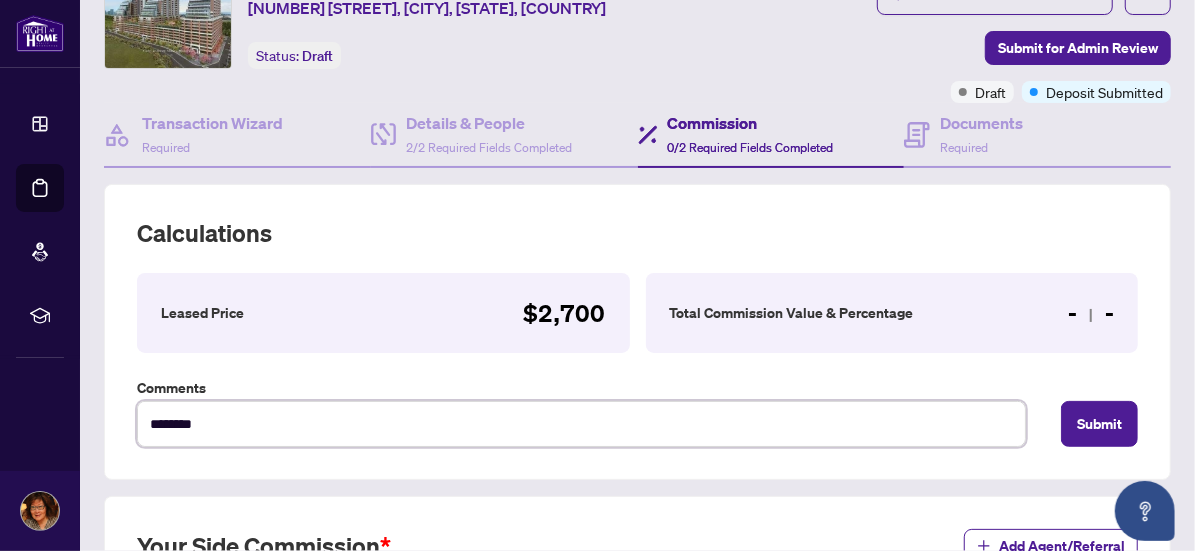 type on "*********" 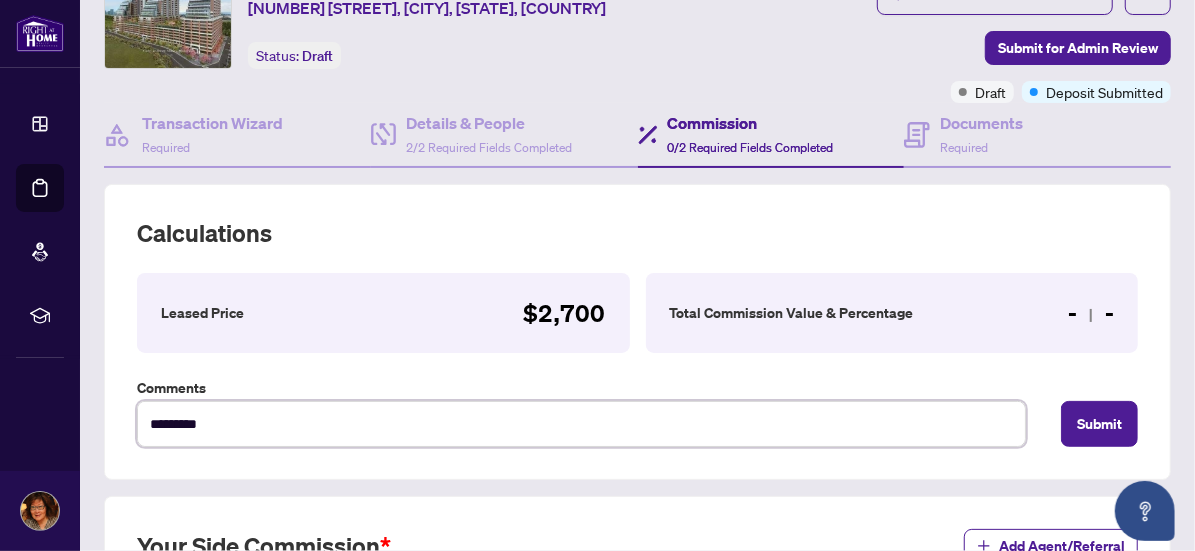 type on "**********" 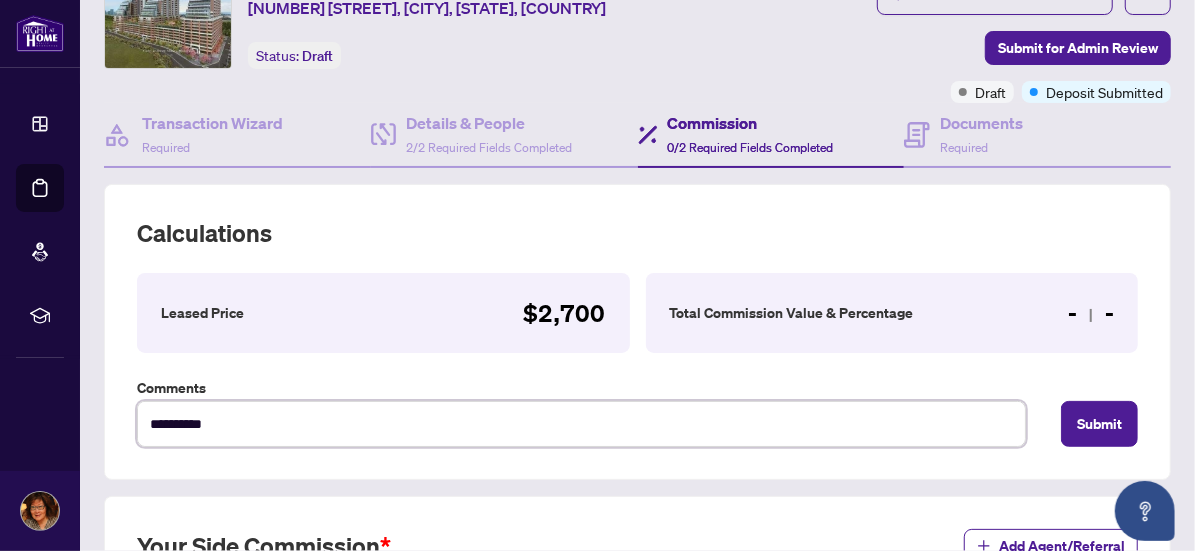 type on "**********" 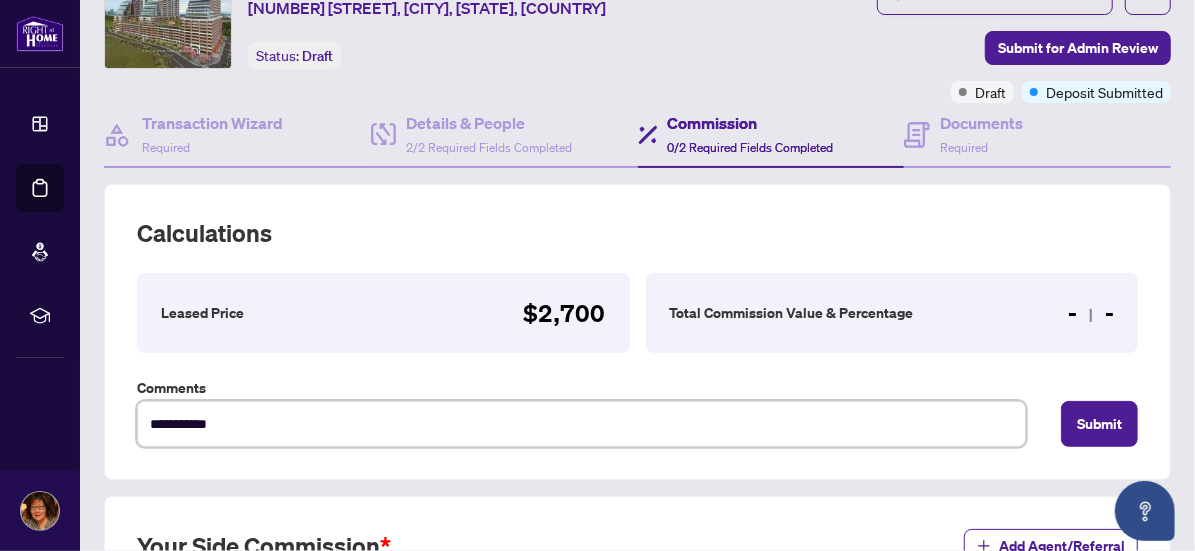 type on "**********" 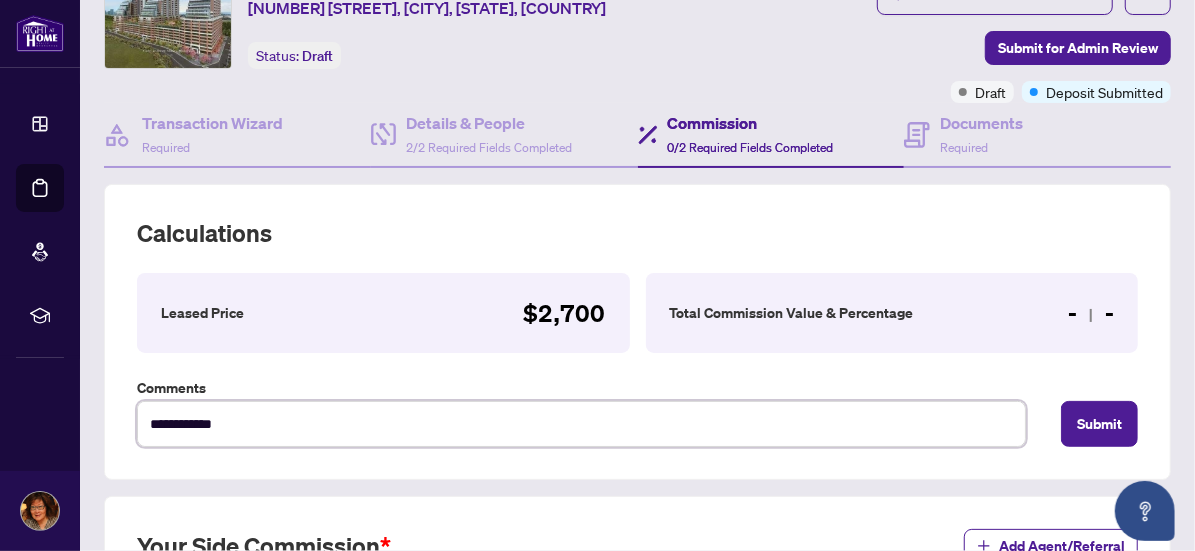 type on "**********" 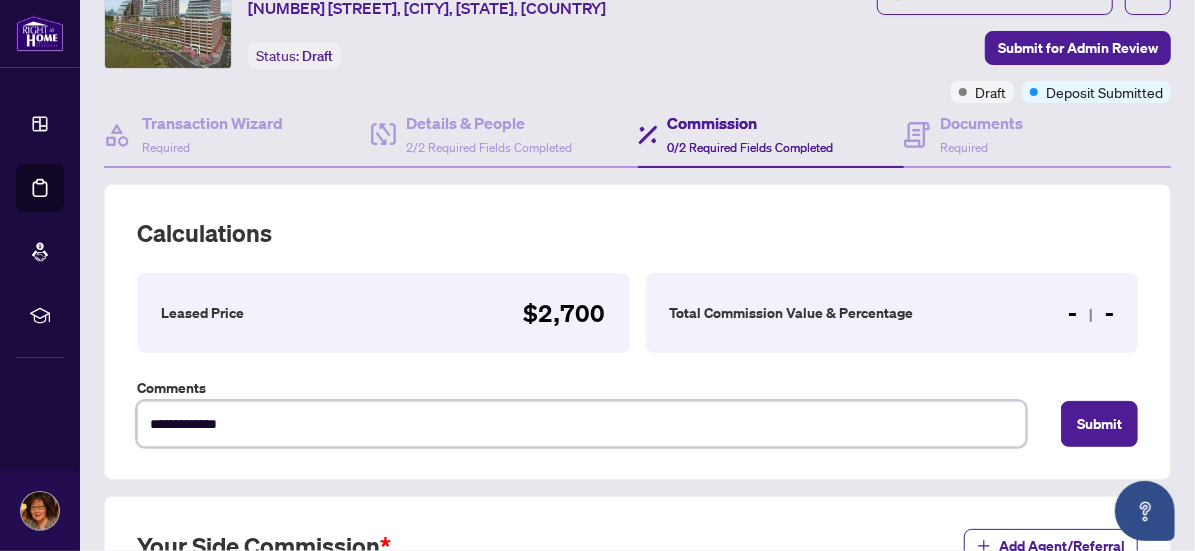type on "**********" 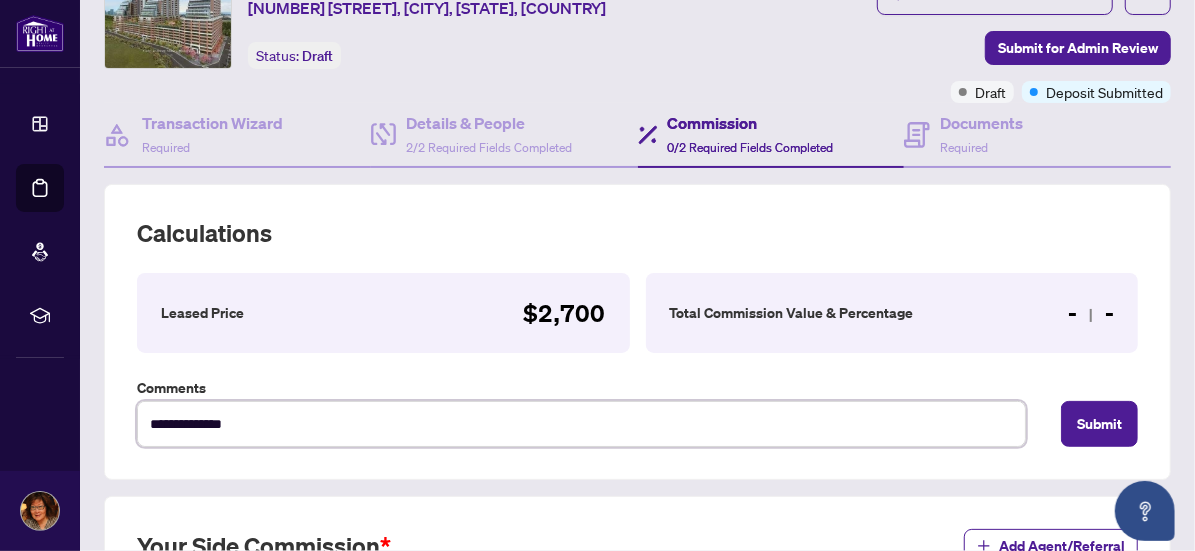 type on "**********" 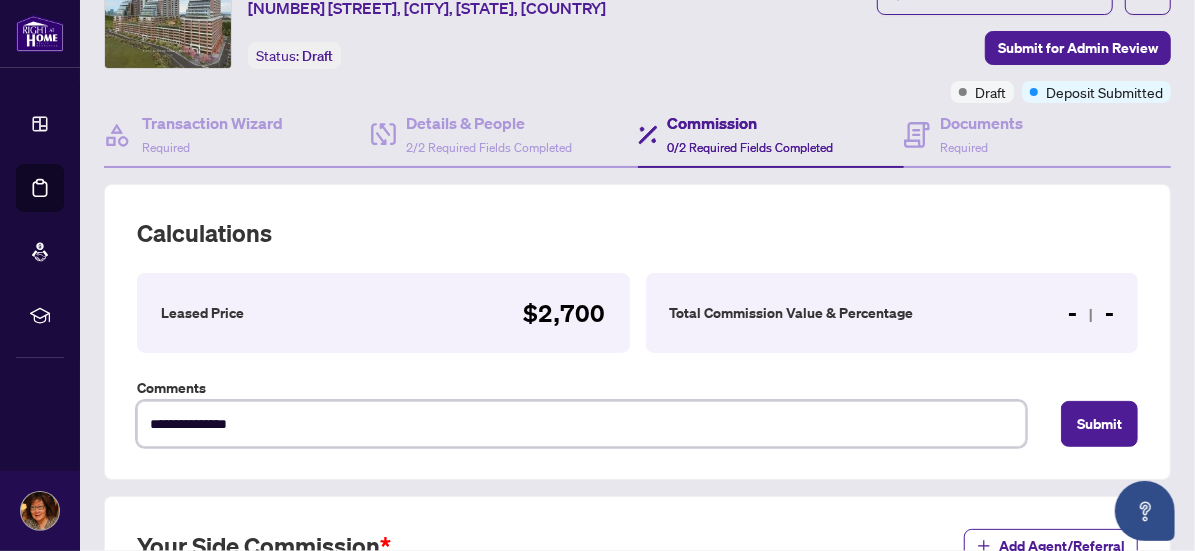 type on "**********" 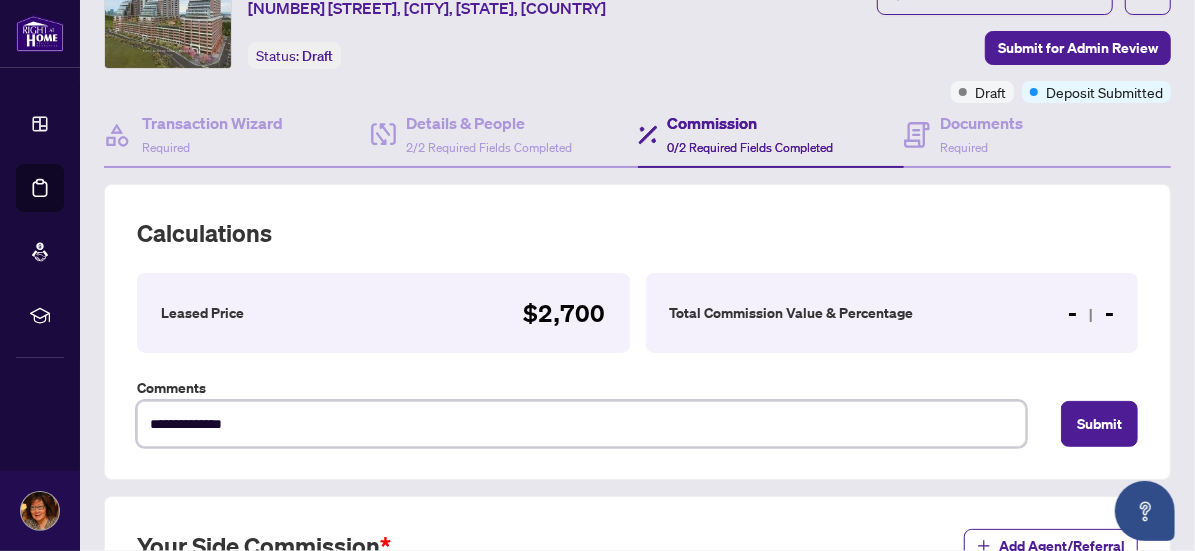 type on "**********" 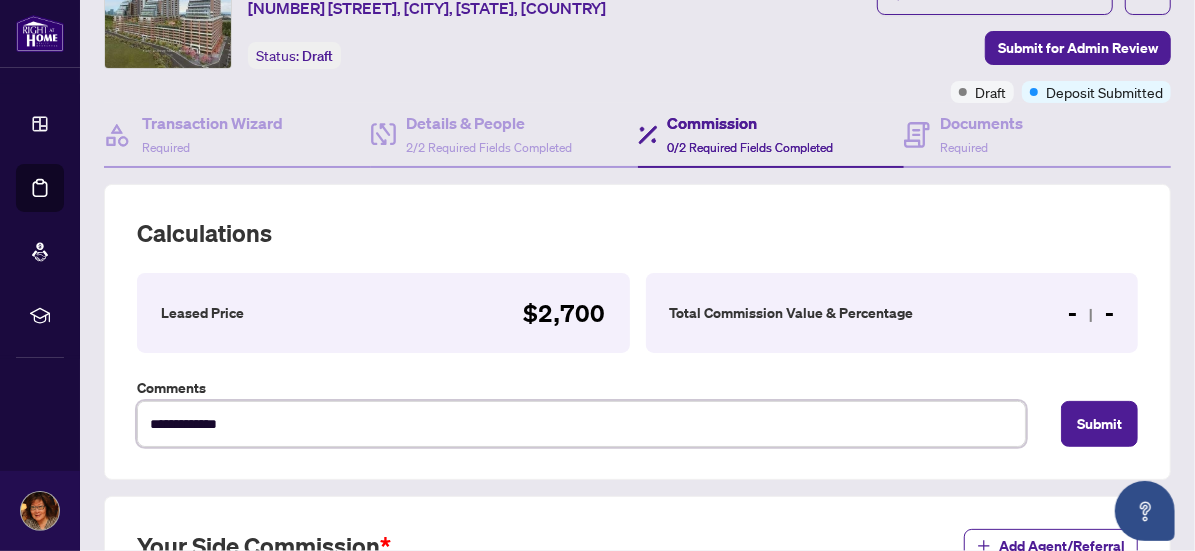 type on "**********" 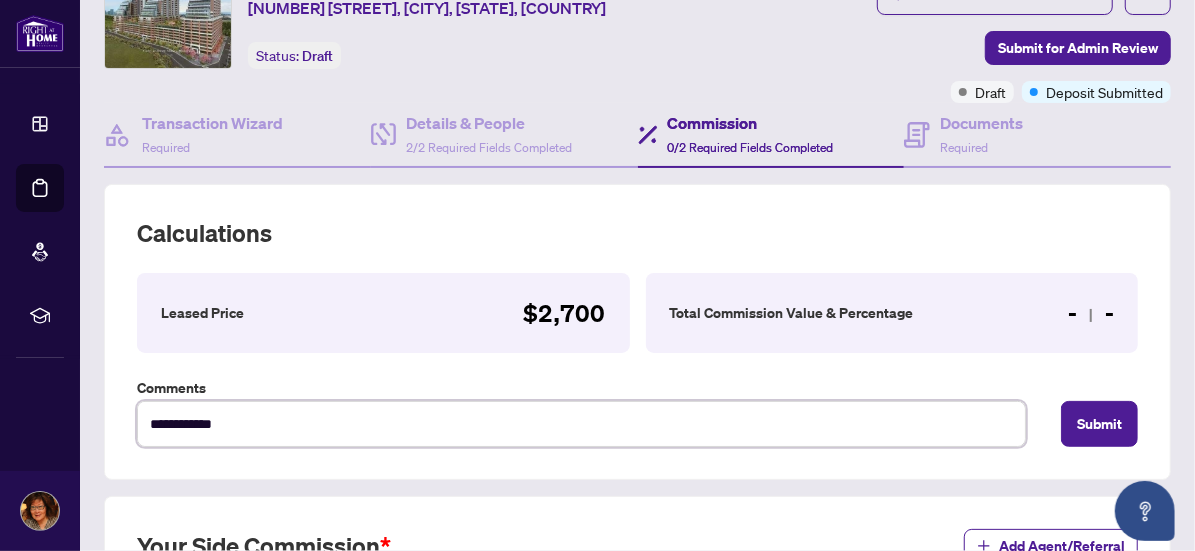 type on "**********" 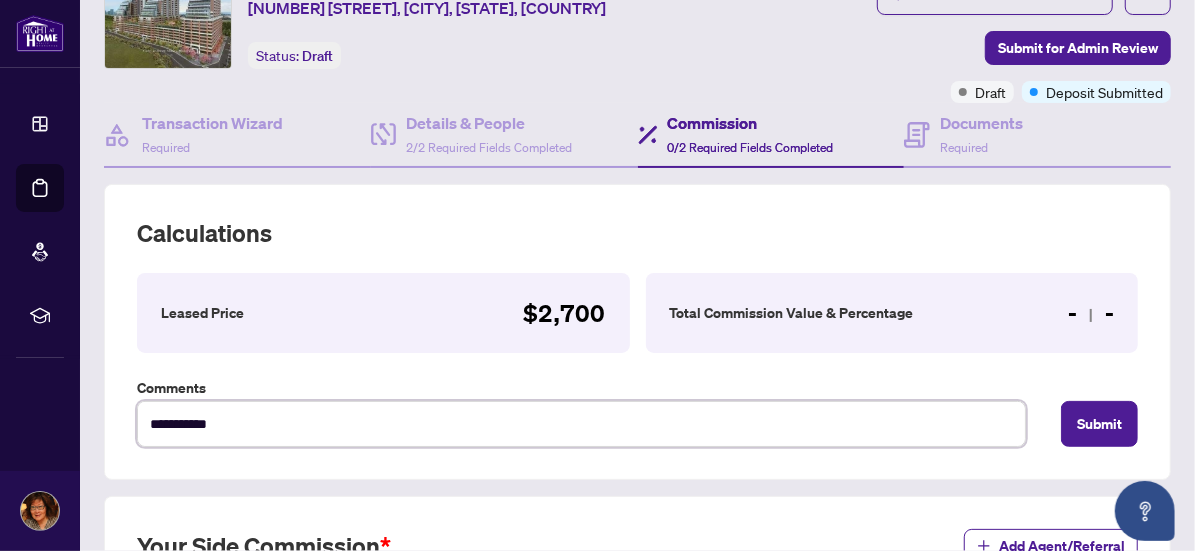 type on "**********" 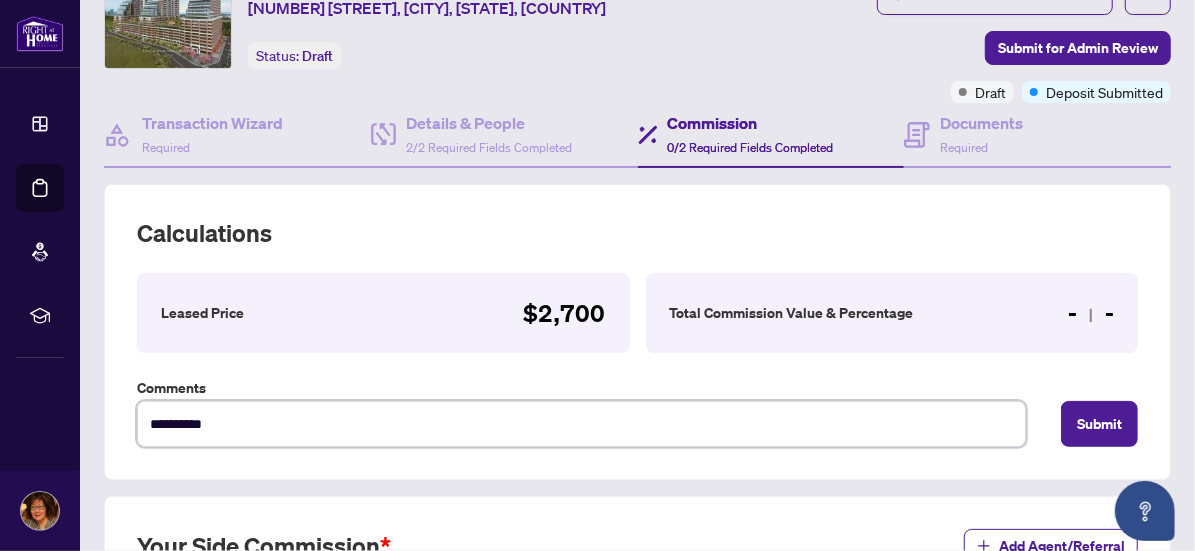 type on "*********" 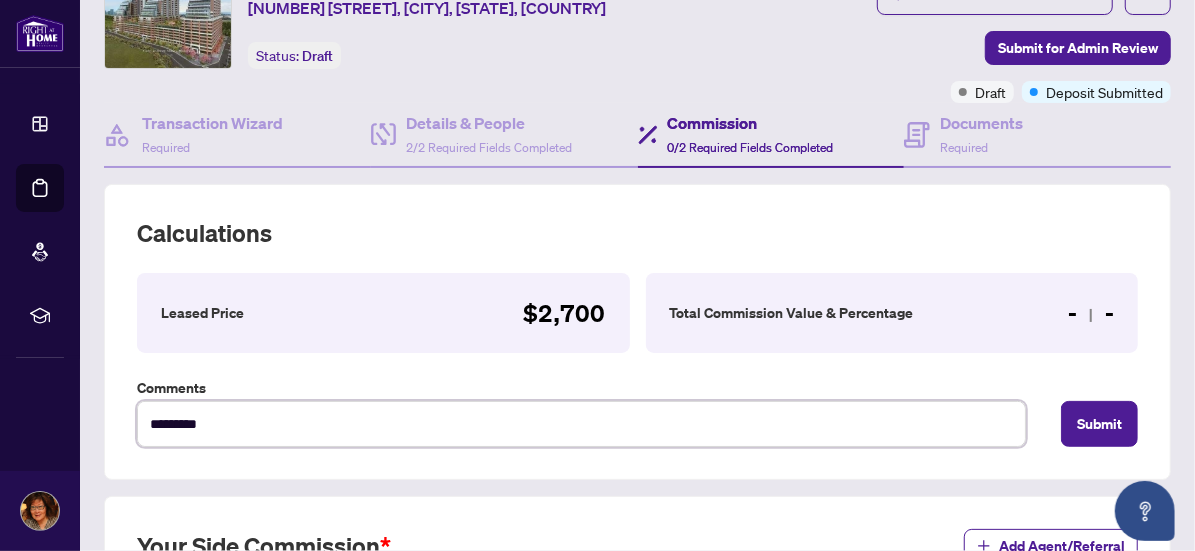 type on "********" 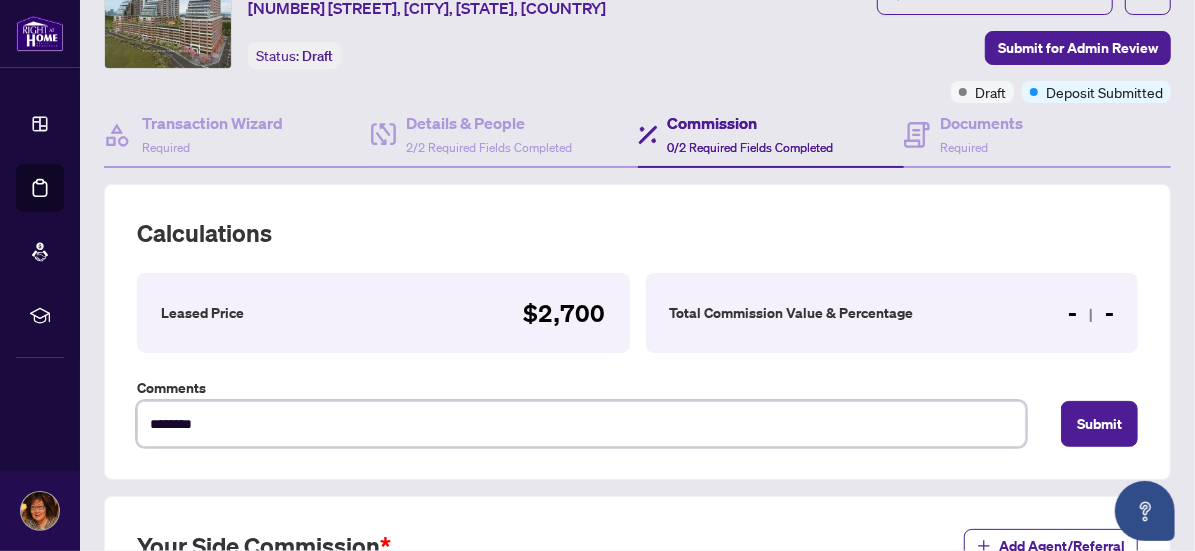 type on "*******" 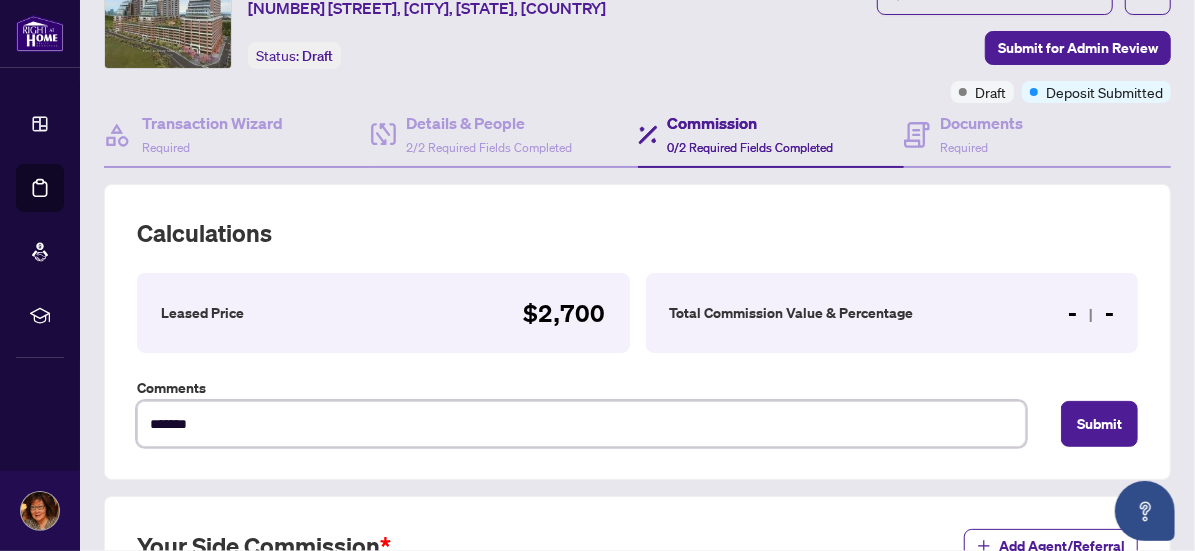 type on "******" 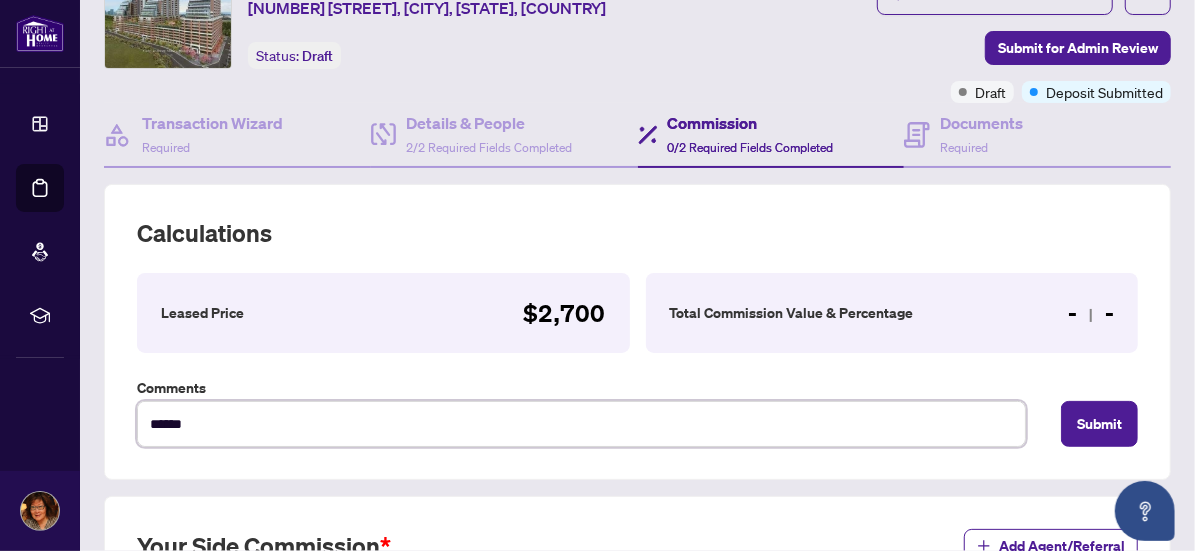 type on "****" 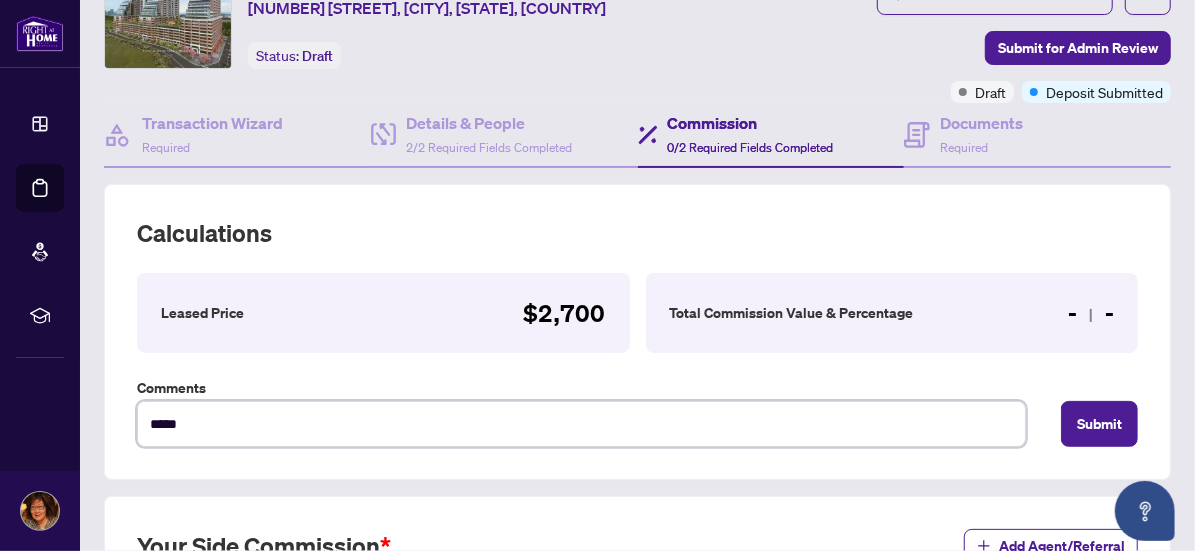 type on "****" 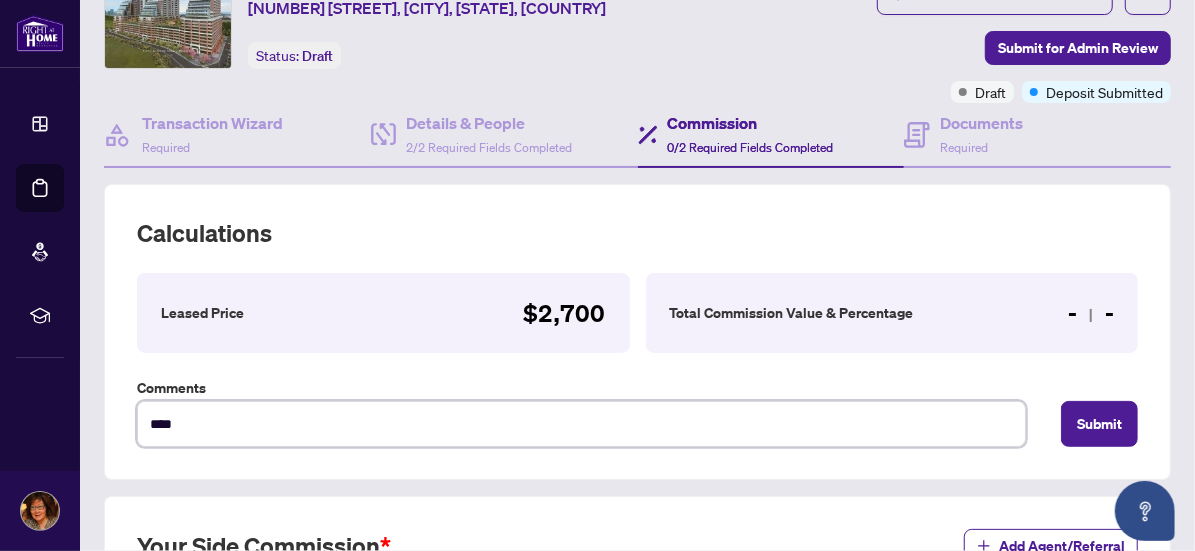 type on "***" 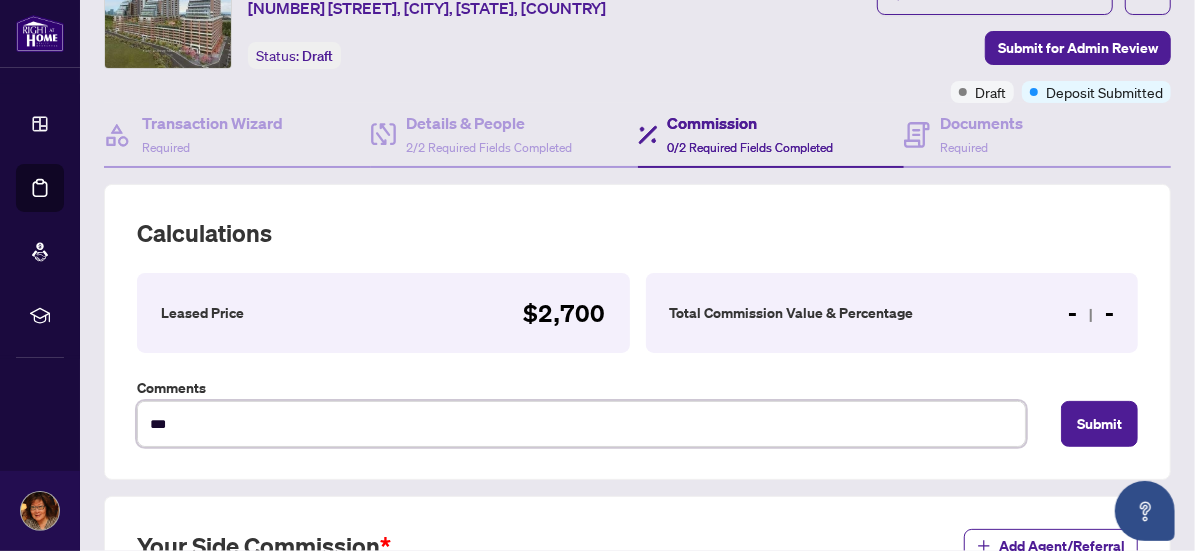 type on "**" 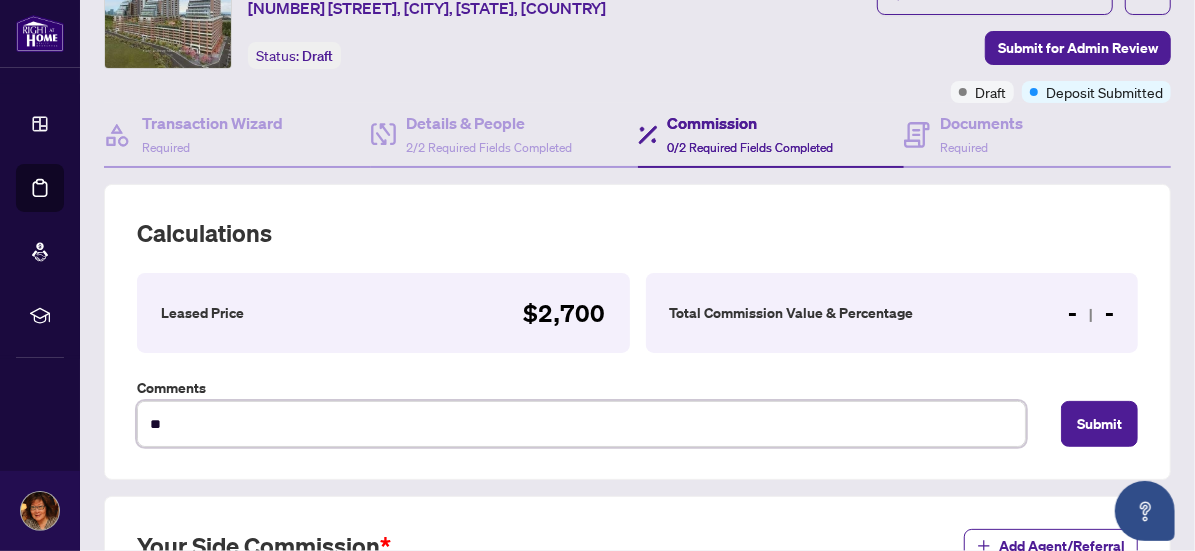 type on "*" 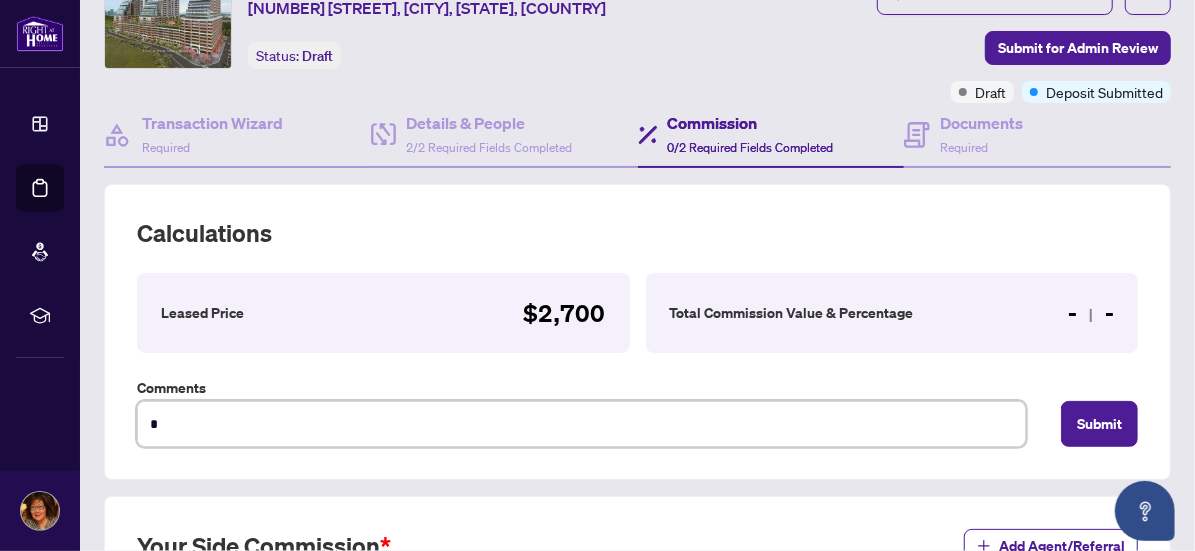 type on "**********" 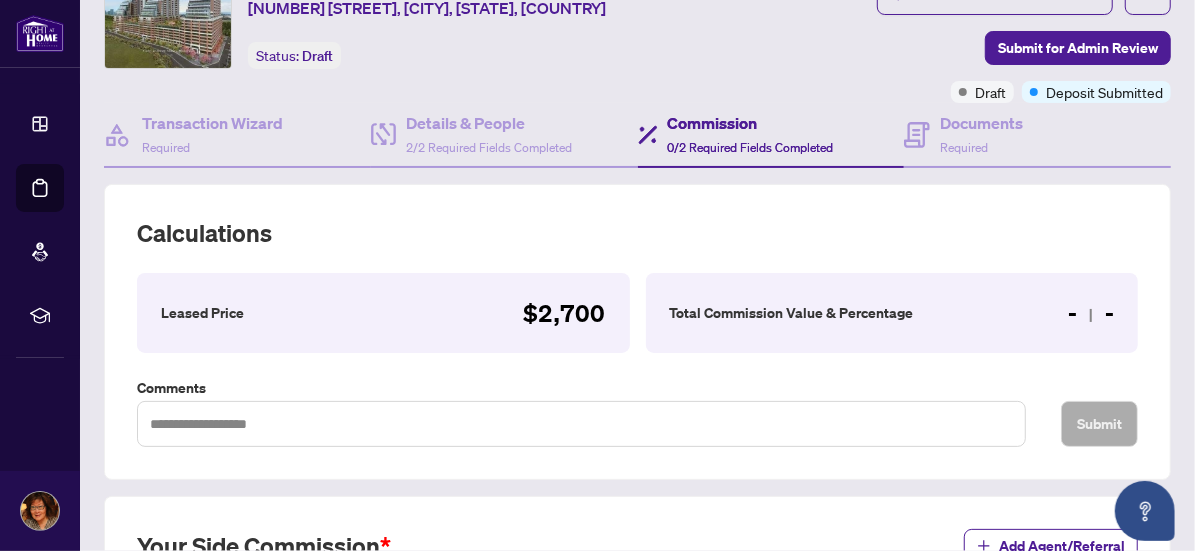 click on "-     -" at bounding box center (1091, 313) 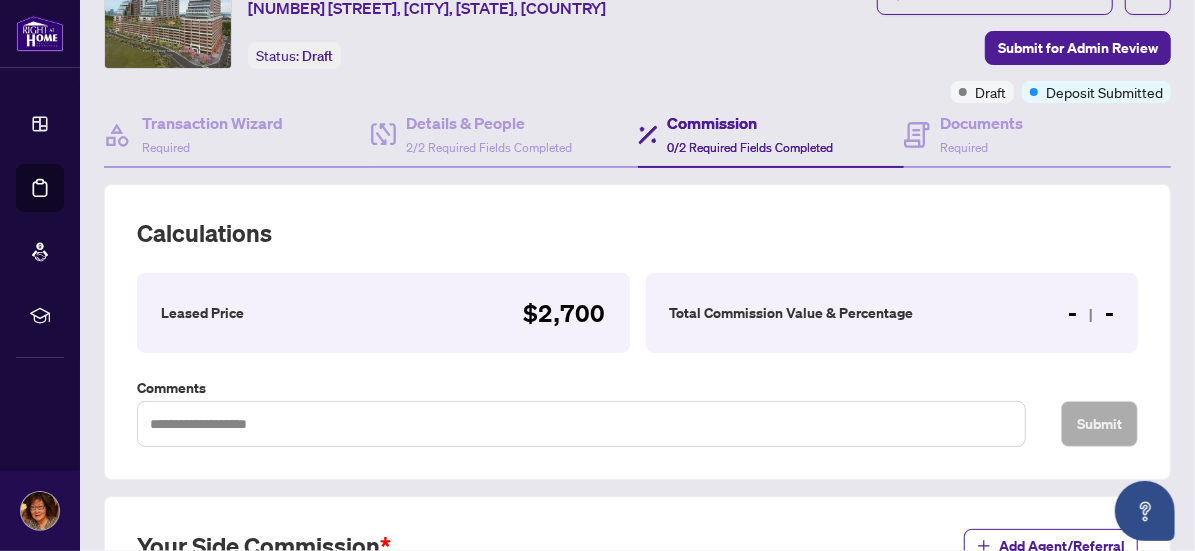 click on "Total Commission Value & Percentage -     -" at bounding box center (892, 313) 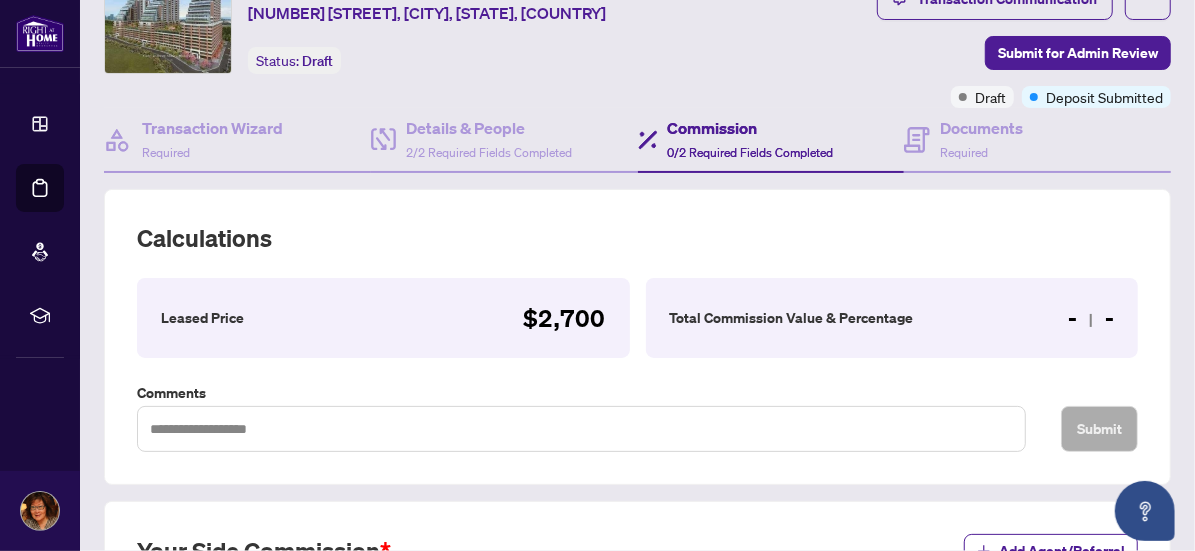 scroll, scrollTop: 76, scrollLeft: 0, axis: vertical 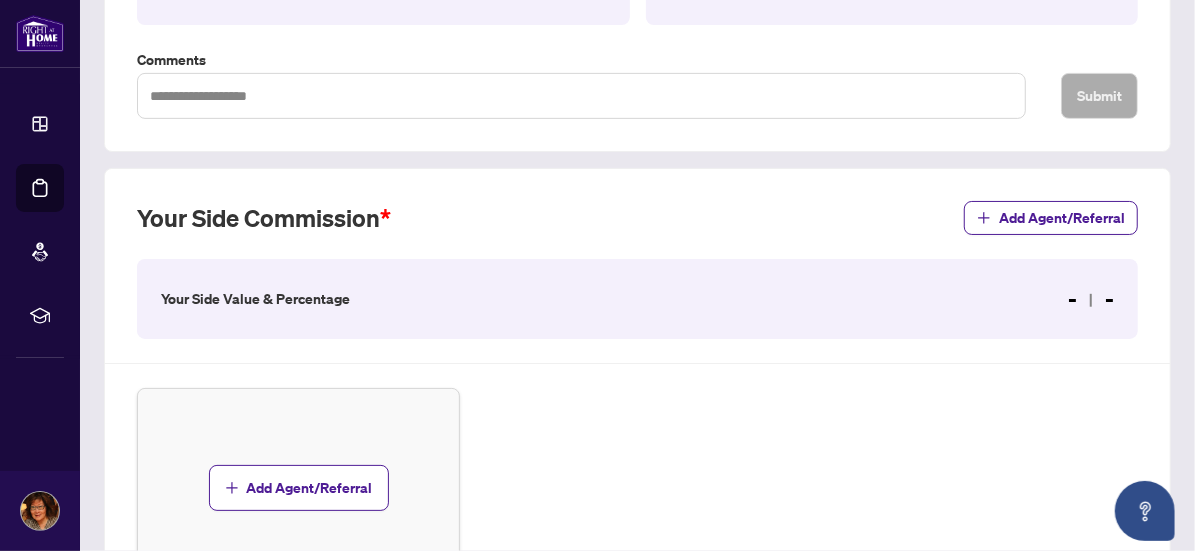 click on "-     -" at bounding box center (1091, 299) 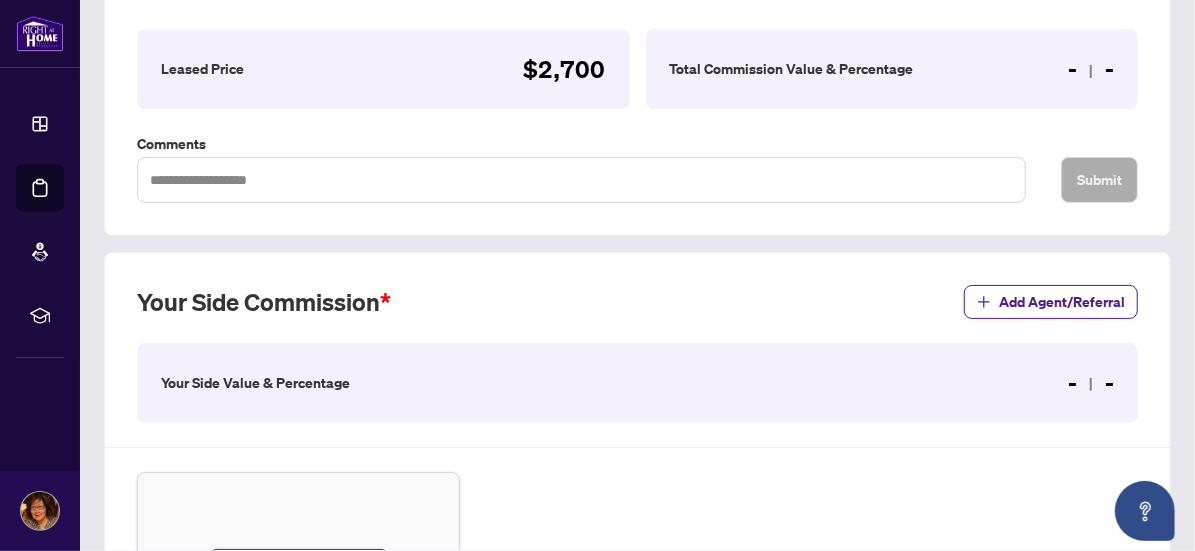 scroll, scrollTop: 22, scrollLeft: 0, axis: vertical 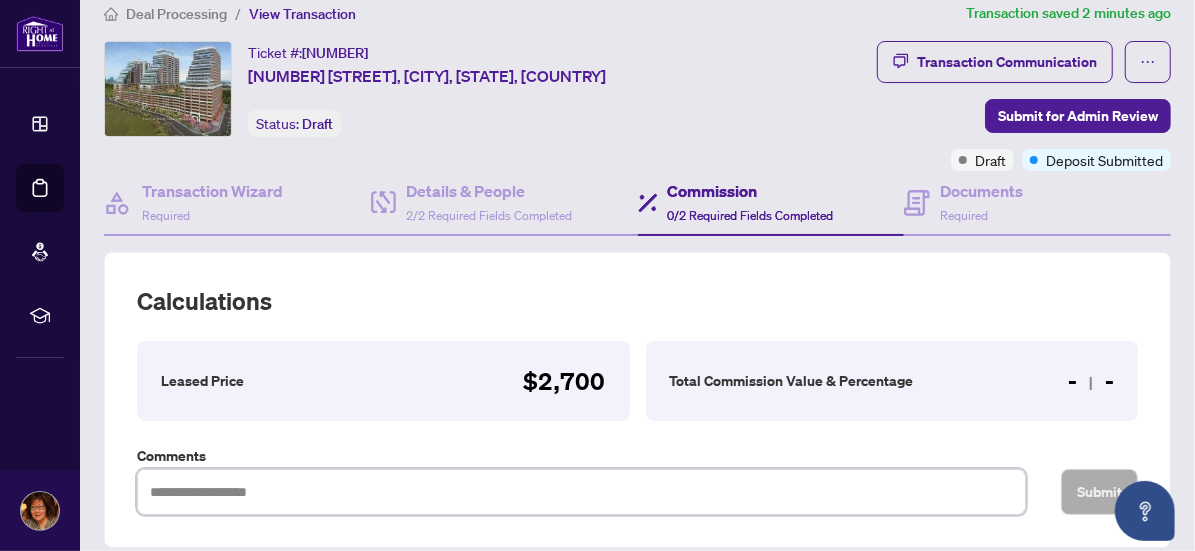 click at bounding box center [581, 491] 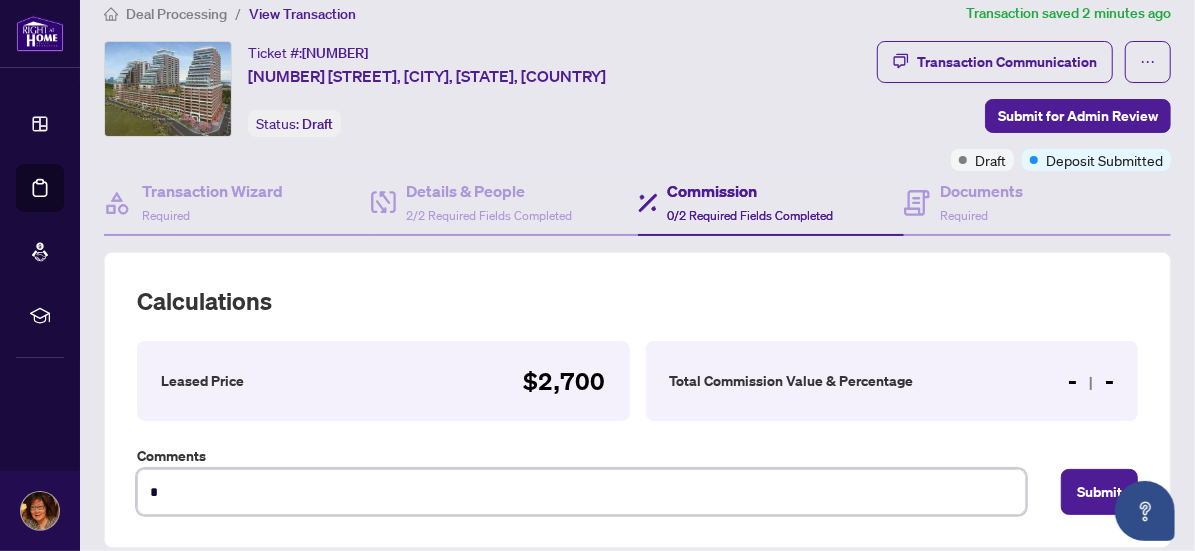 type on "**" 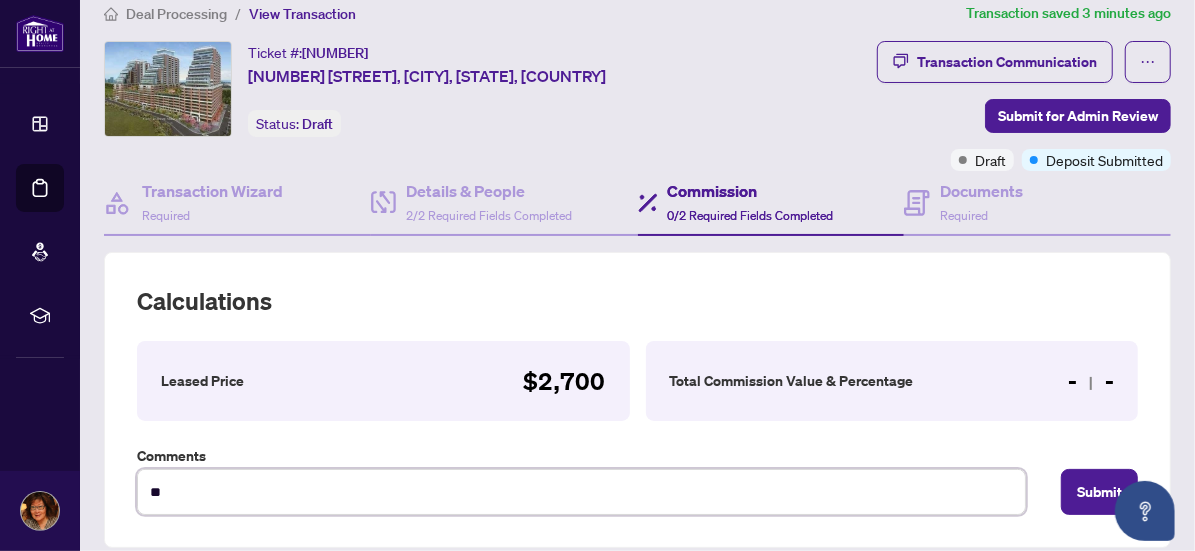 type on "***" 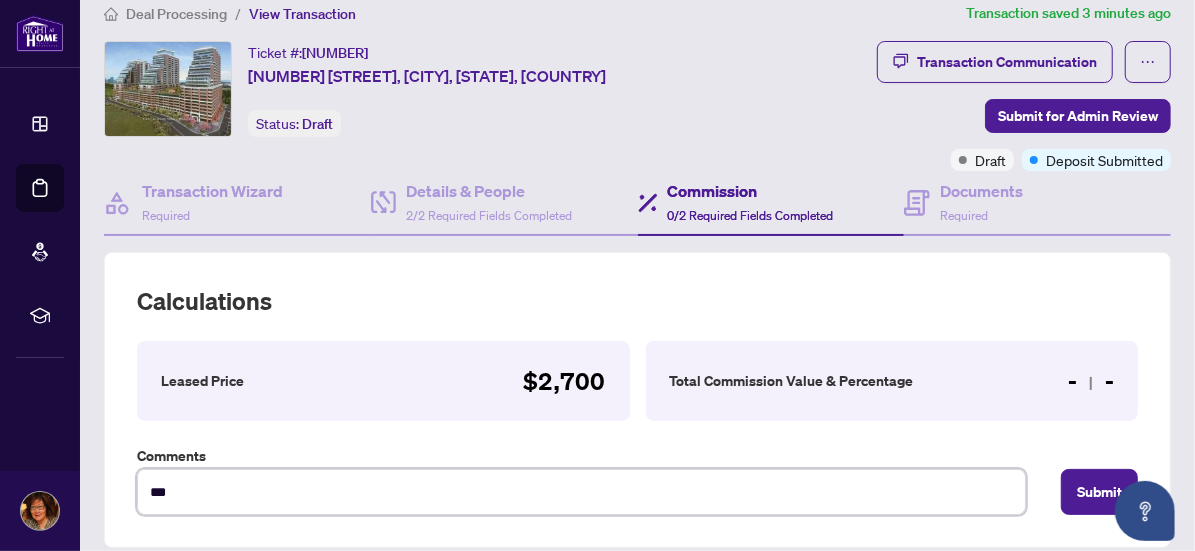 type on "***" 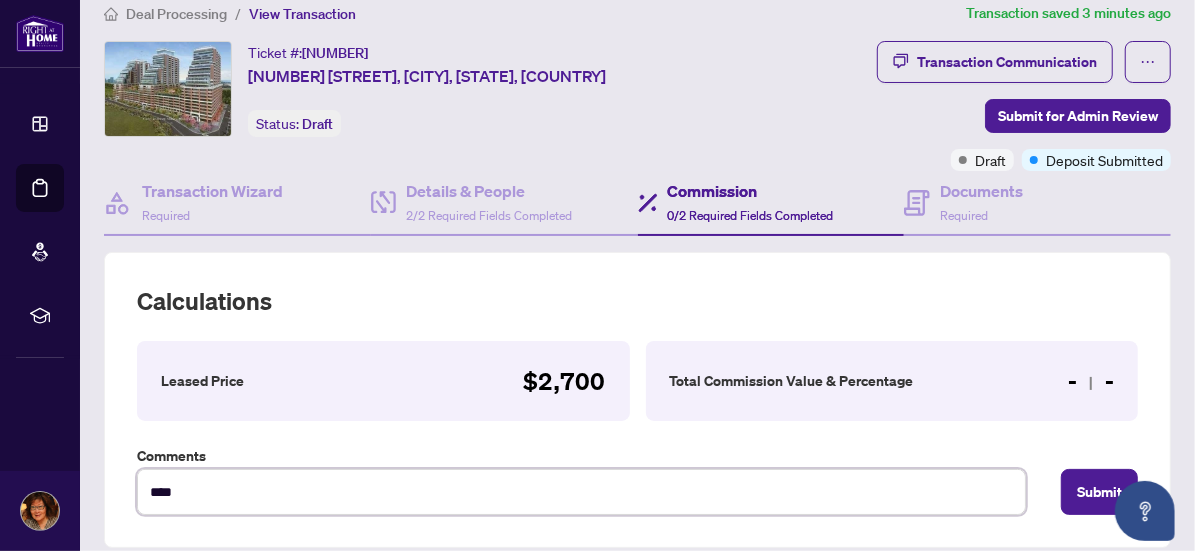 type on "*****" 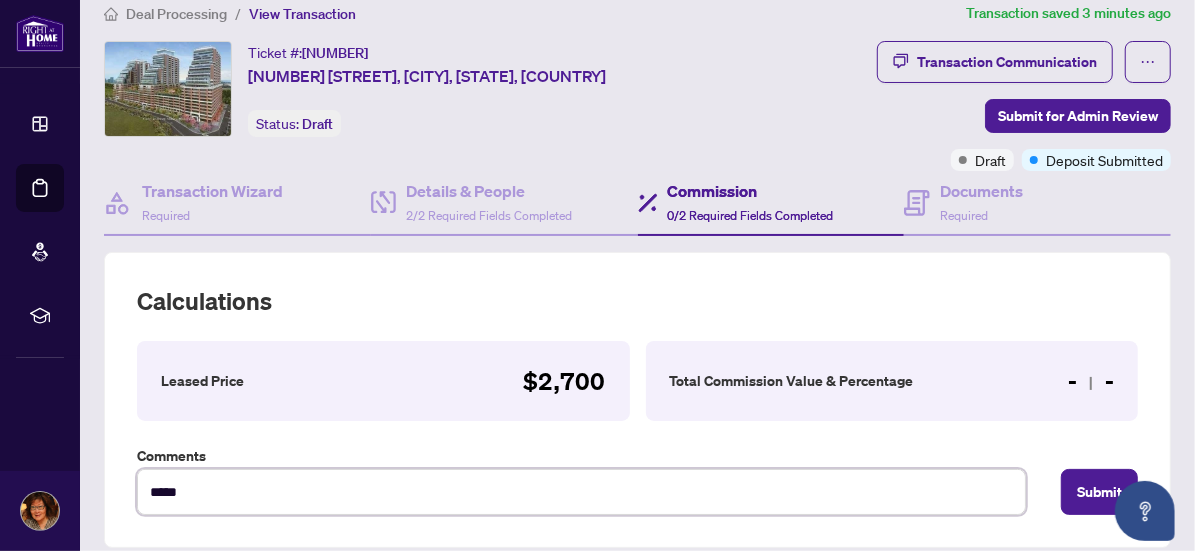 type on "******" 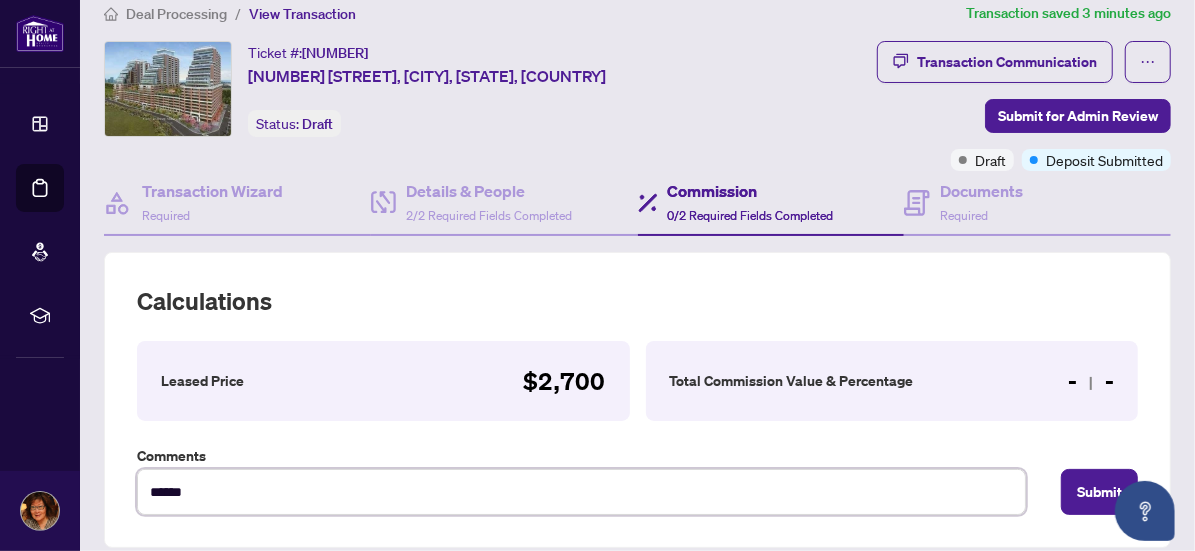type on "*******" 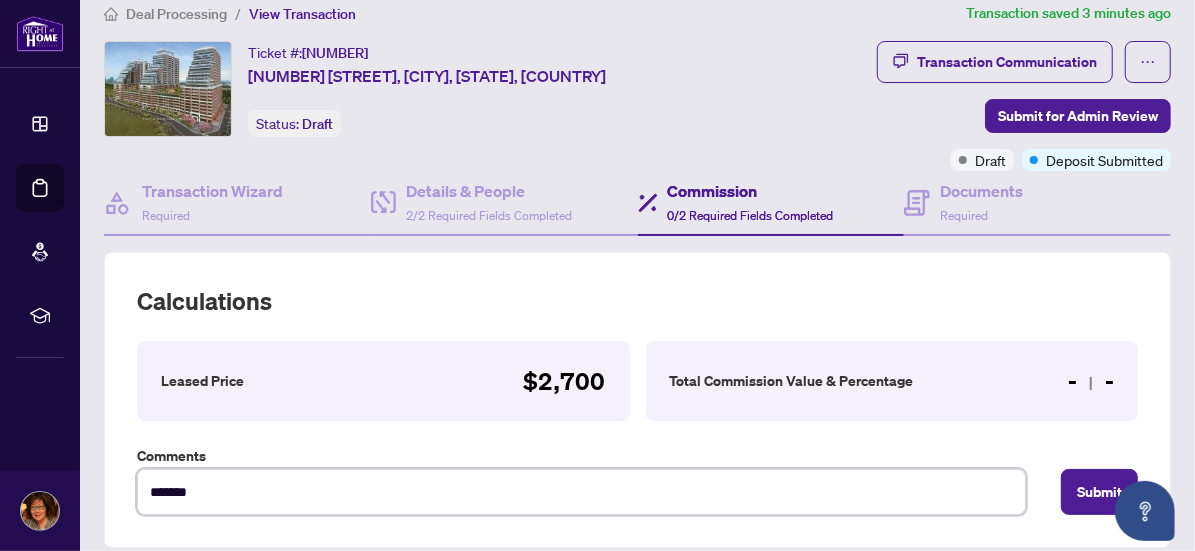 type on "********" 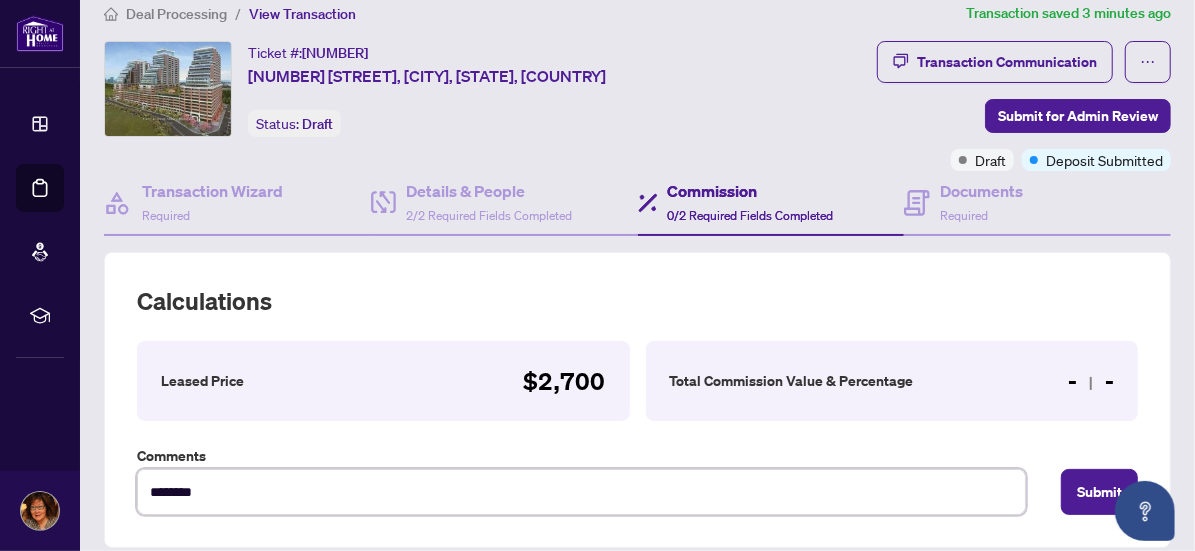 type on "********" 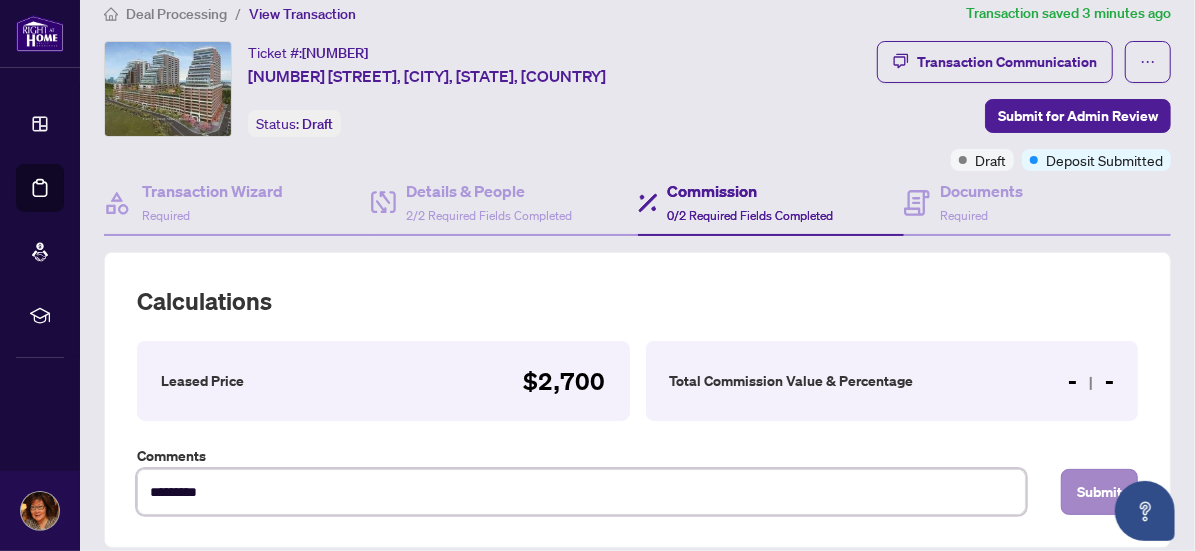 type on "********" 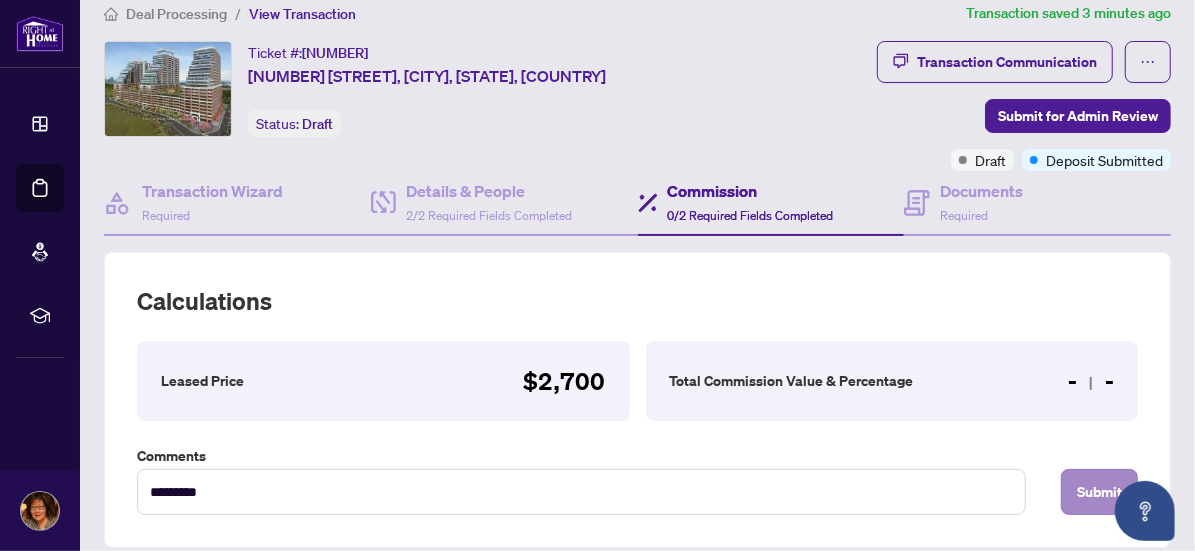 click on "Submit" at bounding box center (1099, 492) 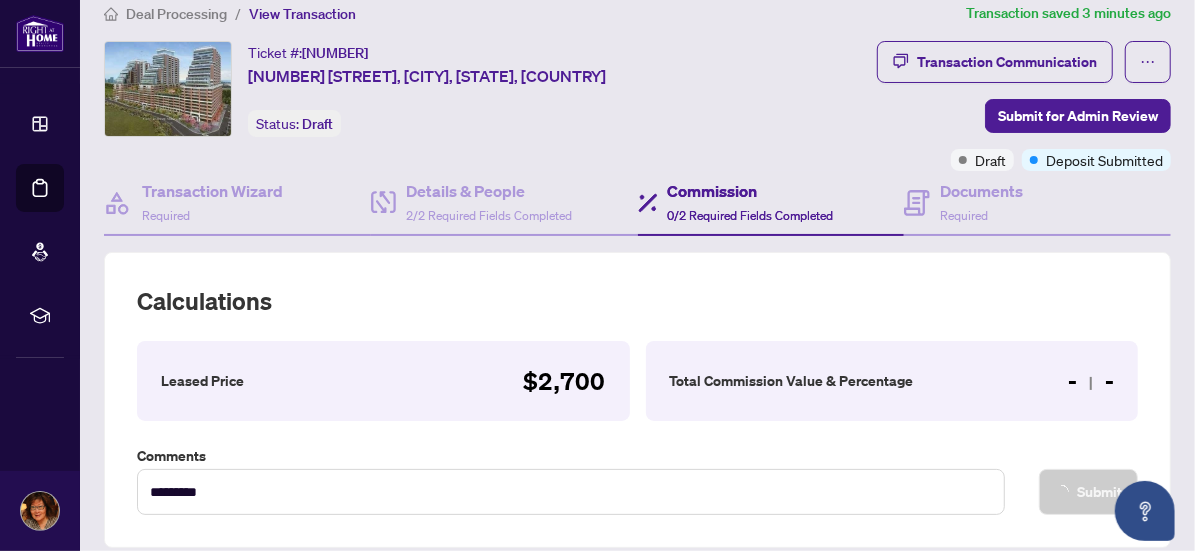 type on "********" 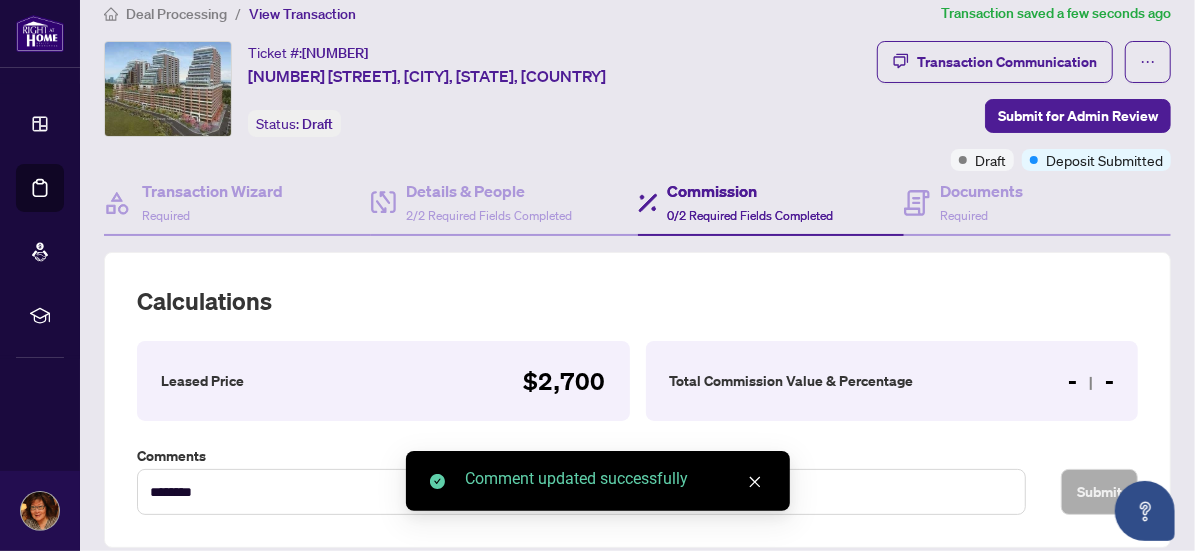 click at bounding box center [755, 482] 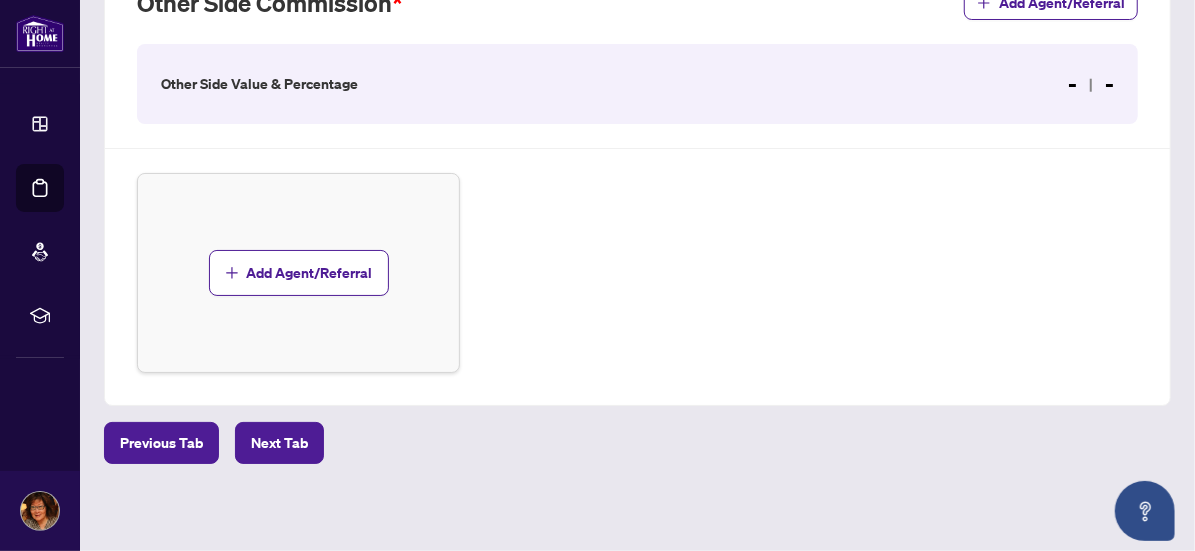 scroll, scrollTop: 0, scrollLeft: 0, axis: both 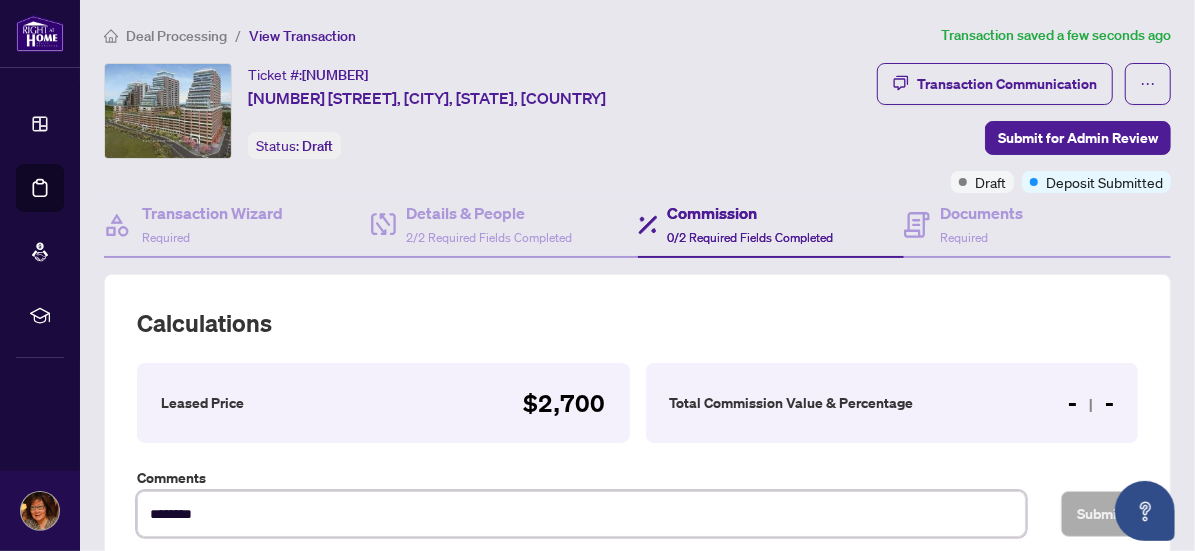 drag, startPoint x: 223, startPoint y: 505, endPoint x: 124, endPoint y: 511, distance: 99.18165 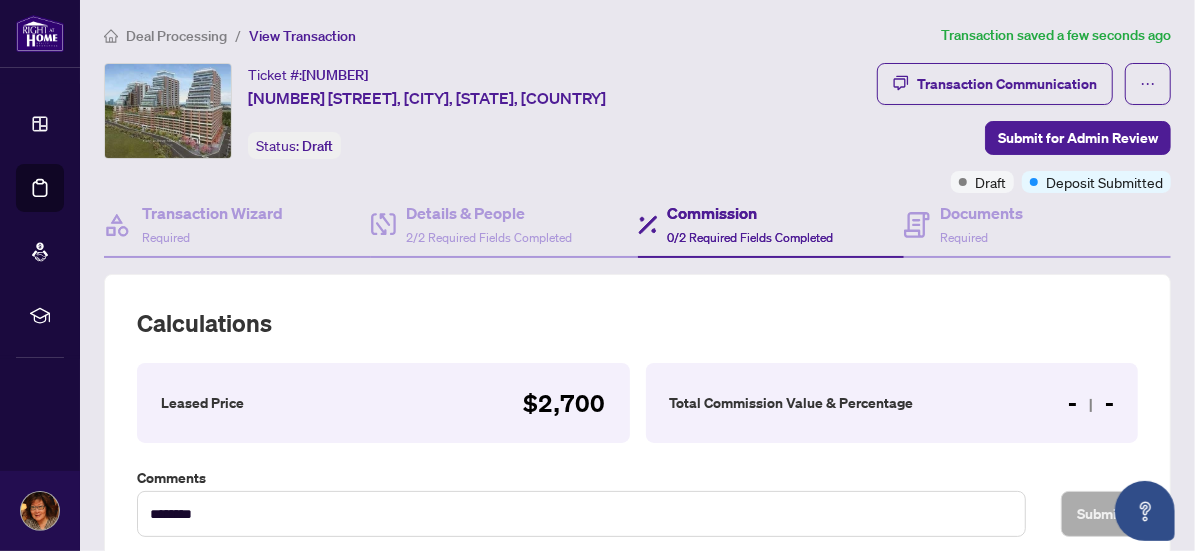 click on "Commission 0/2 Required Fields Completed" at bounding box center (751, 224) 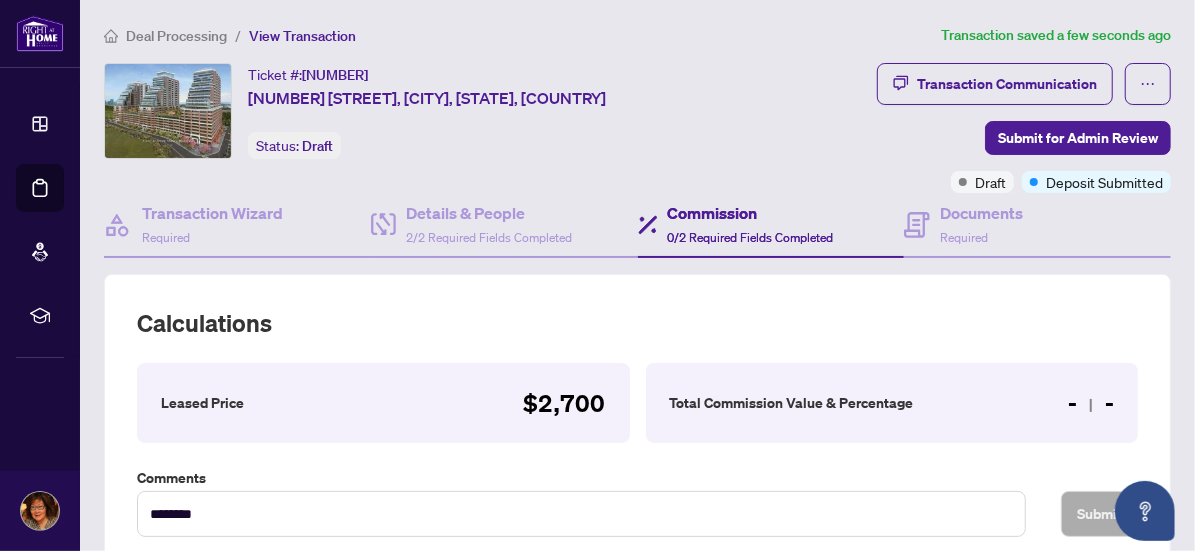 click on "-     -" at bounding box center [1091, 403] 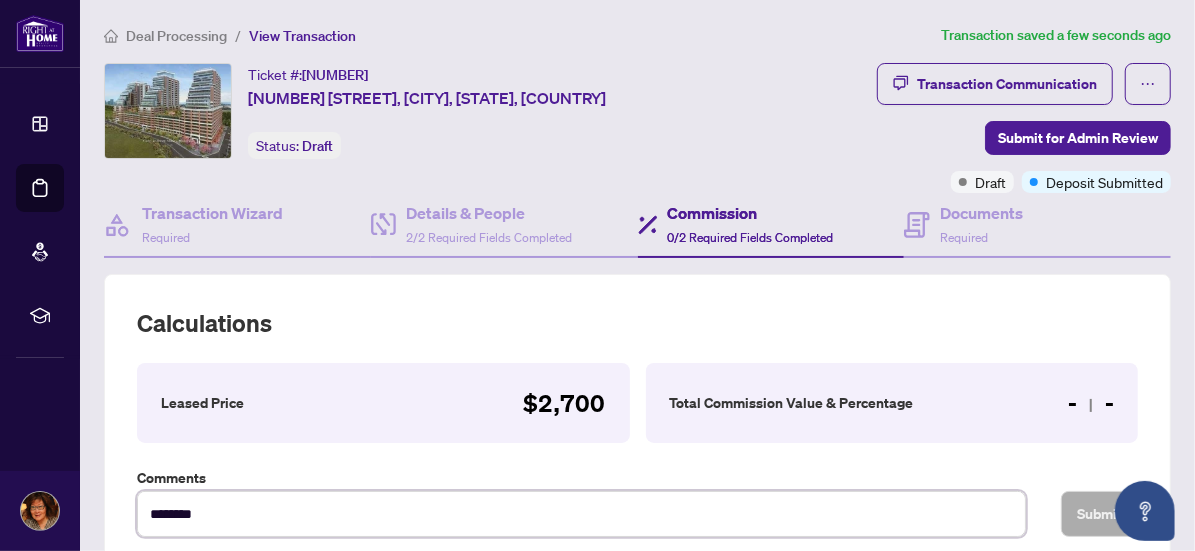 drag, startPoint x: 255, startPoint y: 504, endPoint x: 82, endPoint y: 527, distance: 174.5222 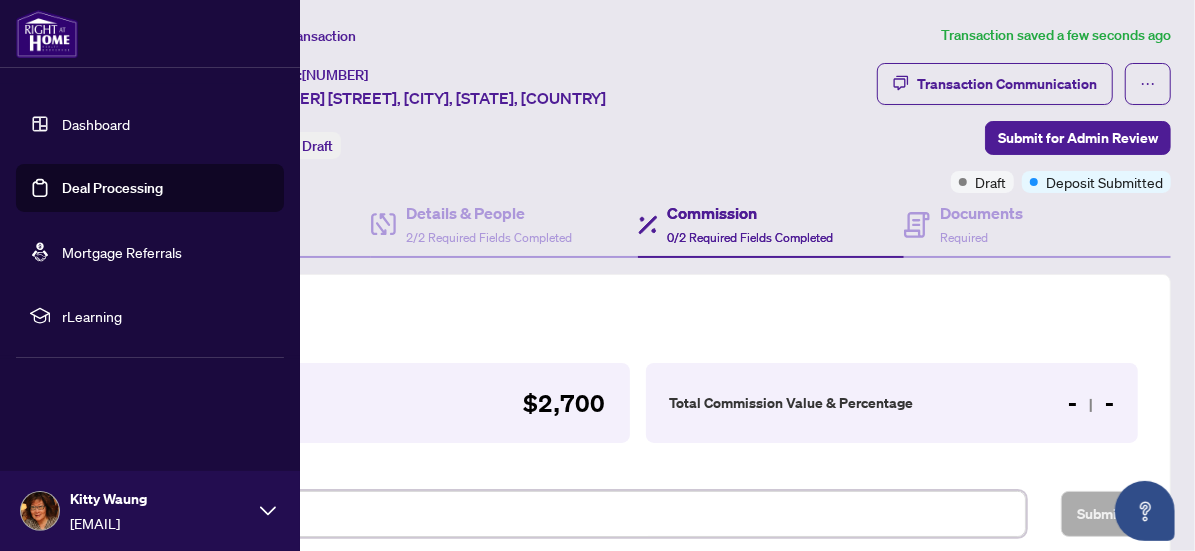 drag, startPoint x: 210, startPoint y: 507, endPoint x: 63, endPoint y: 510, distance: 147.03061 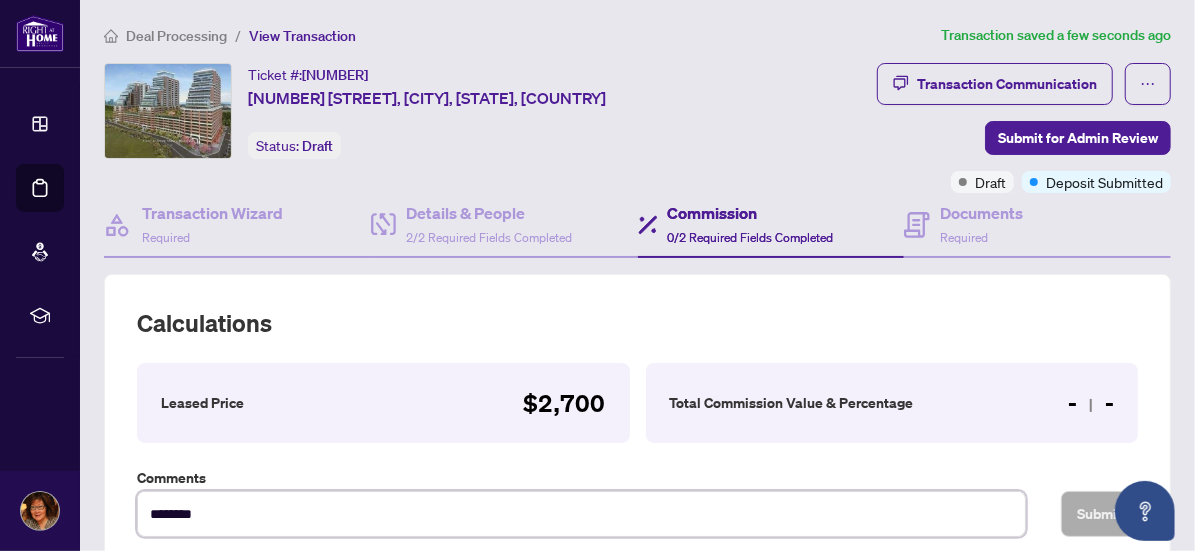 type on "*" 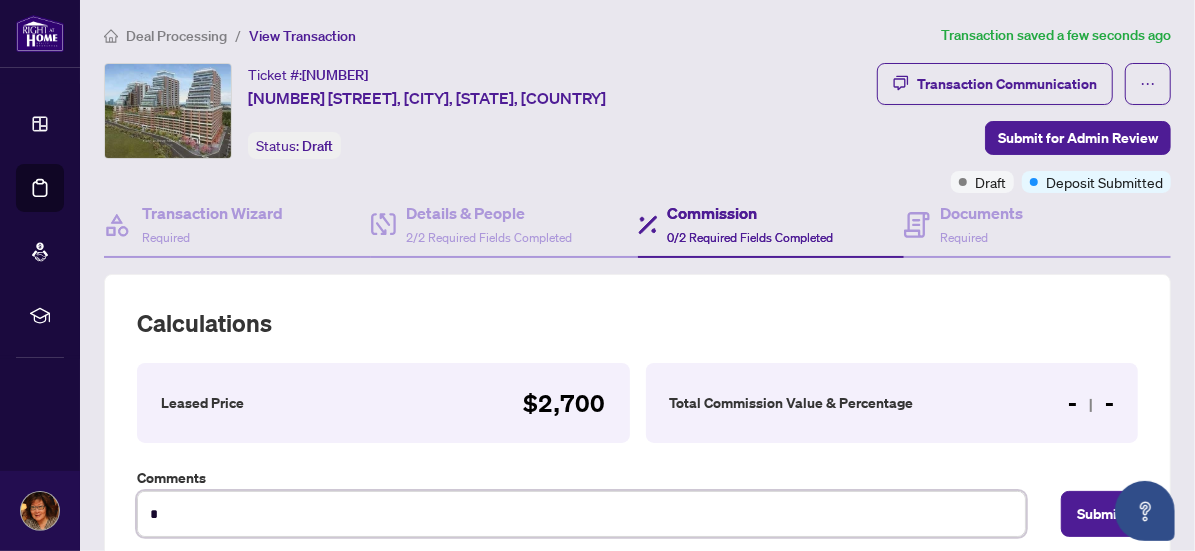 type on "**" 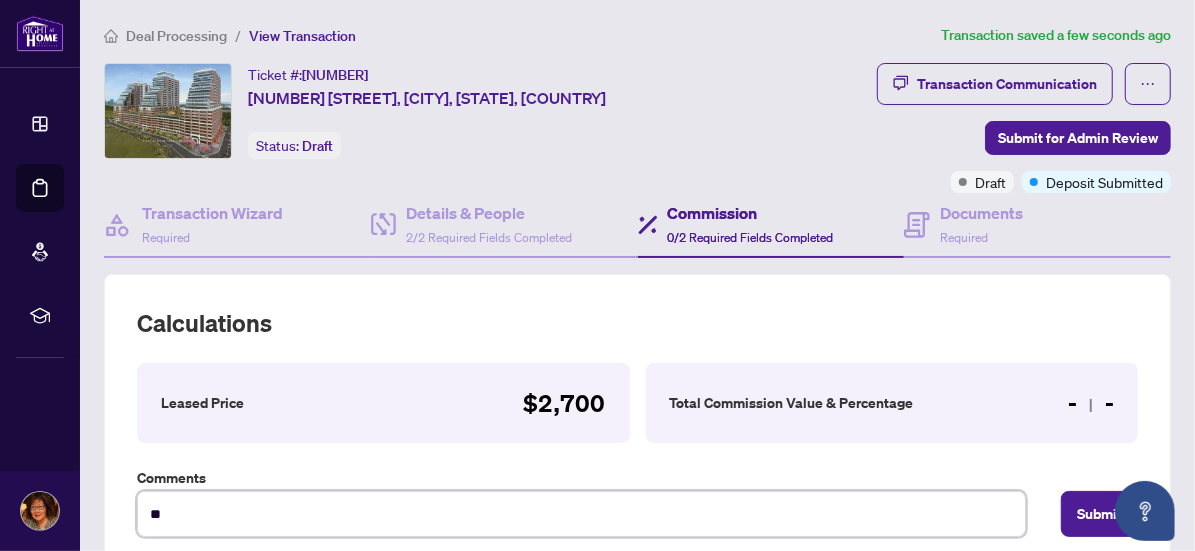 type on "***" 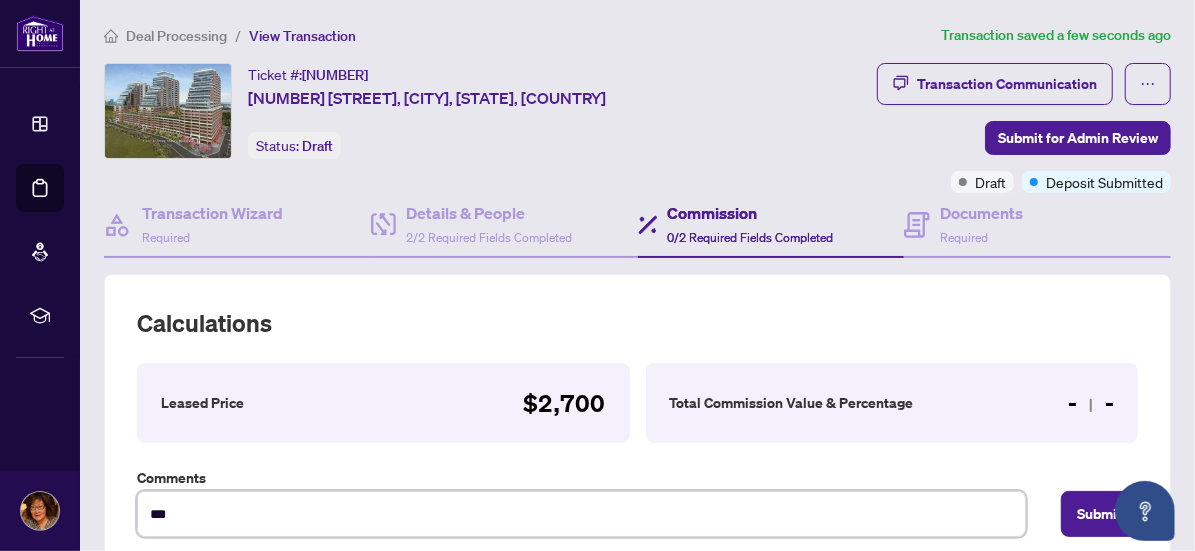 type on "****" 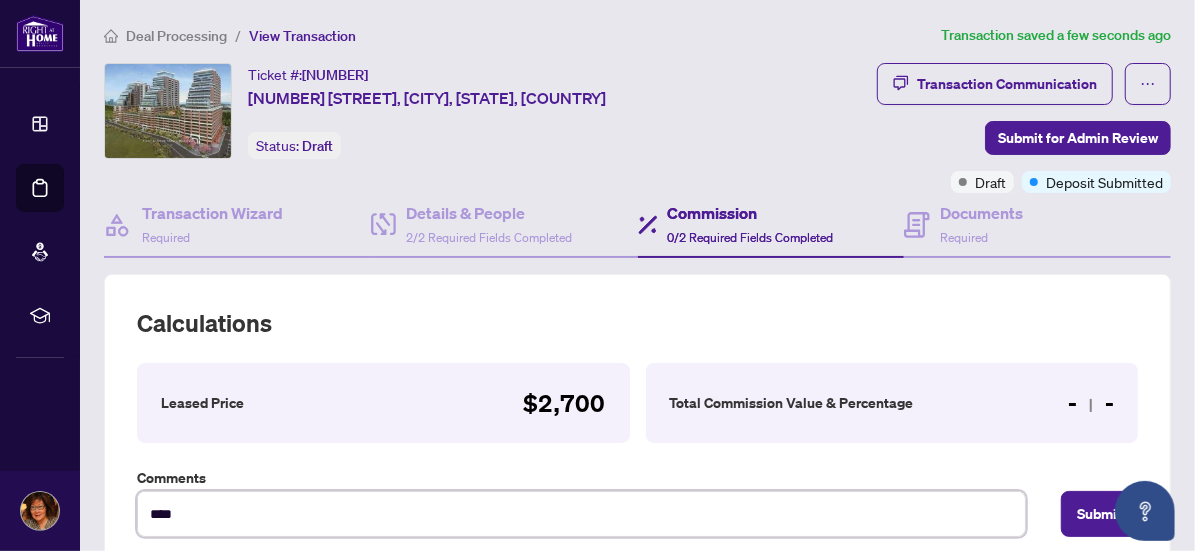 type on "****" 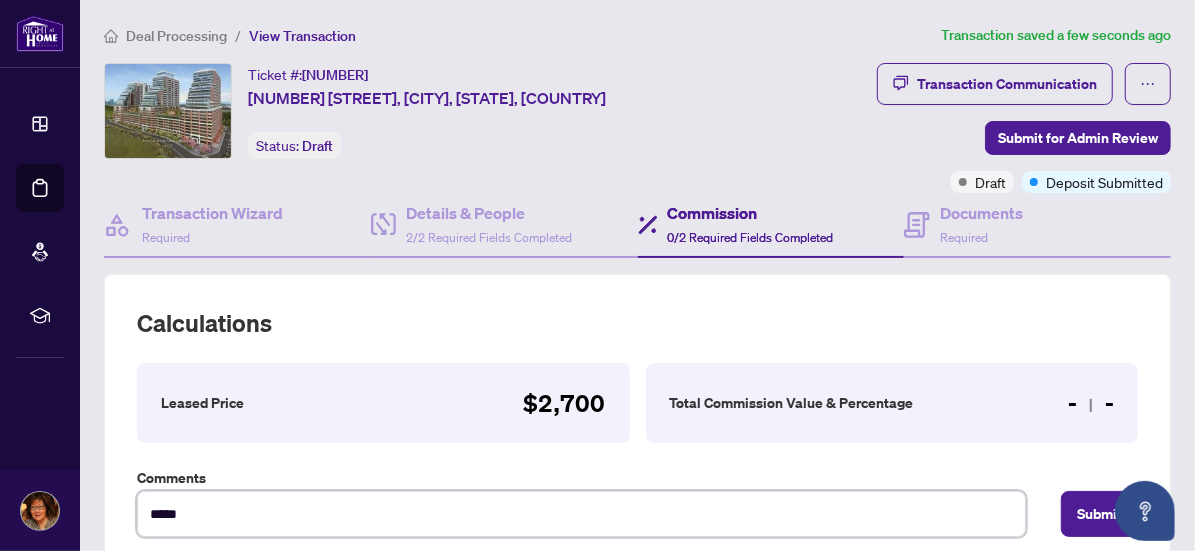 type on "******" 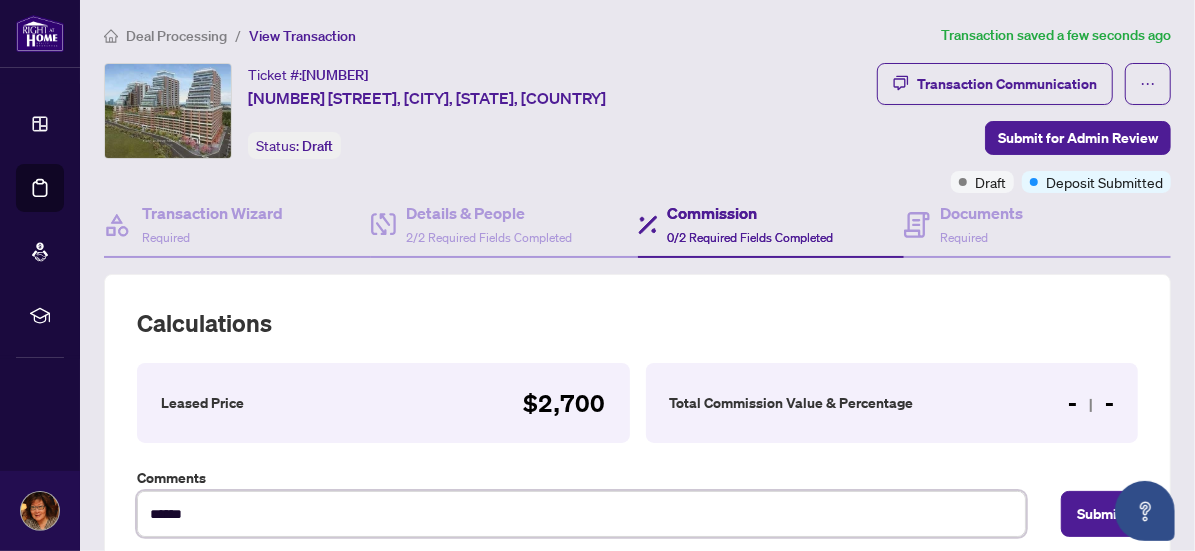 type on "****" 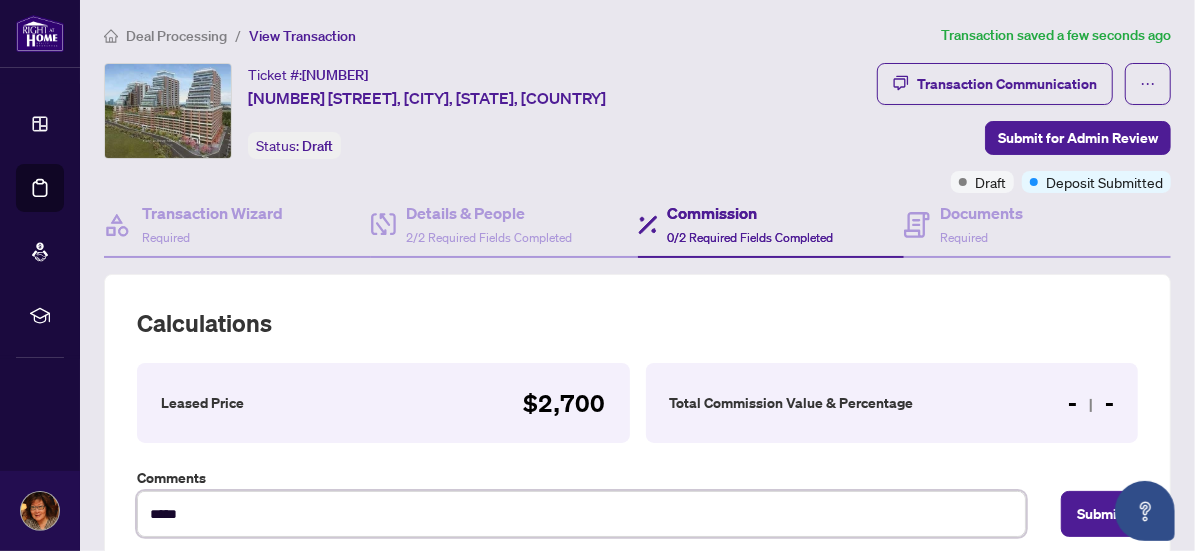 type on "******" 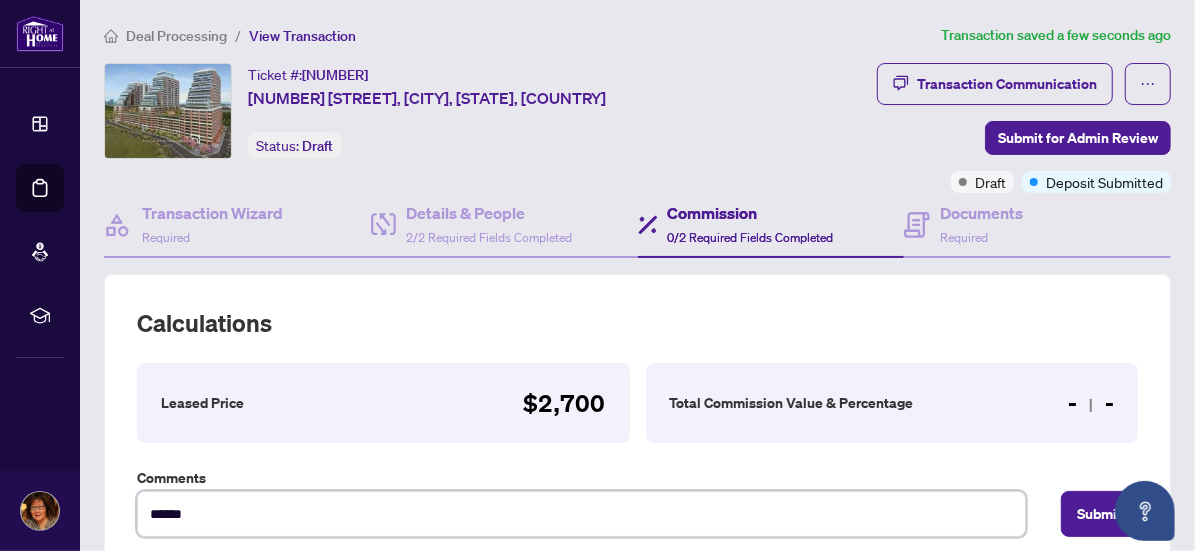 type on "*******" 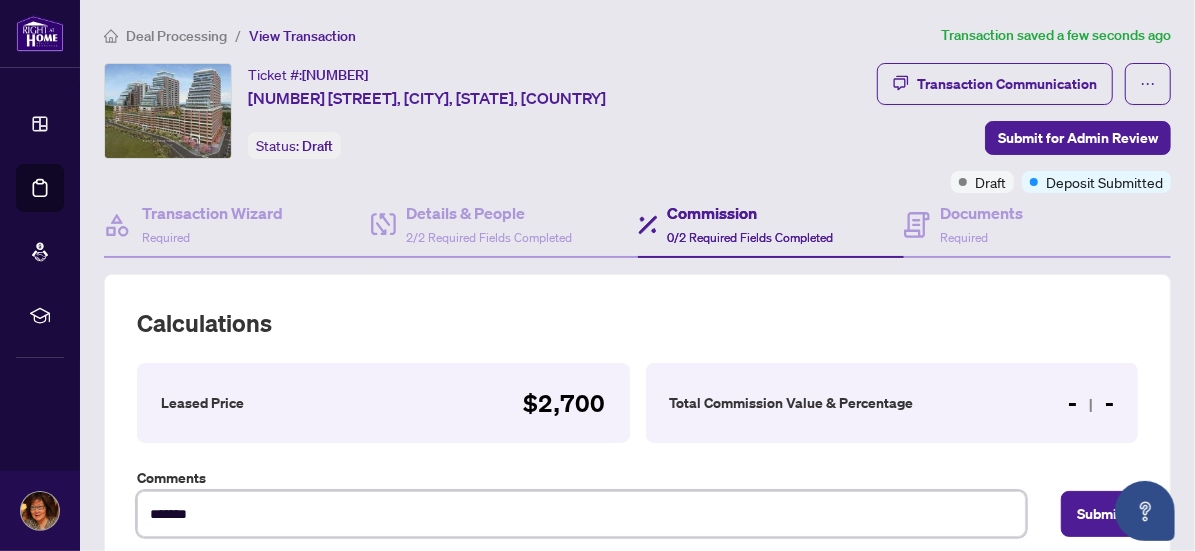 type on "********" 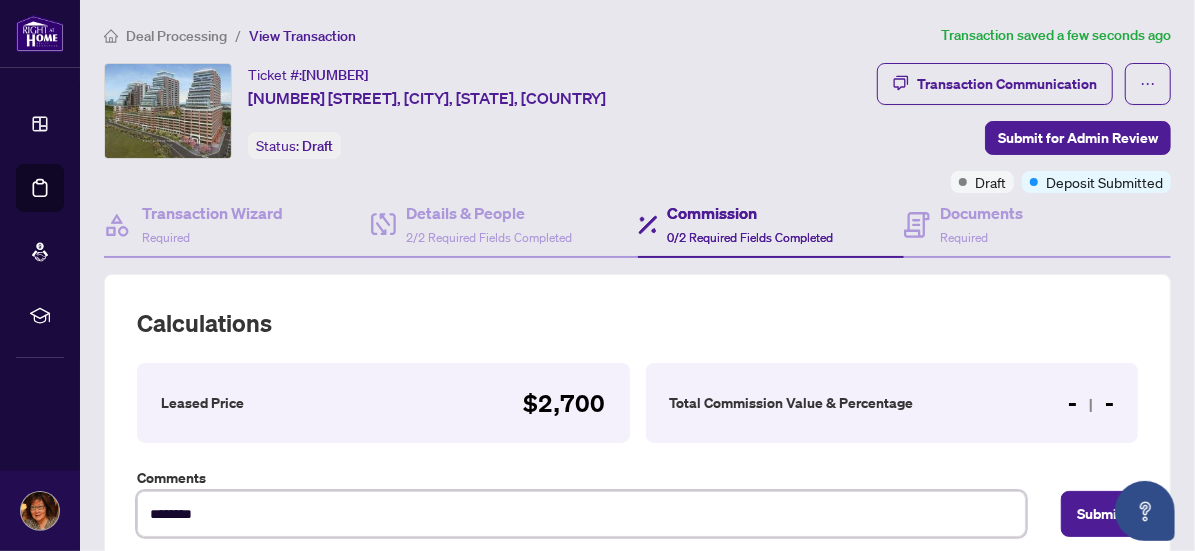 type on "*********" 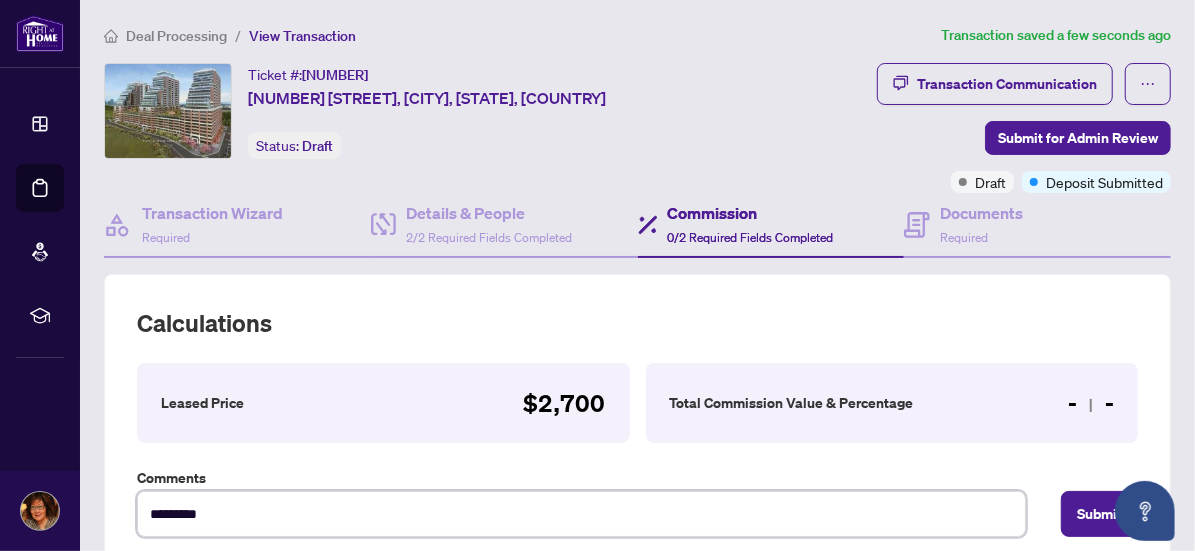type on "**********" 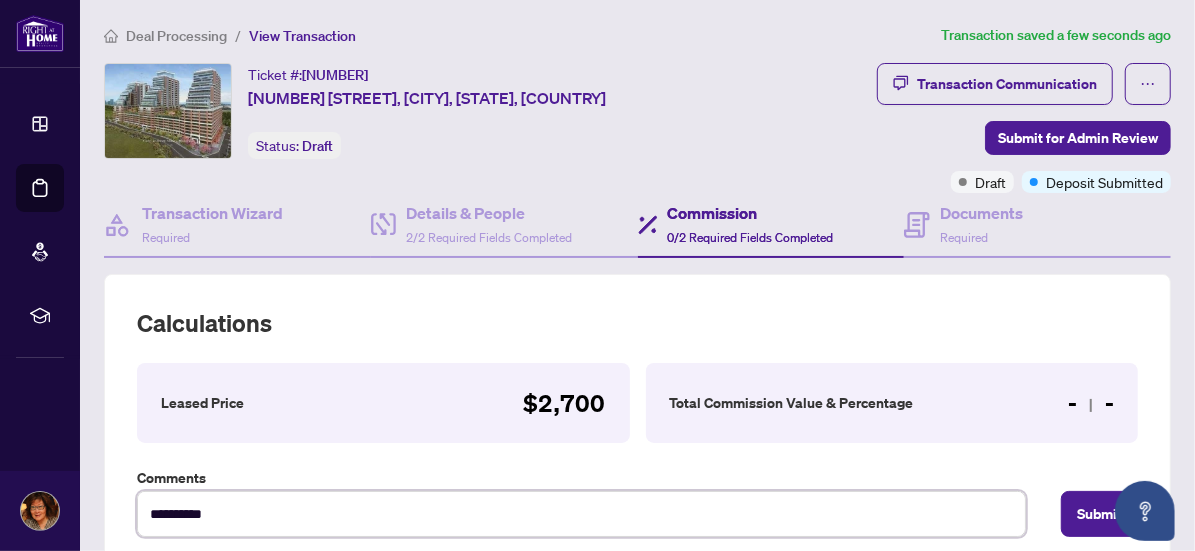 type on "**********" 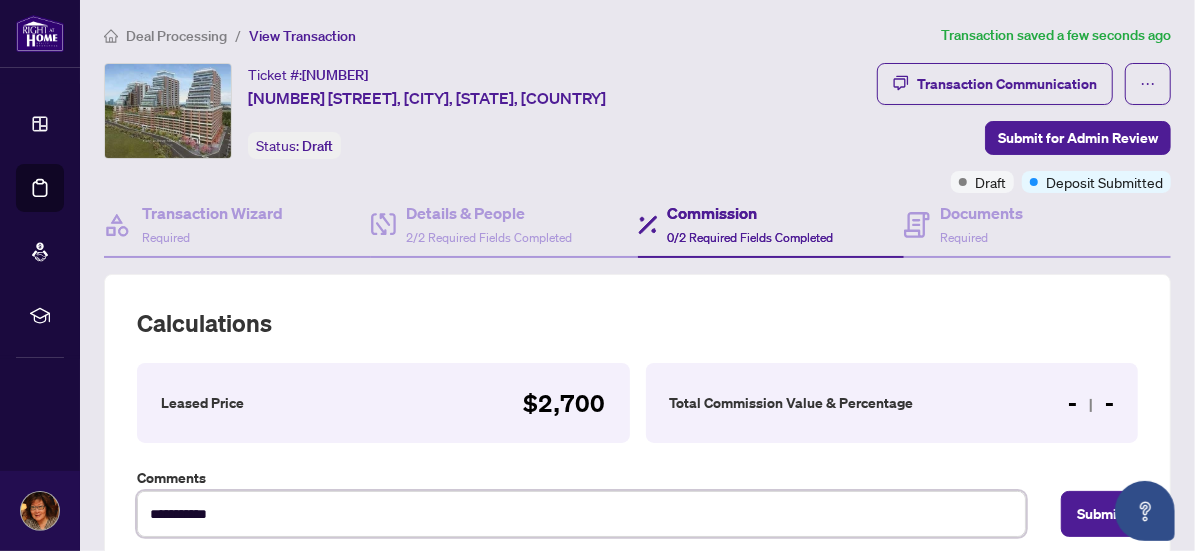 type on "**********" 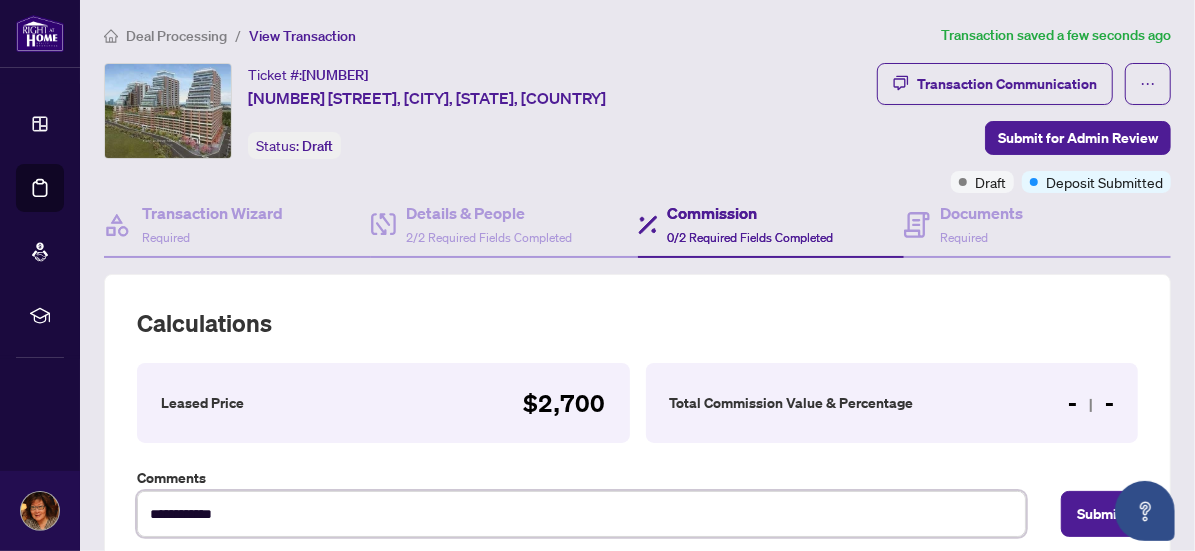 type on "**********" 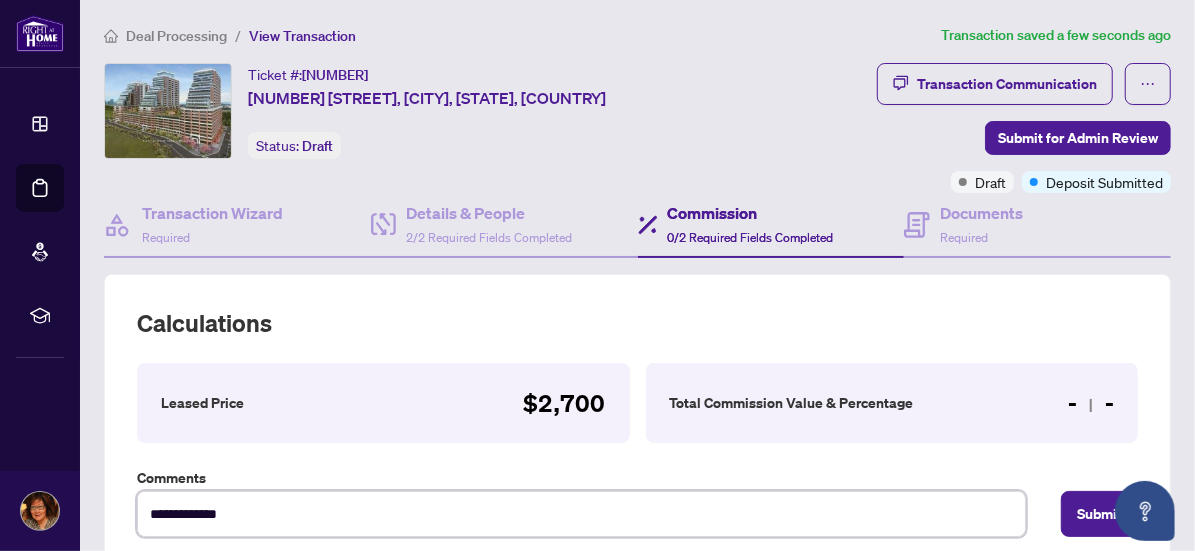 type on "**********" 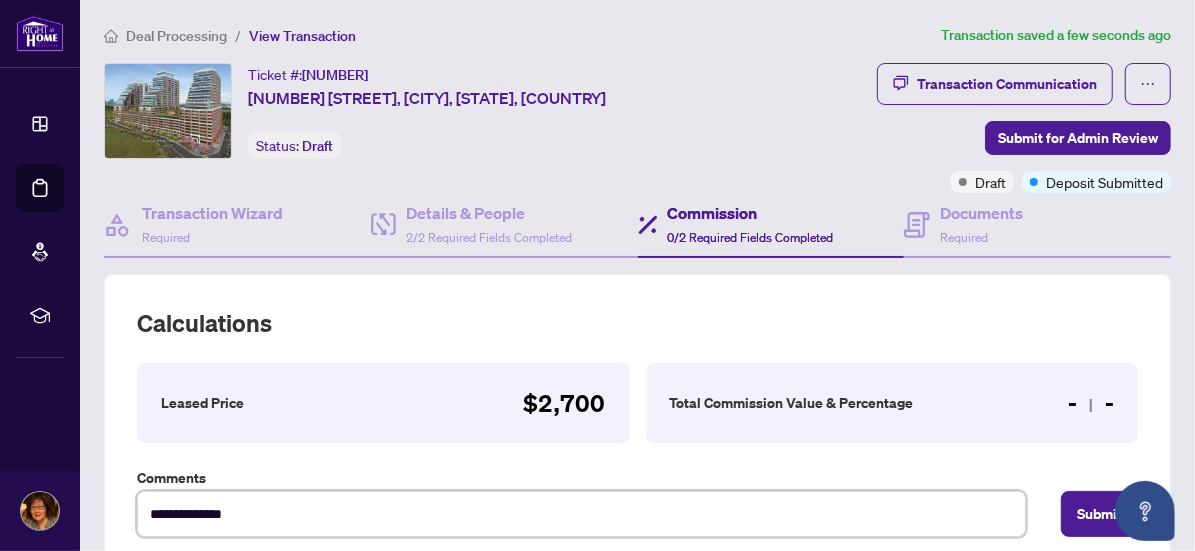 type on "**********" 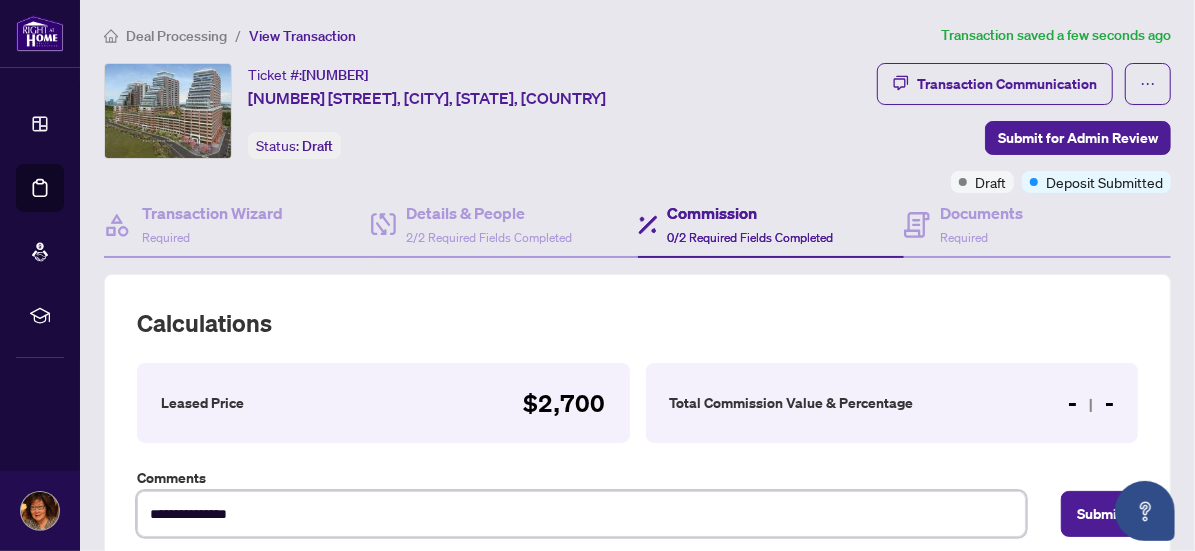 type on "**********" 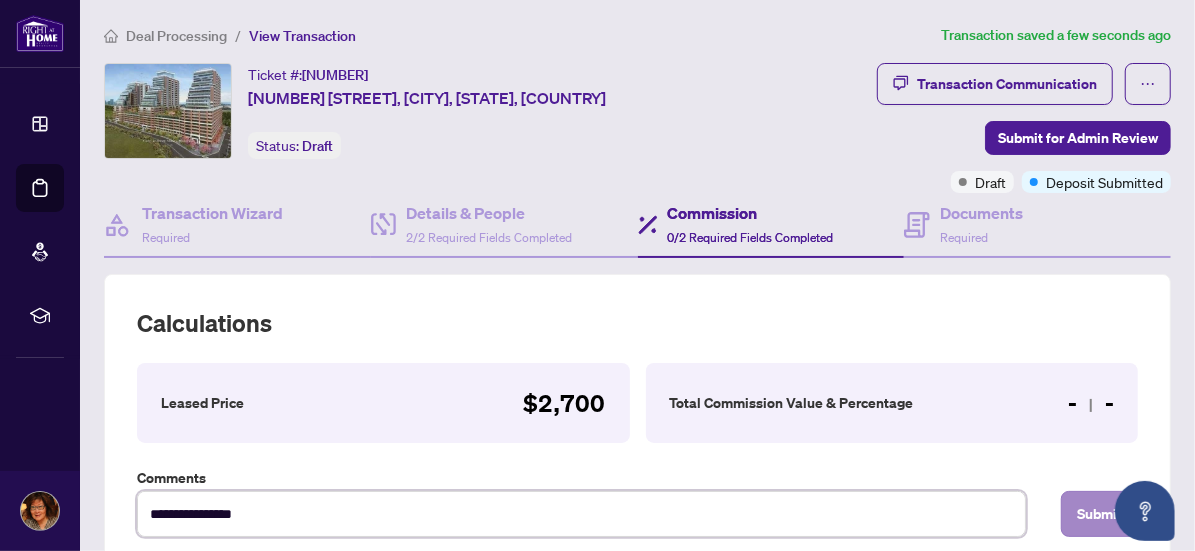 type on "**********" 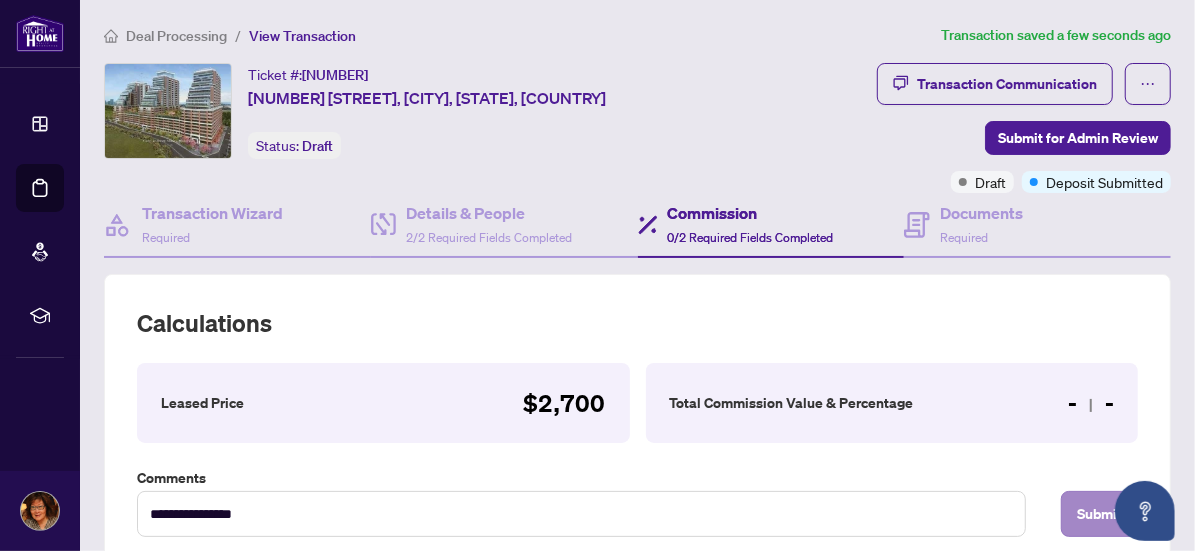 click on "Submit" at bounding box center [1099, 514] 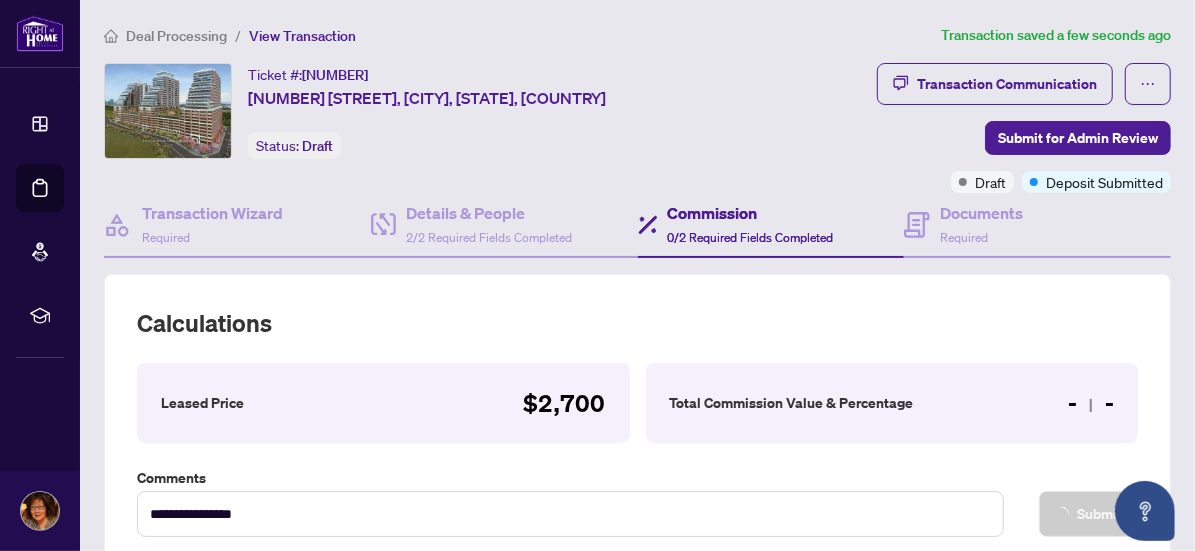 type on "**********" 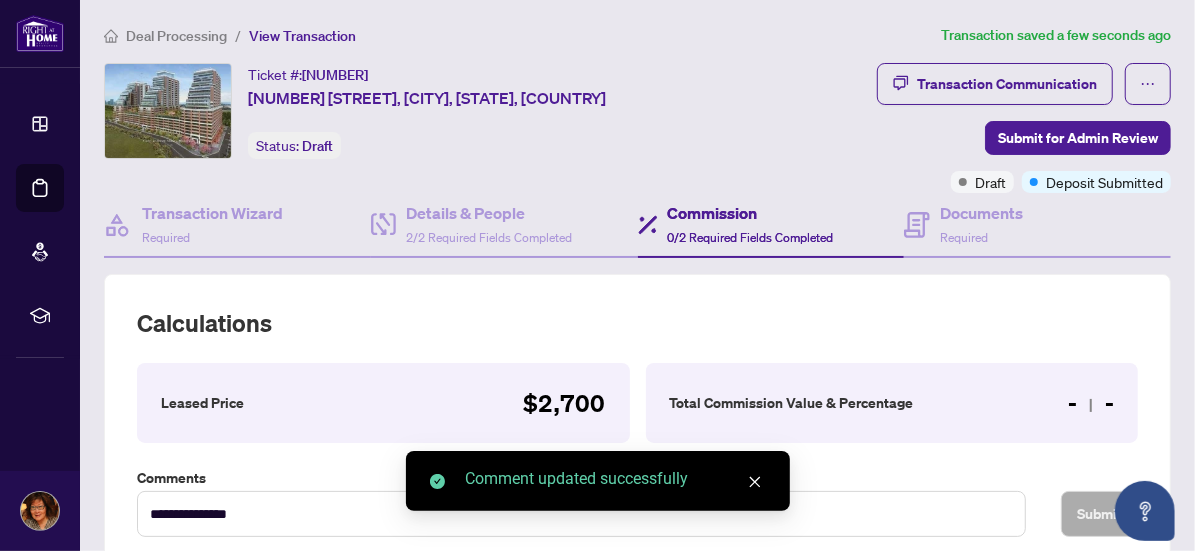 click on "**********" at bounding box center (637, 275) 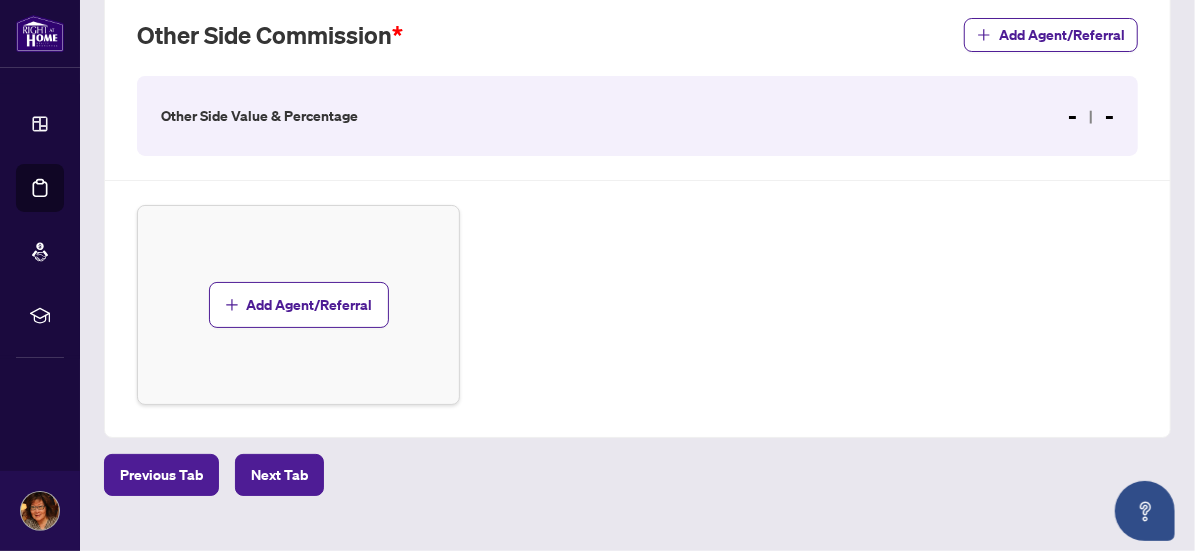 scroll, scrollTop: 1102, scrollLeft: 0, axis: vertical 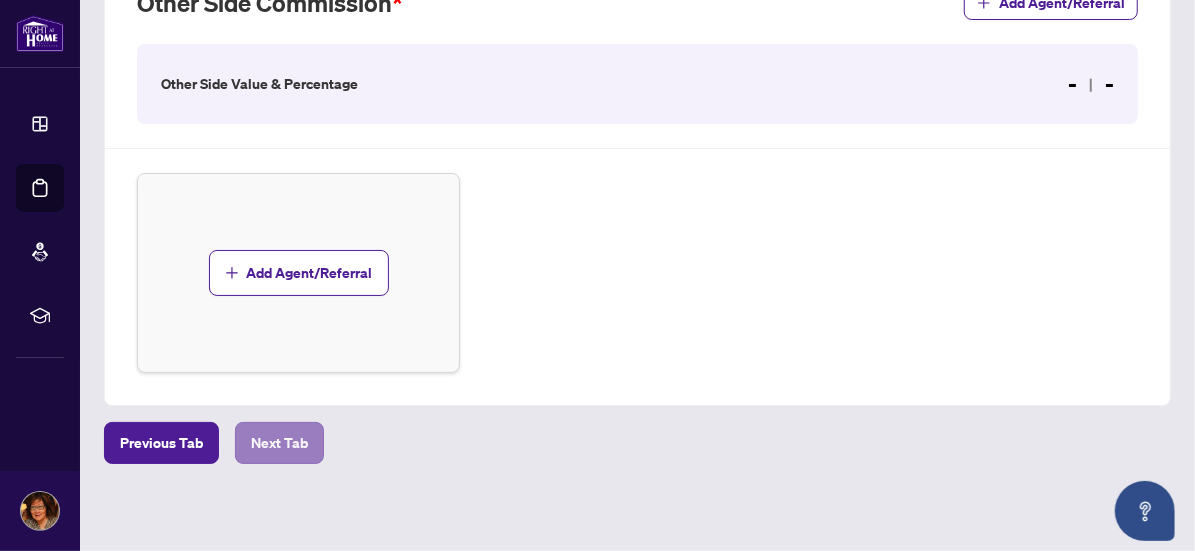 click on "Next Tab" at bounding box center [279, 443] 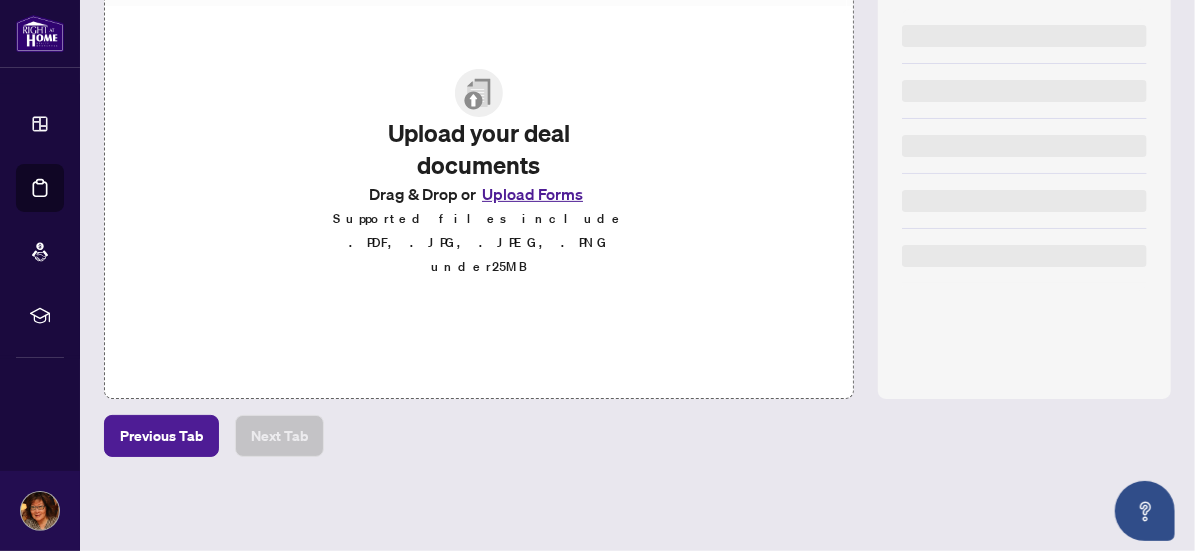 scroll, scrollTop: 318, scrollLeft: 0, axis: vertical 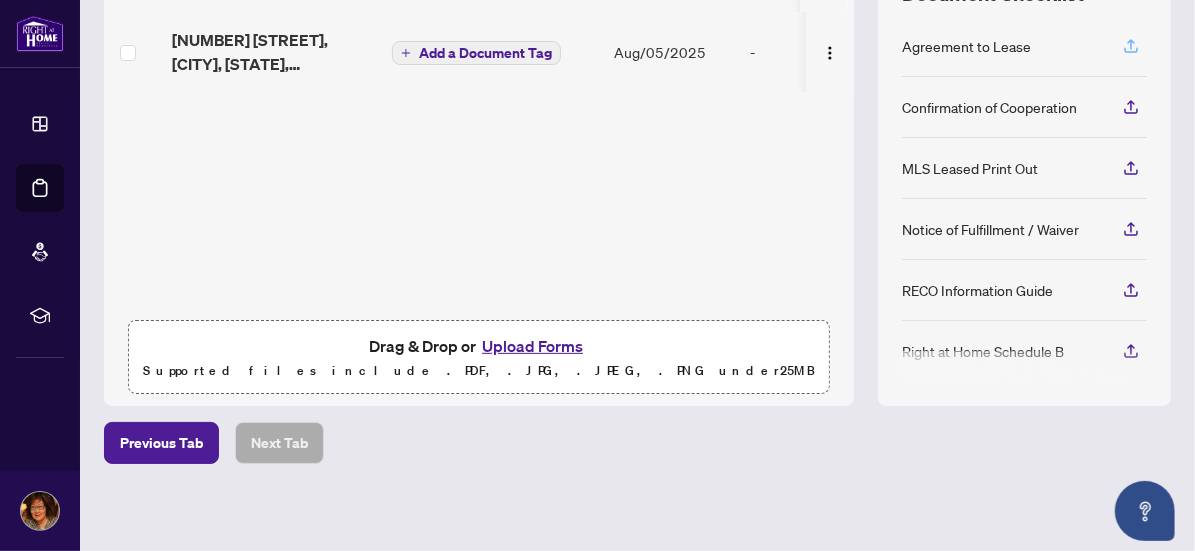click 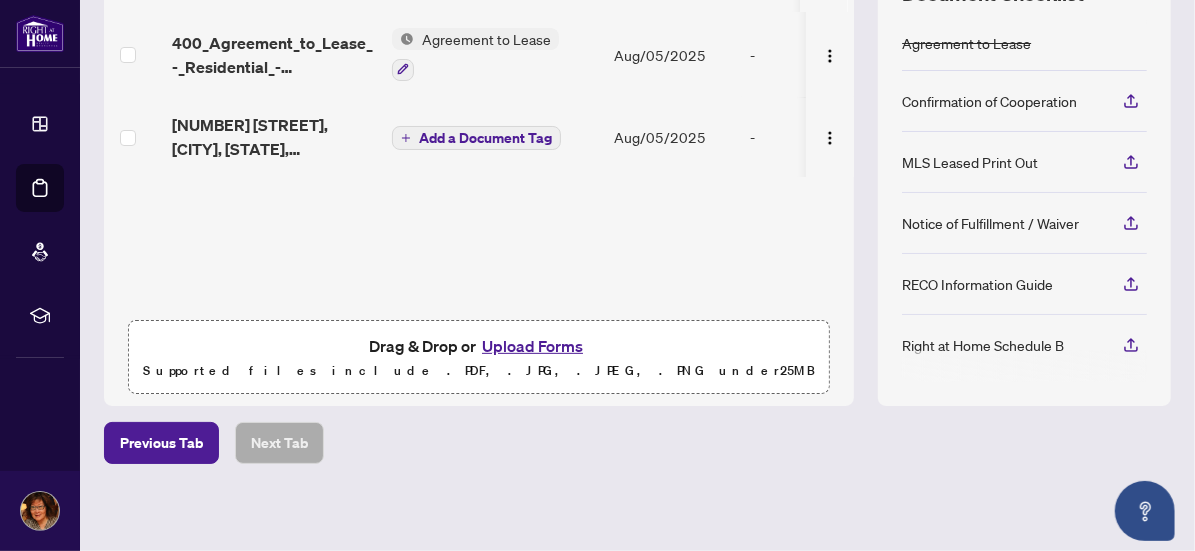 click on "Aug/05/2025" at bounding box center [674, 54] 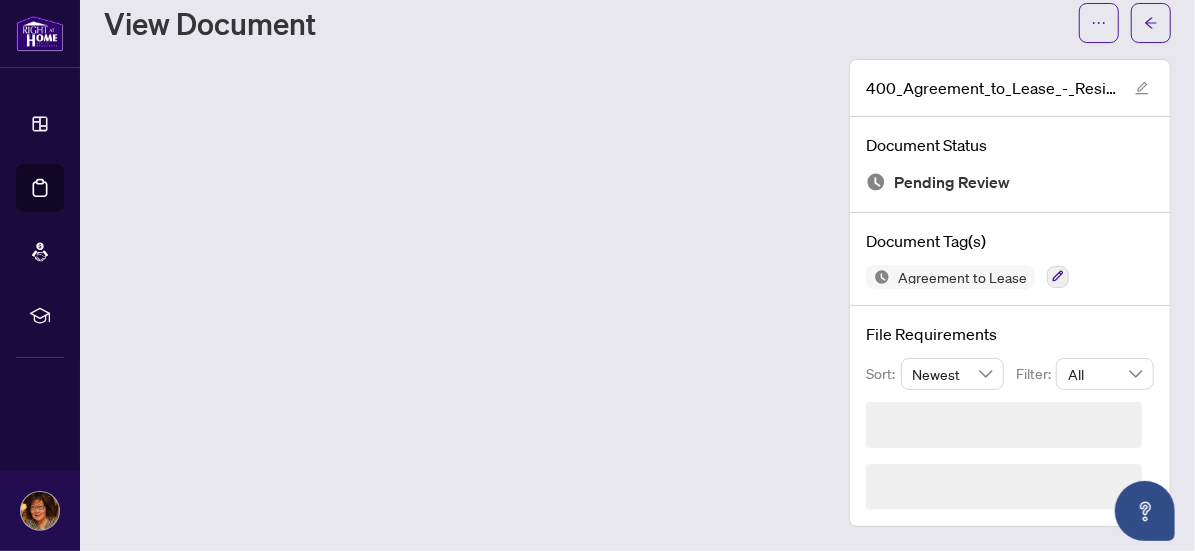 scroll, scrollTop: 0, scrollLeft: 0, axis: both 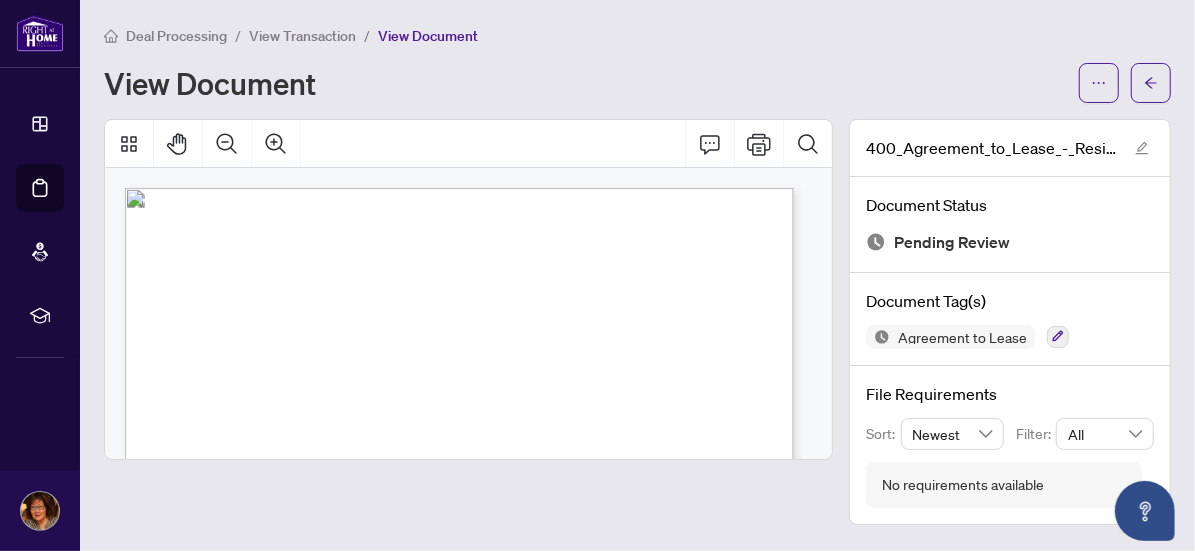 click on "View Document" at bounding box center (585, 83) 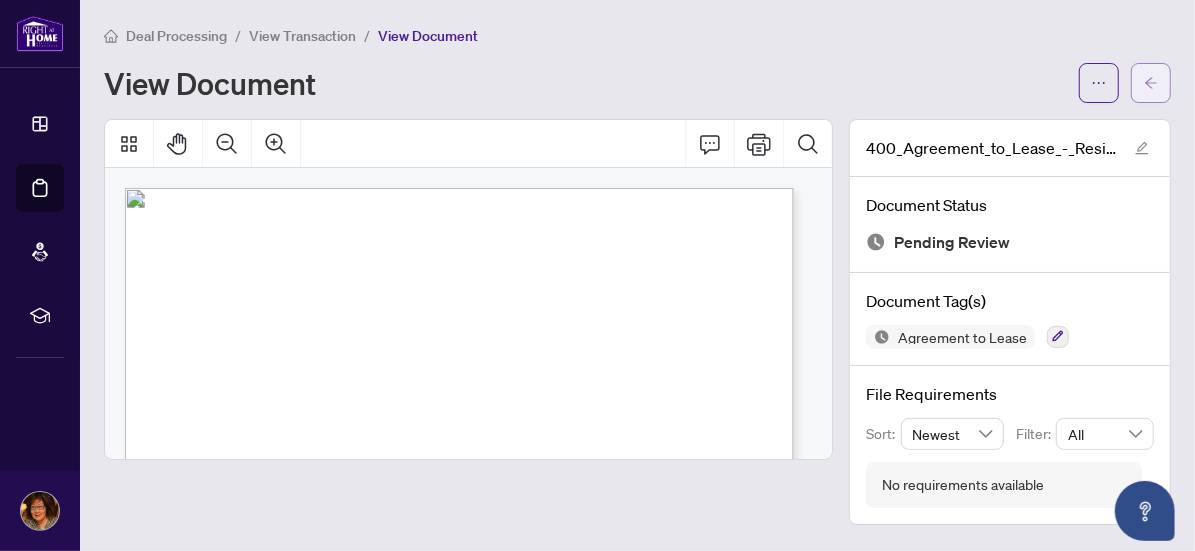 click at bounding box center (1151, 83) 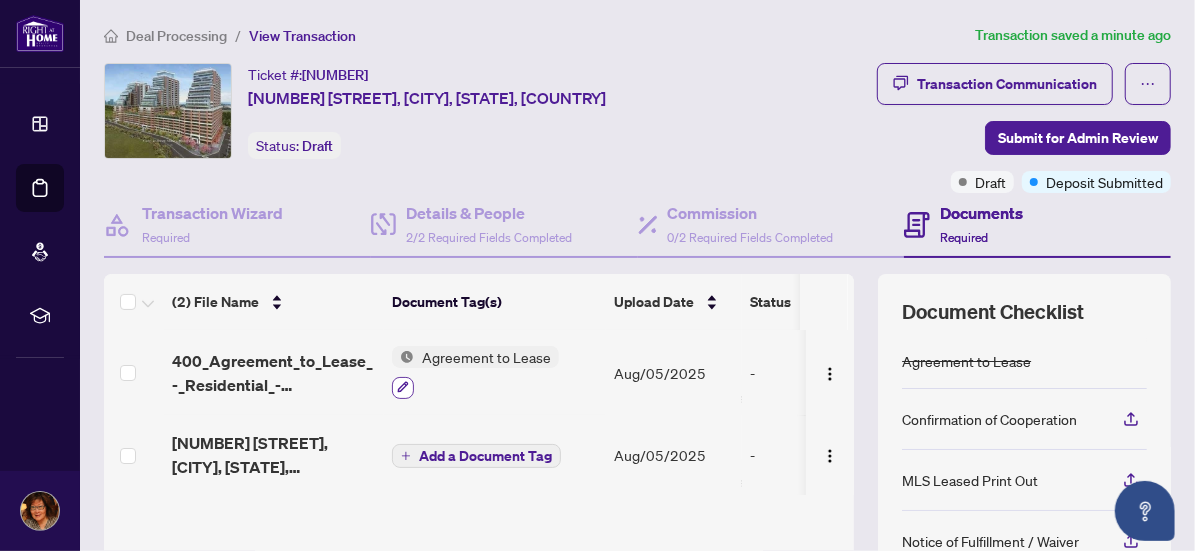 click 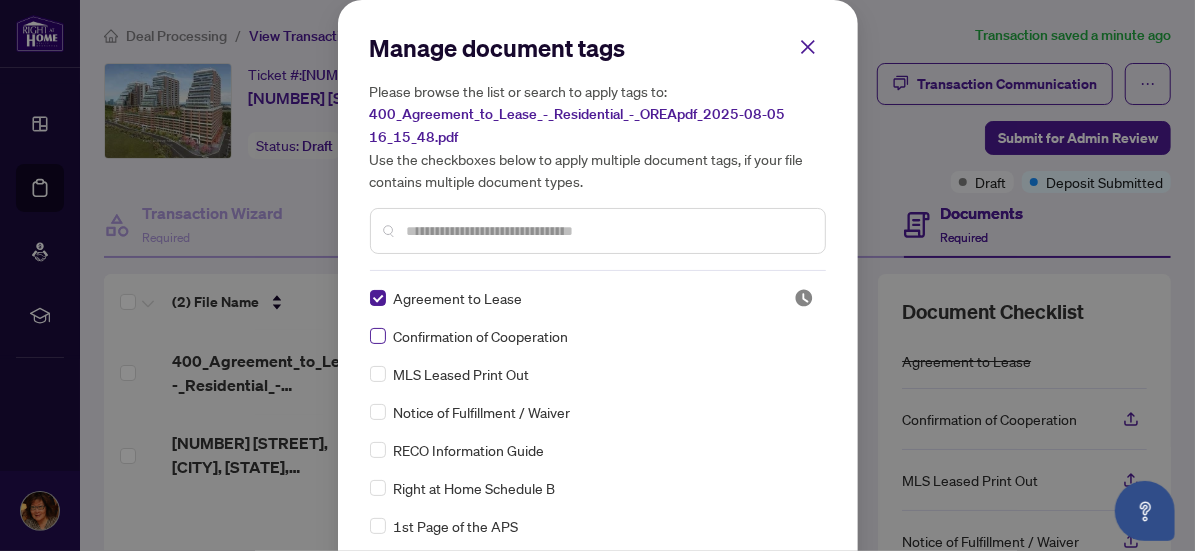 click at bounding box center (378, 336) 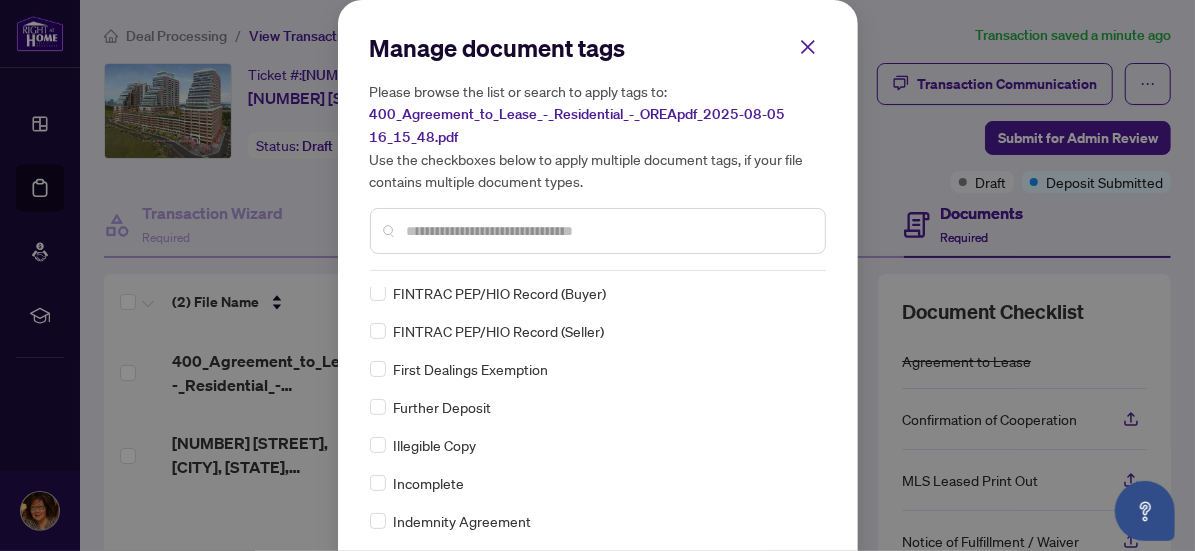 scroll, scrollTop: 1965, scrollLeft: 0, axis: vertical 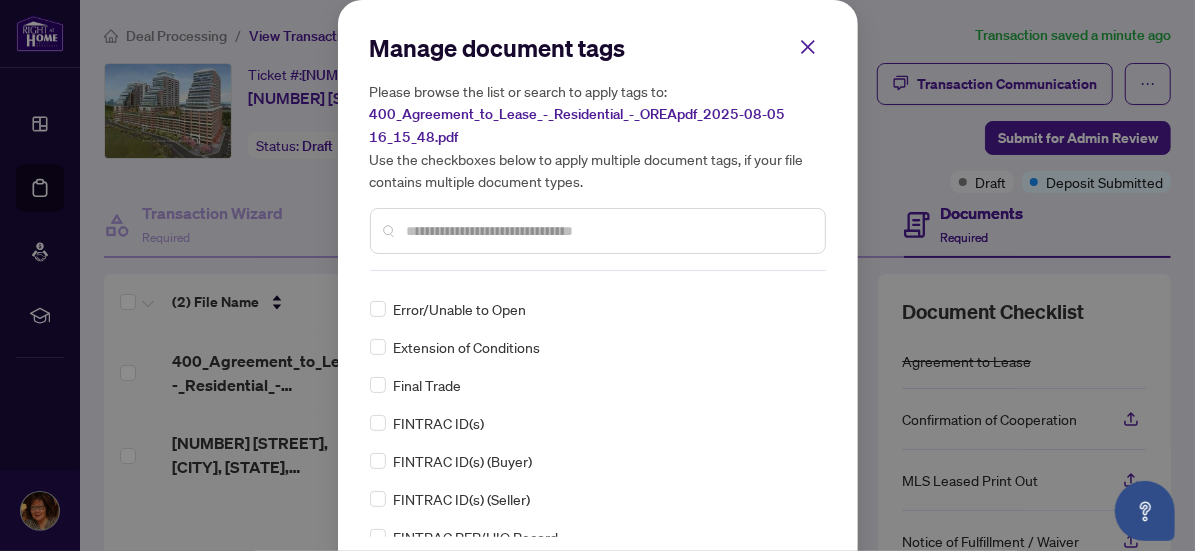 click at bounding box center (608, 231) 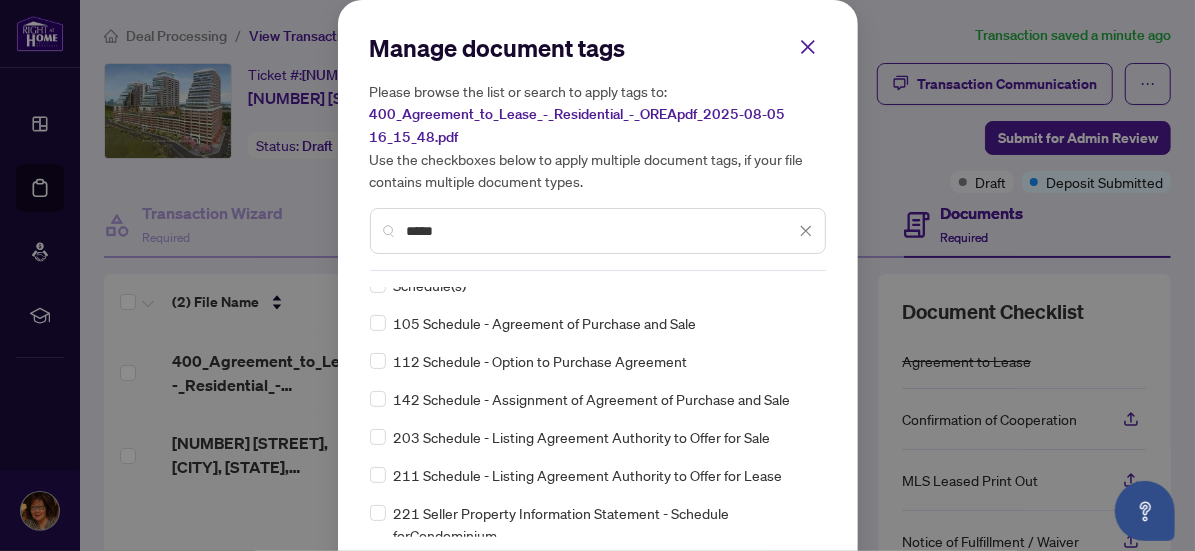 scroll, scrollTop: 0, scrollLeft: 0, axis: both 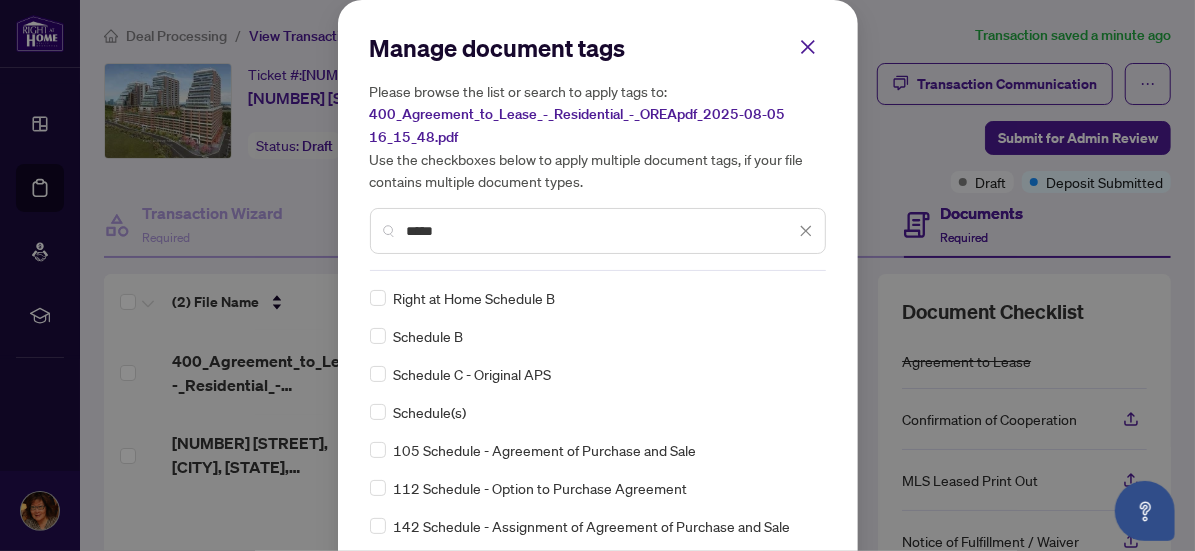 drag, startPoint x: 487, startPoint y: 248, endPoint x: 485, endPoint y: 295, distance: 47.042534 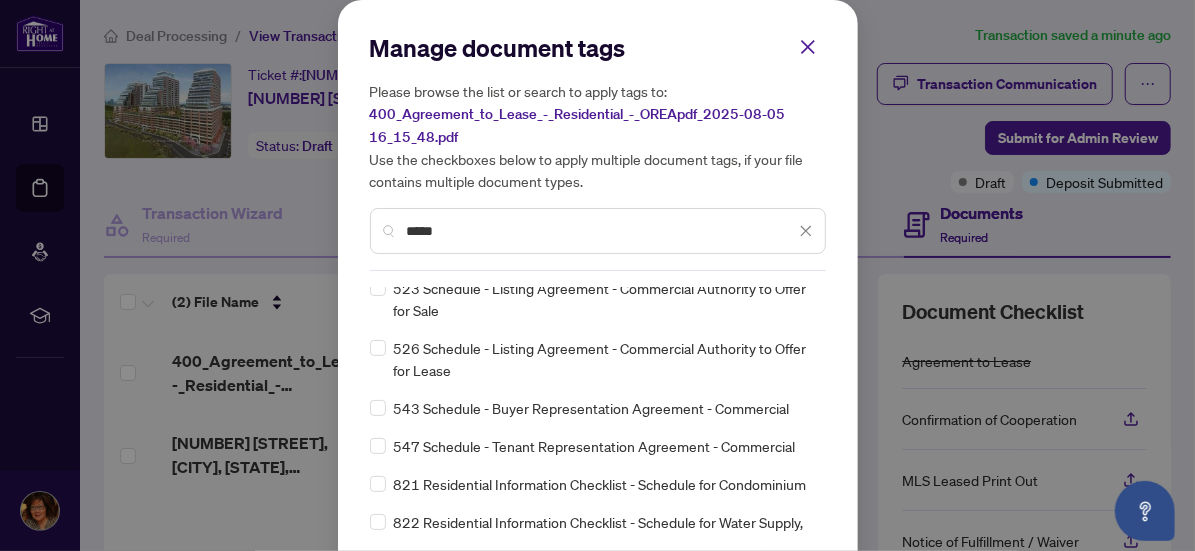 scroll, scrollTop: 774, scrollLeft: 0, axis: vertical 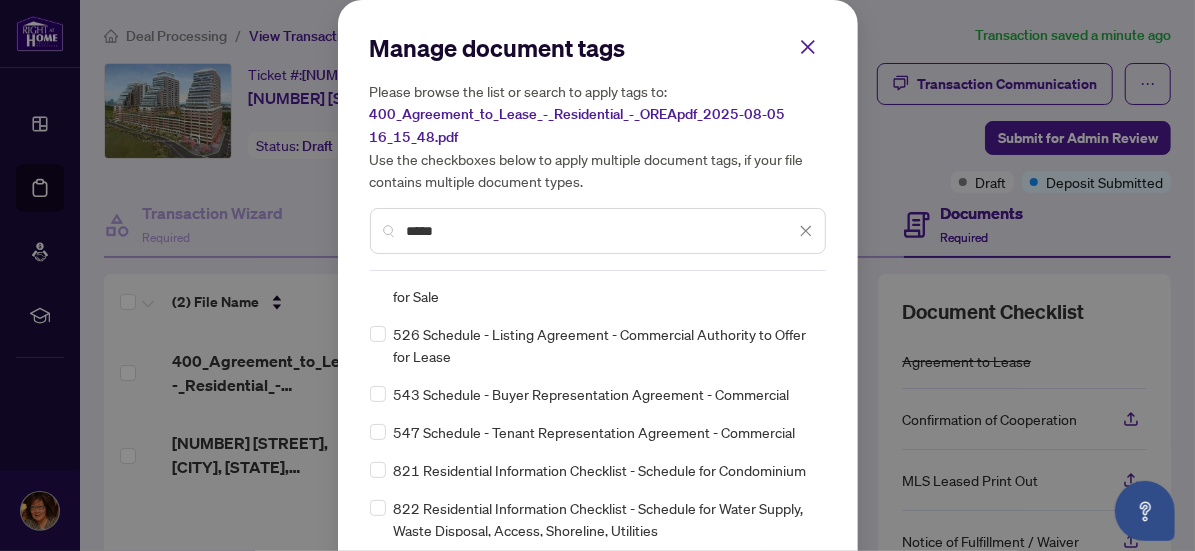 drag, startPoint x: 457, startPoint y: 222, endPoint x: 397, endPoint y: 228, distance: 60.299255 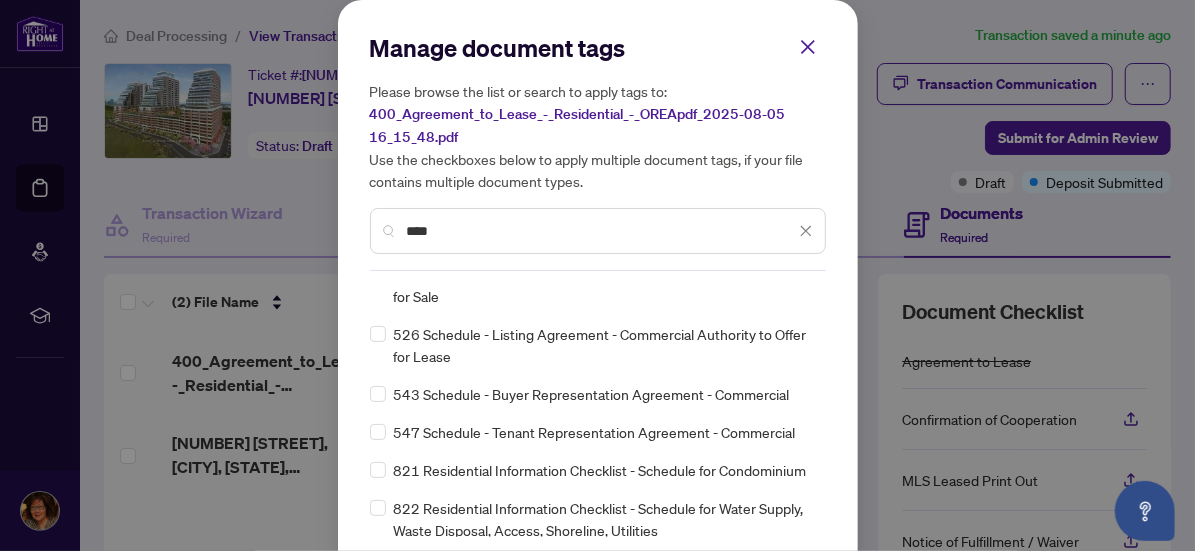 scroll, scrollTop: 644, scrollLeft: 0, axis: vertical 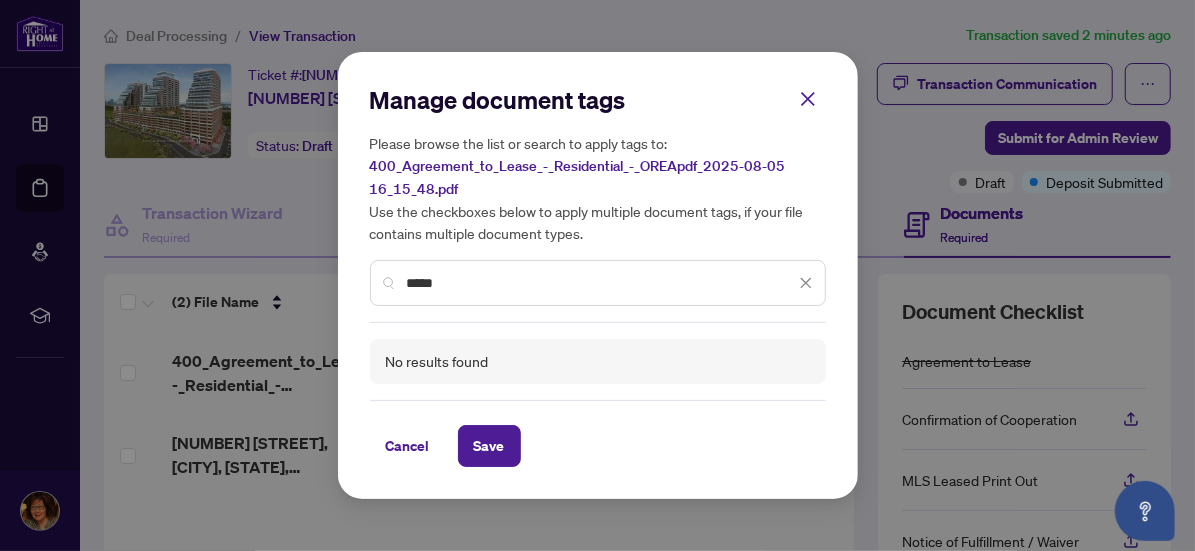 type on "*******" 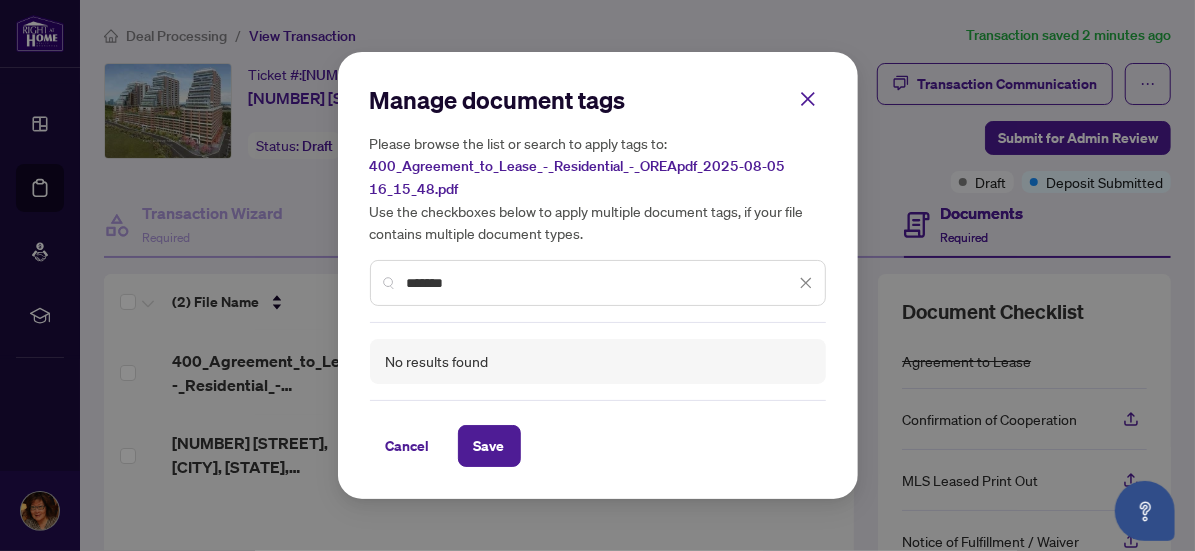 drag, startPoint x: 487, startPoint y: 289, endPoint x: 809, endPoint y: 281, distance: 322.09937 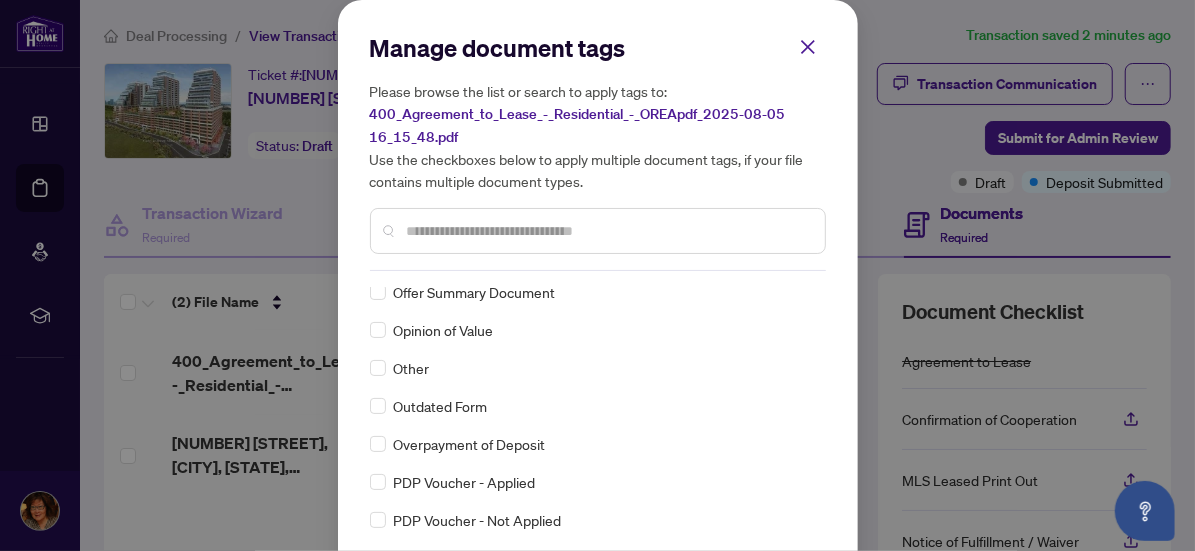 scroll, scrollTop: 2949, scrollLeft: 0, axis: vertical 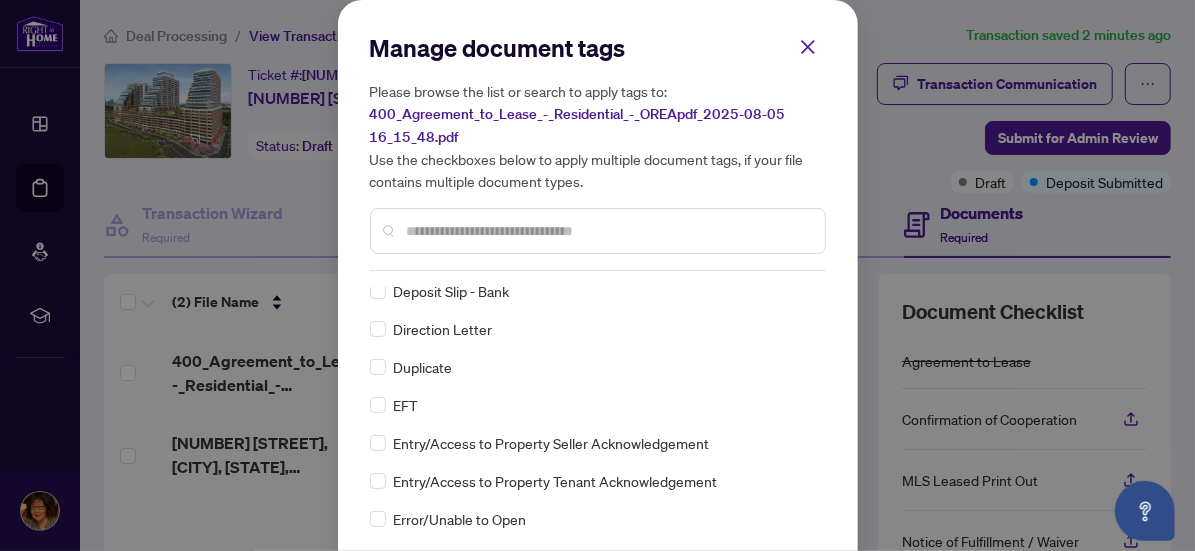 click at bounding box center (608, 231) 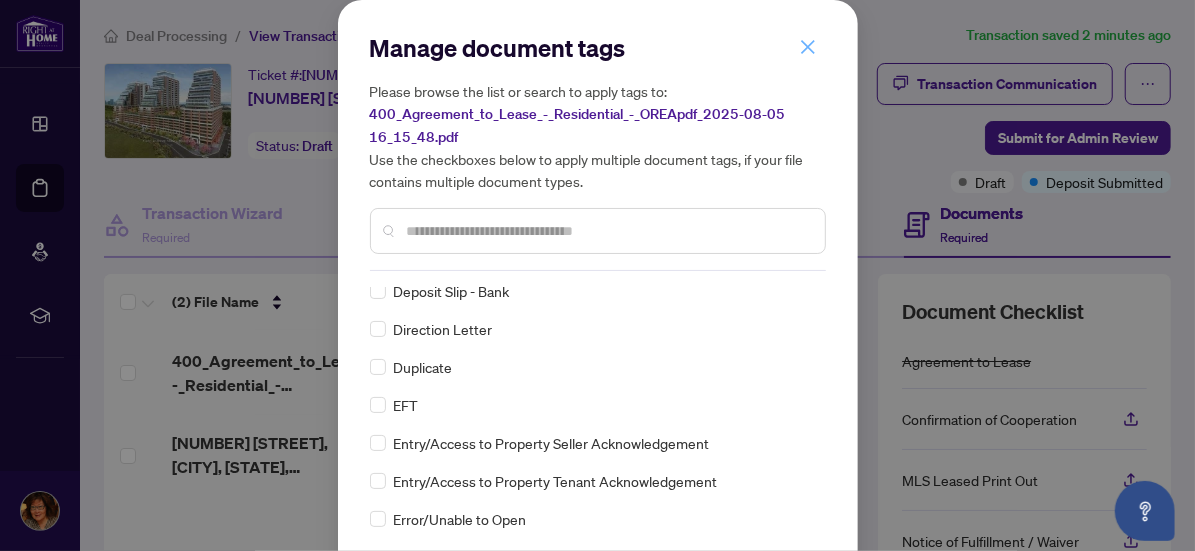 click 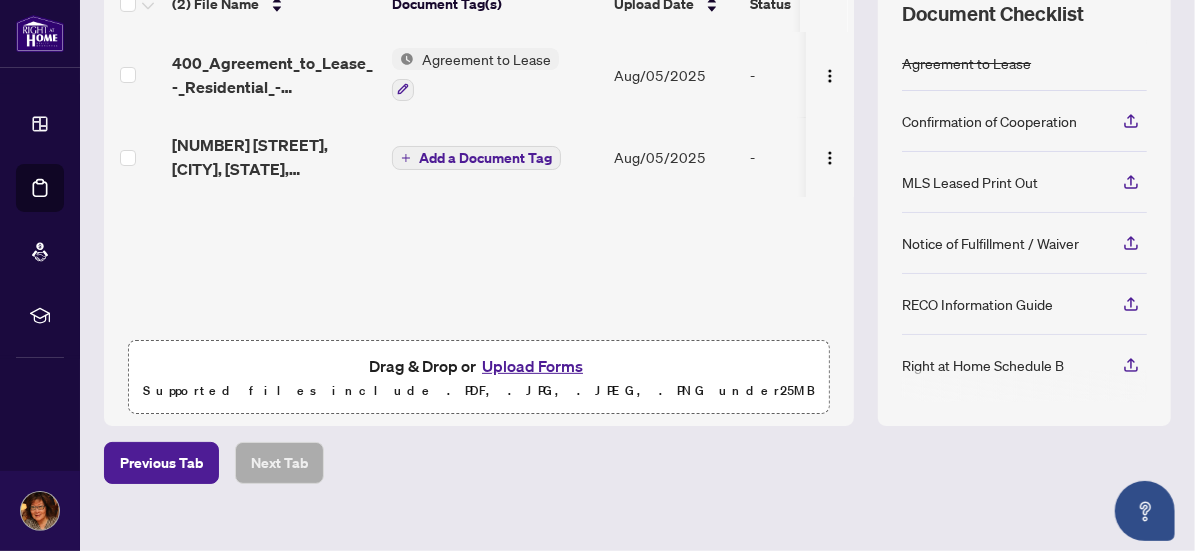 scroll, scrollTop: 318, scrollLeft: 0, axis: vertical 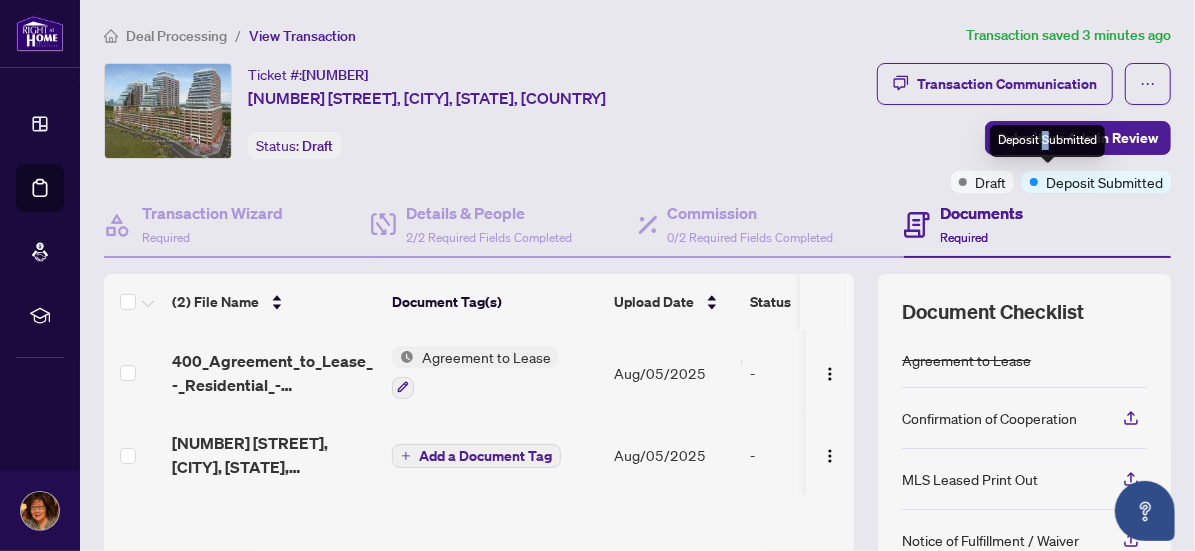 click on "Deposit Submitted" at bounding box center (1047, 141) 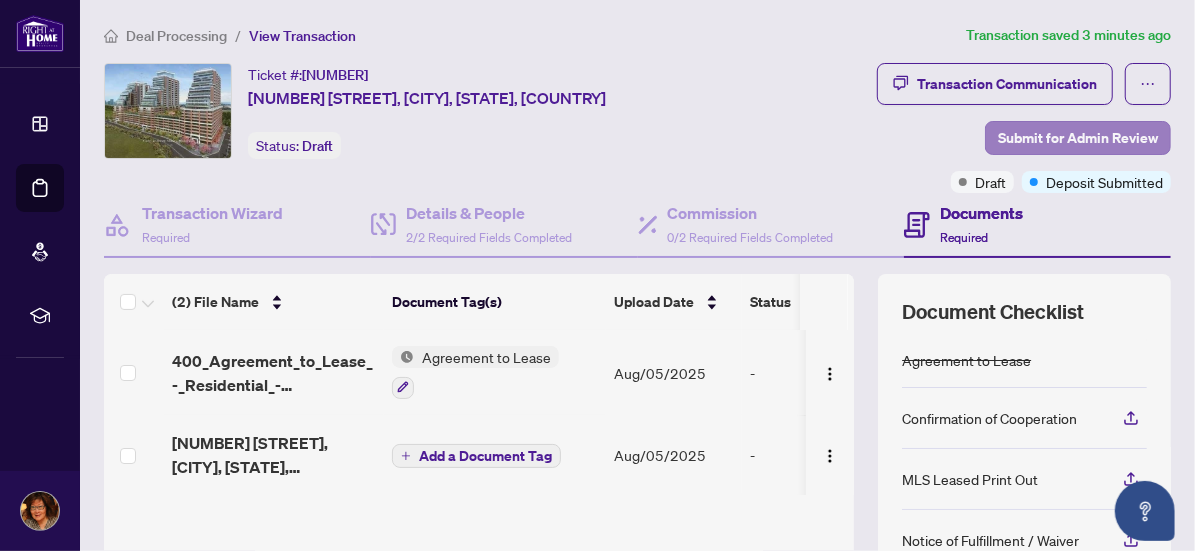 click on "Submit for Admin Review" at bounding box center [1078, 138] 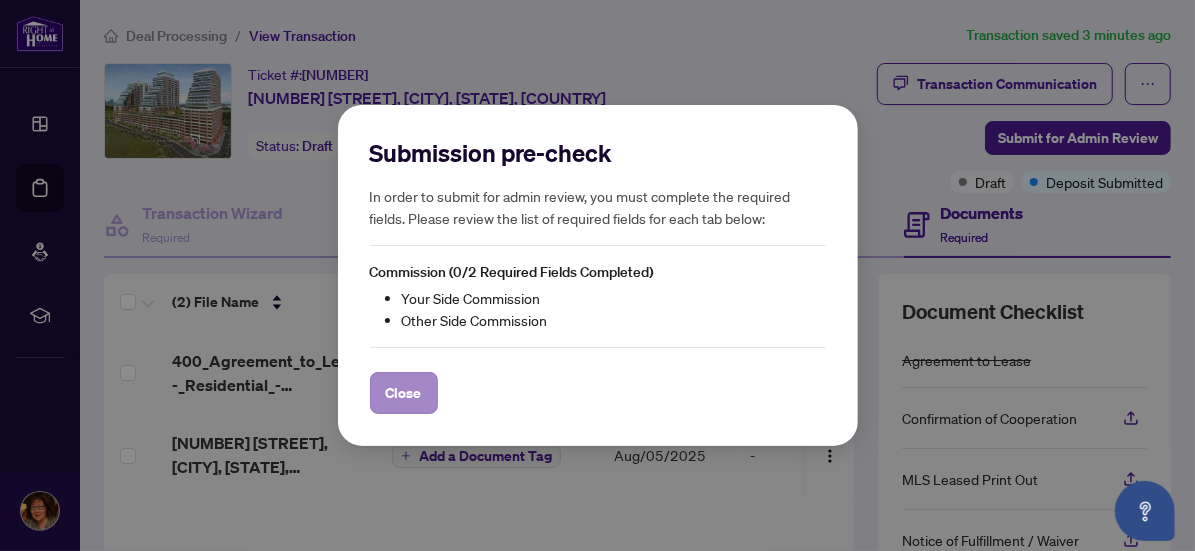 click on "Close" at bounding box center [404, 393] 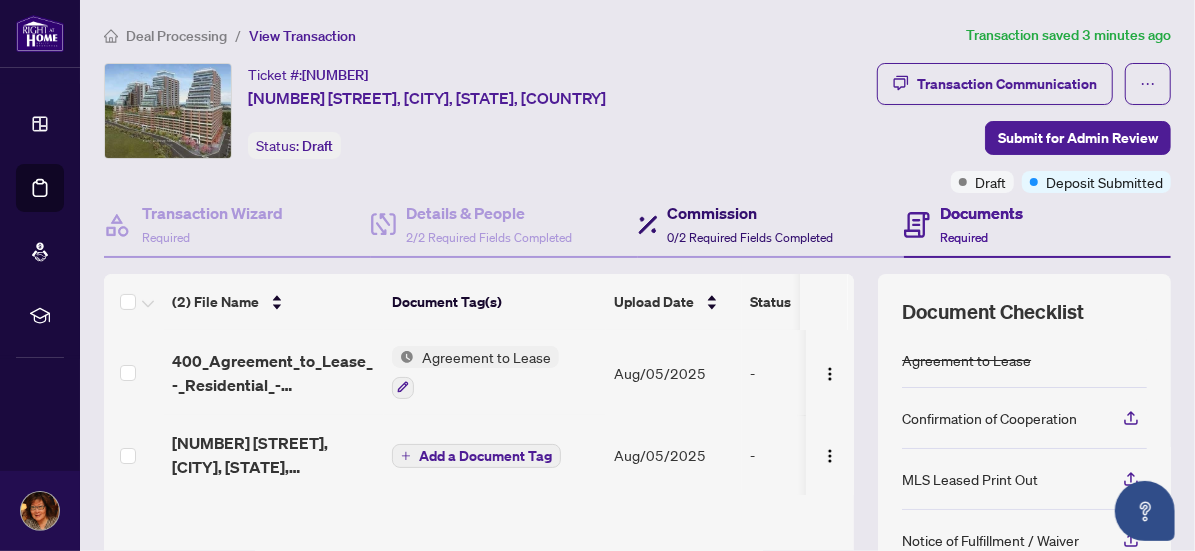 click on "Commission" at bounding box center [751, 213] 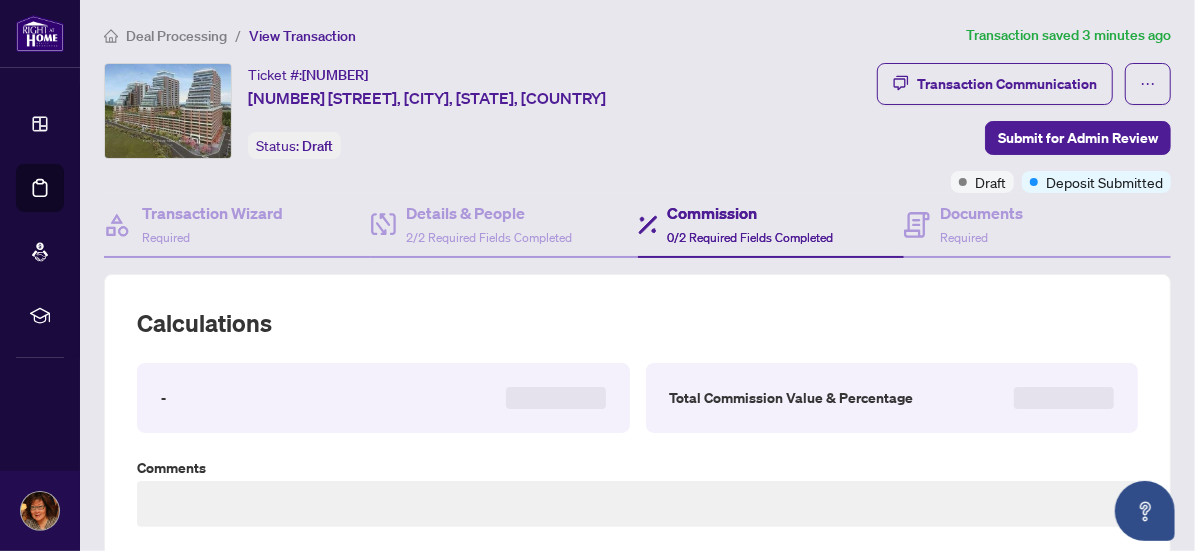 type on "**********" 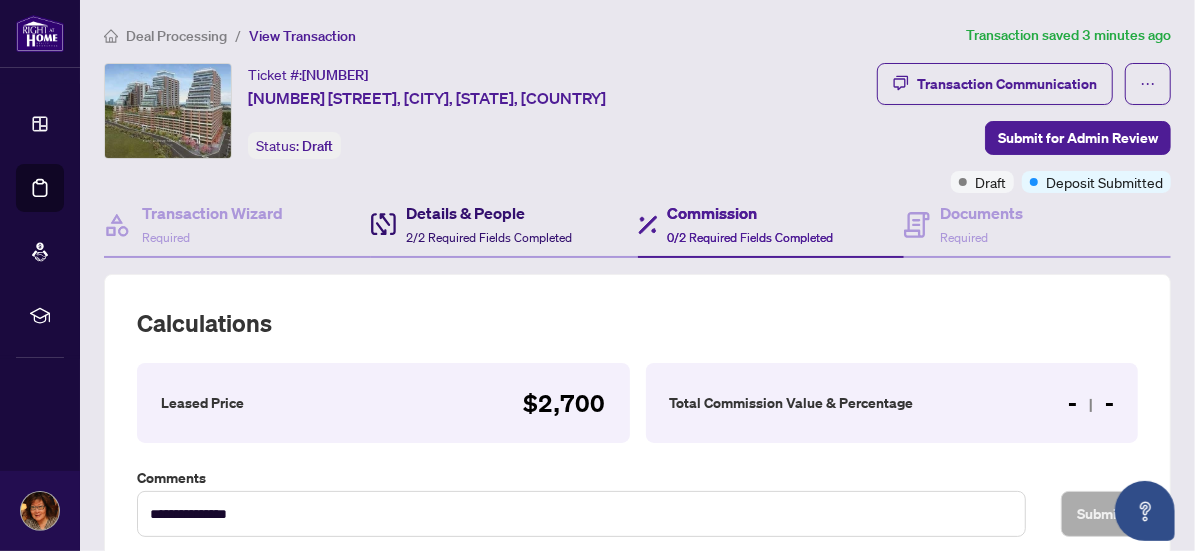 click on "2/2 Required Fields Completed" at bounding box center (489, 237) 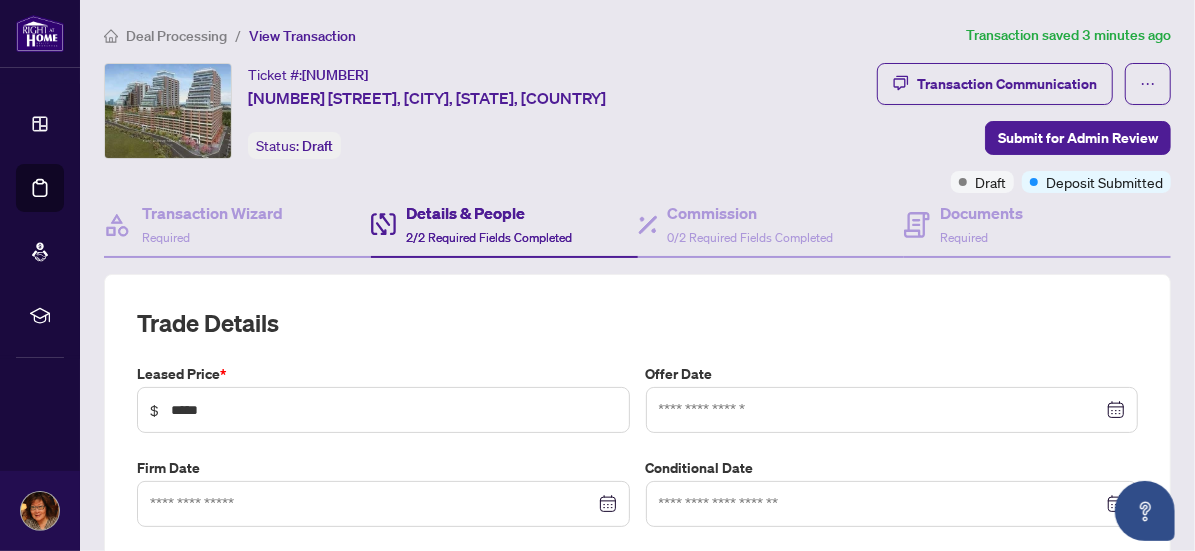 type on "**********" 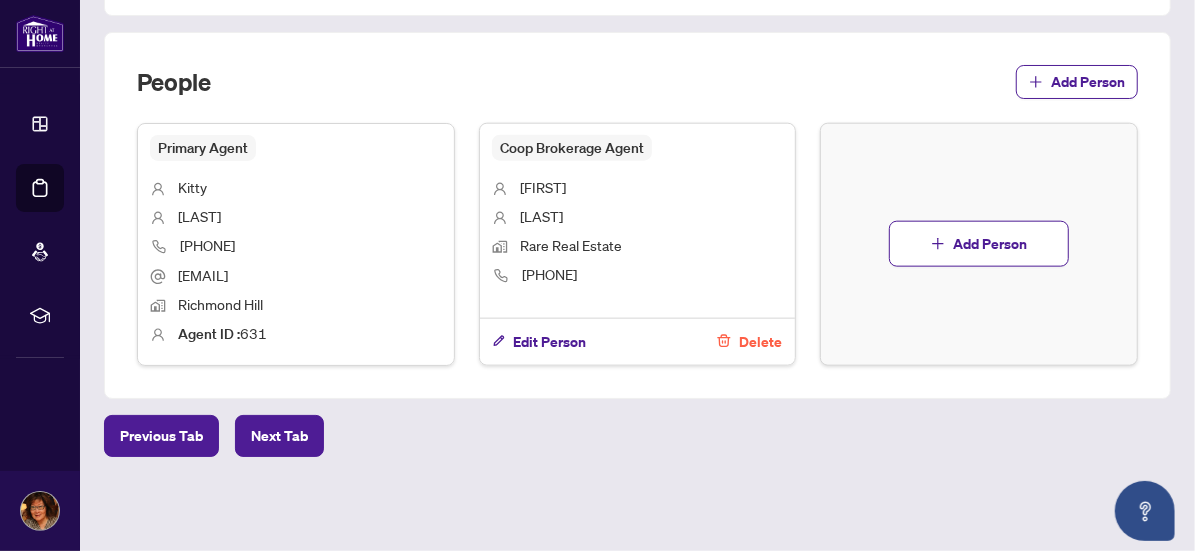 scroll, scrollTop: 1156, scrollLeft: 0, axis: vertical 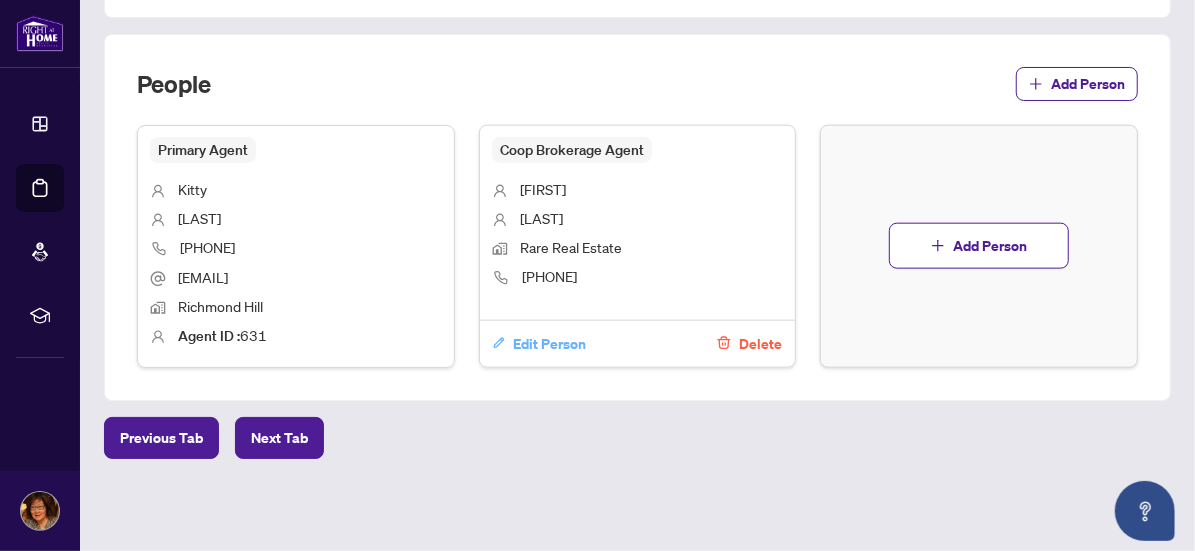 click on "Edit Person" at bounding box center [549, 344] 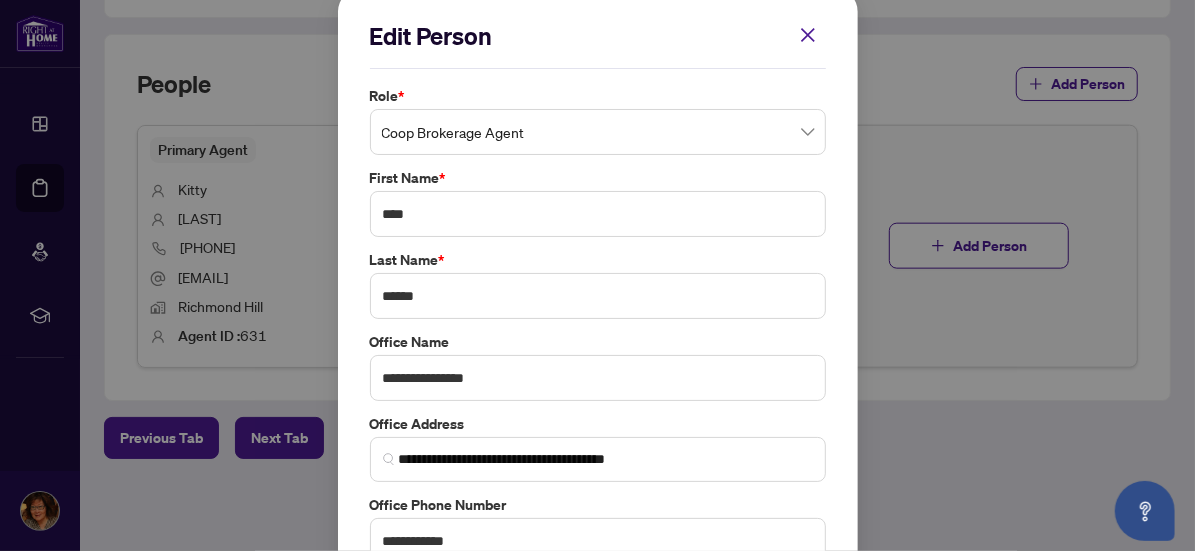 scroll, scrollTop: 0, scrollLeft: 0, axis: both 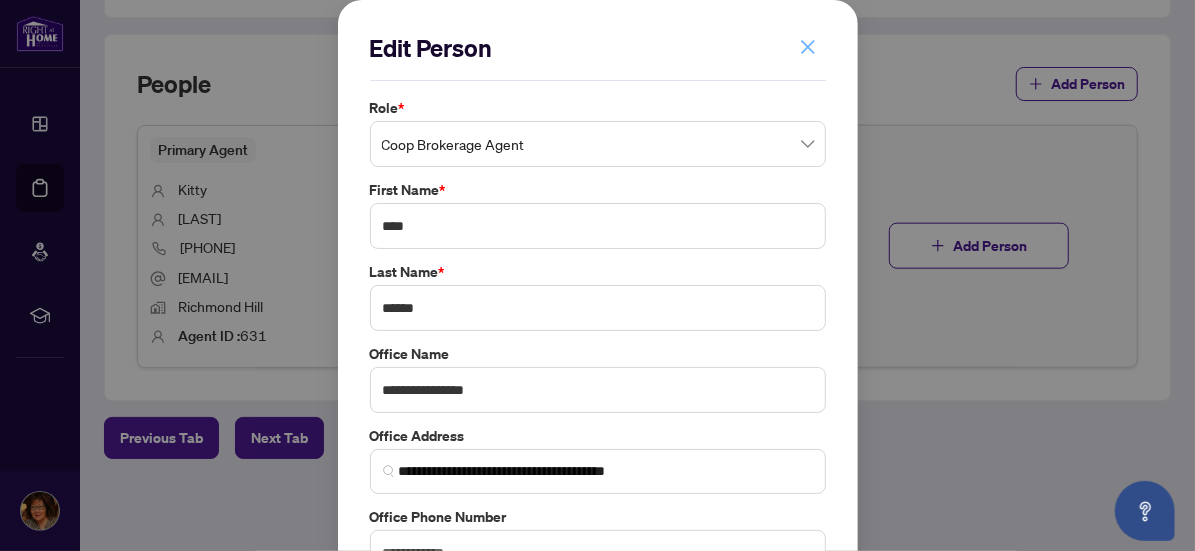 click 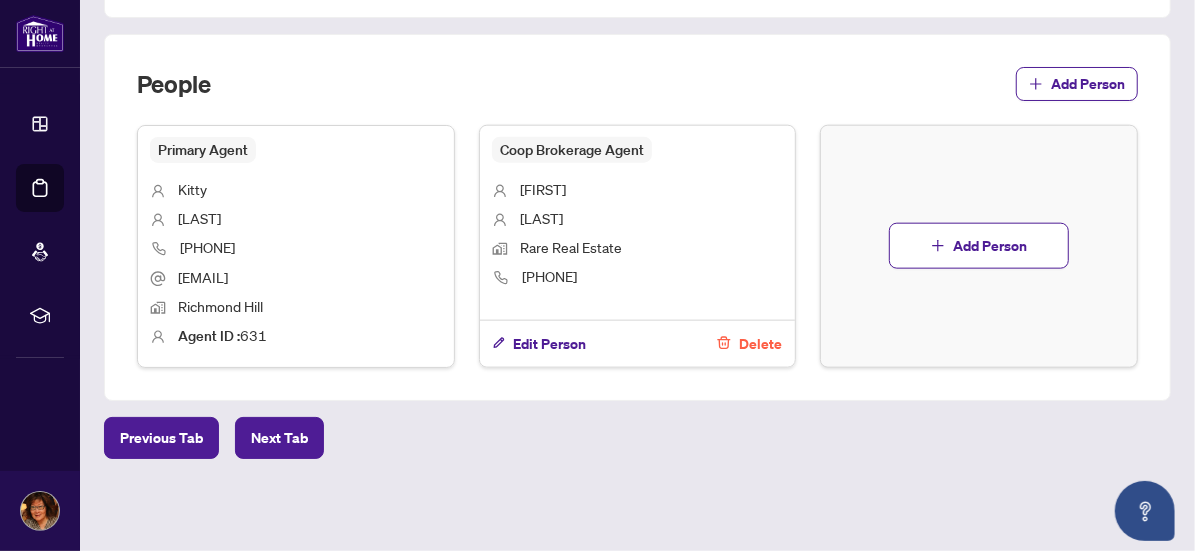 scroll, scrollTop: 974, scrollLeft: 0, axis: vertical 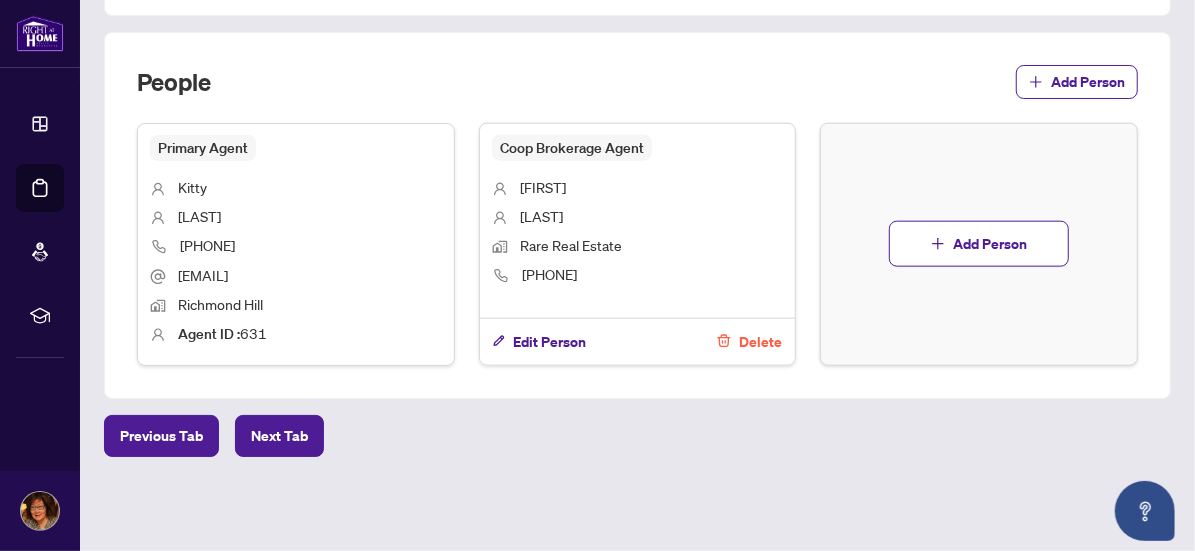 click on "Richmond Hill" at bounding box center (296, 306) 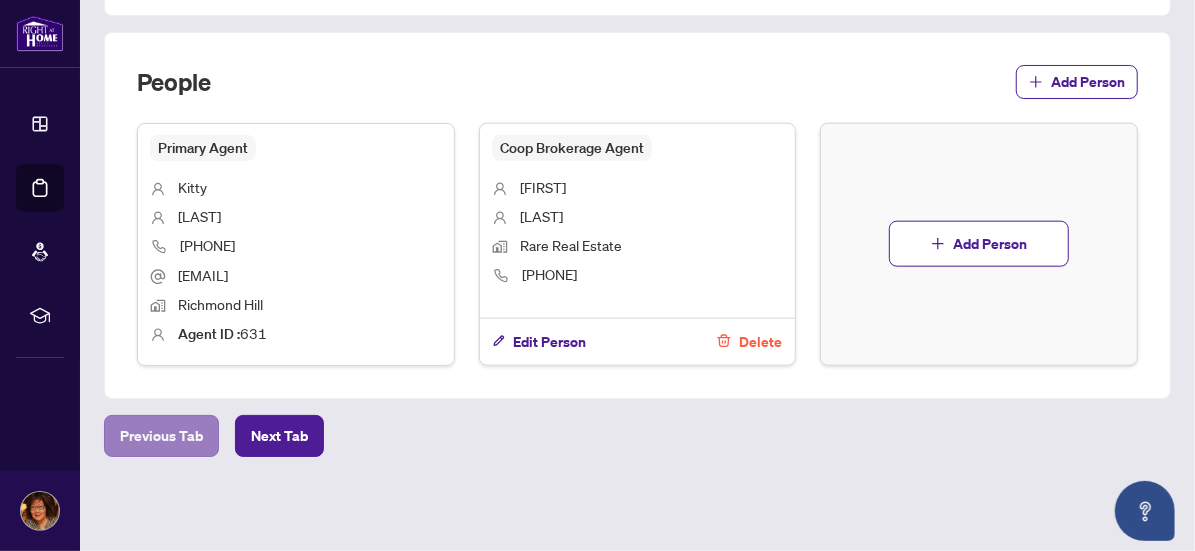 click on "Previous Tab" at bounding box center (161, 436) 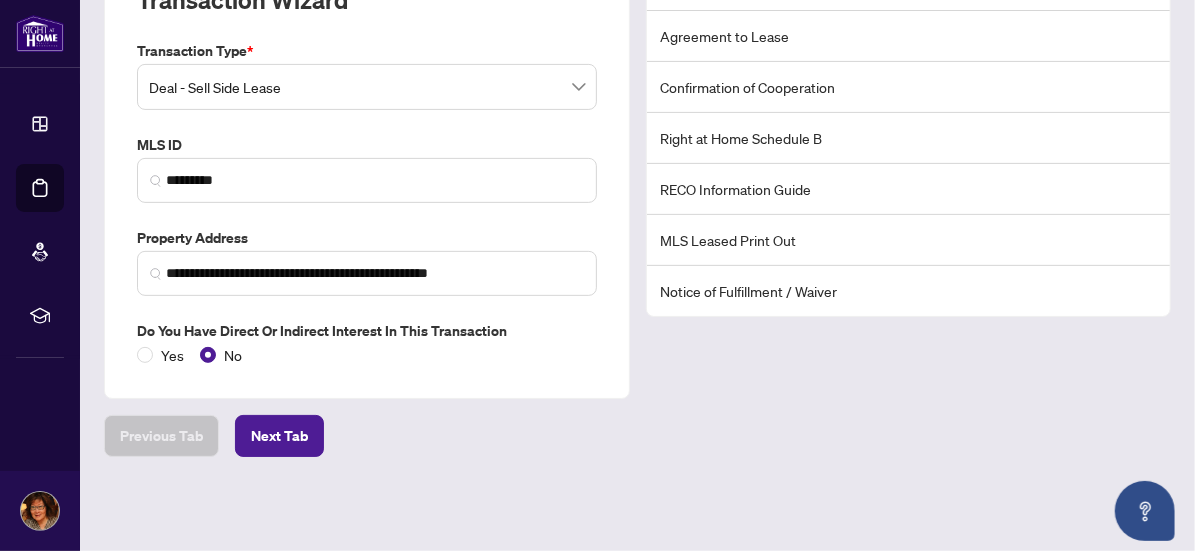 scroll, scrollTop: 311, scrollLeft: 0, axis: vertical 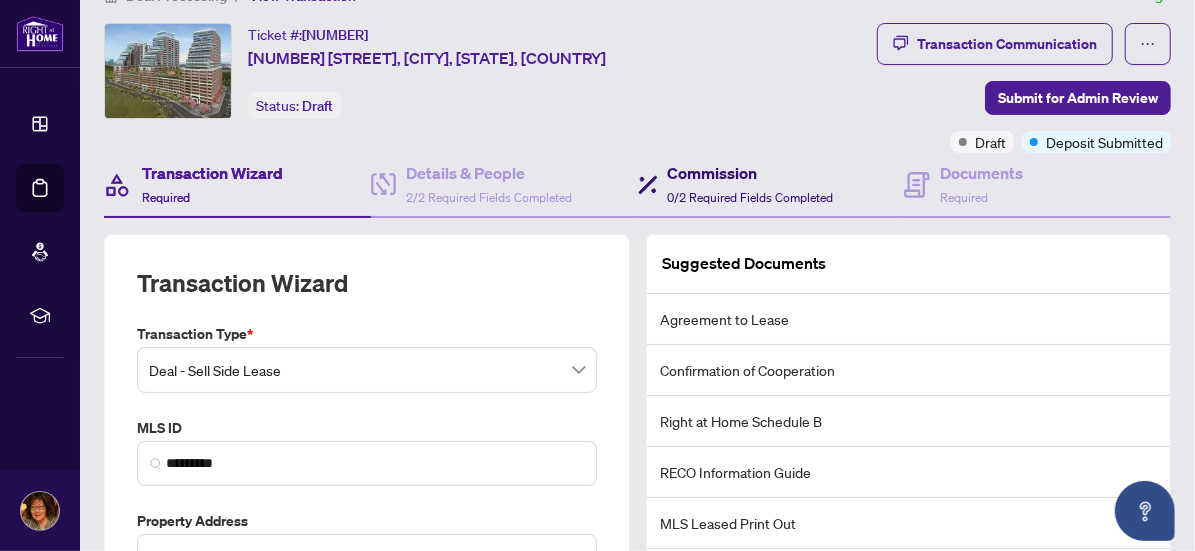 click on "0/2 Required Fields Completed" at bounding box center [751, 197] 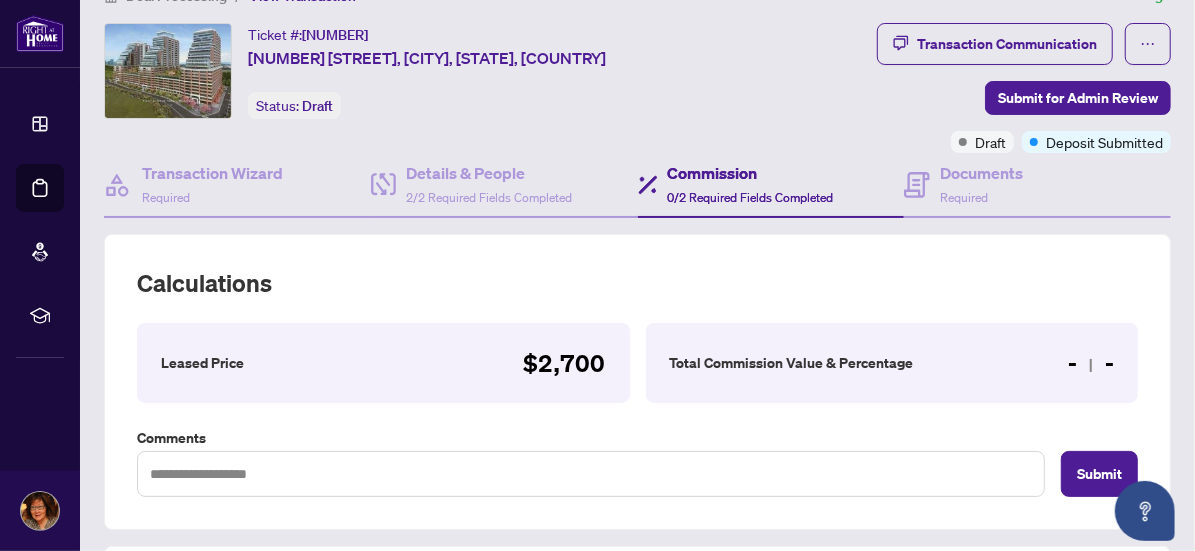 scroll, scrollTop: 0, scrollLeft: 0, axis: both 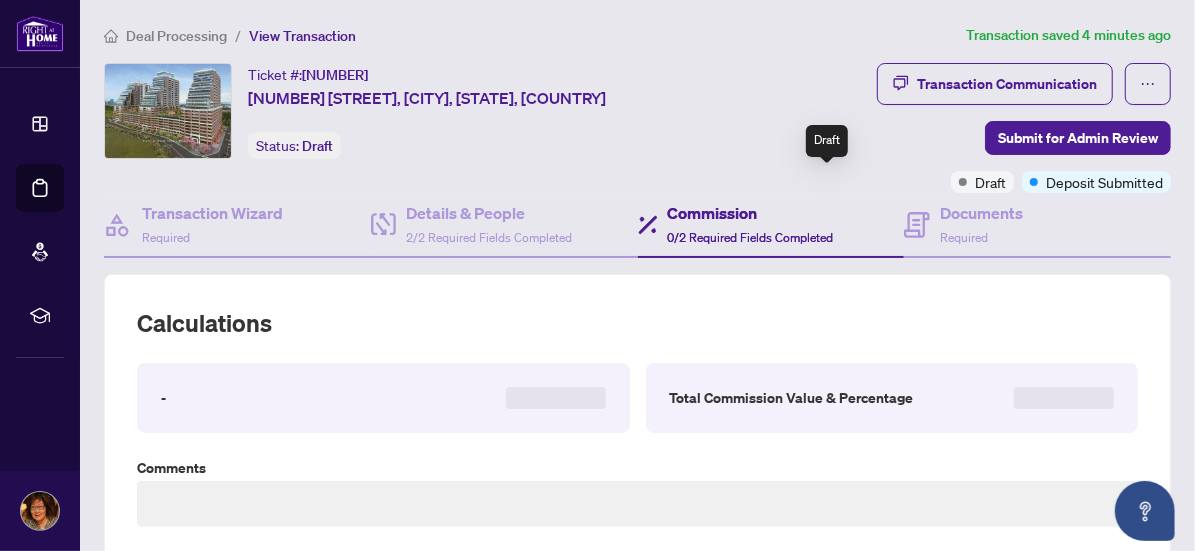 type on "**********" 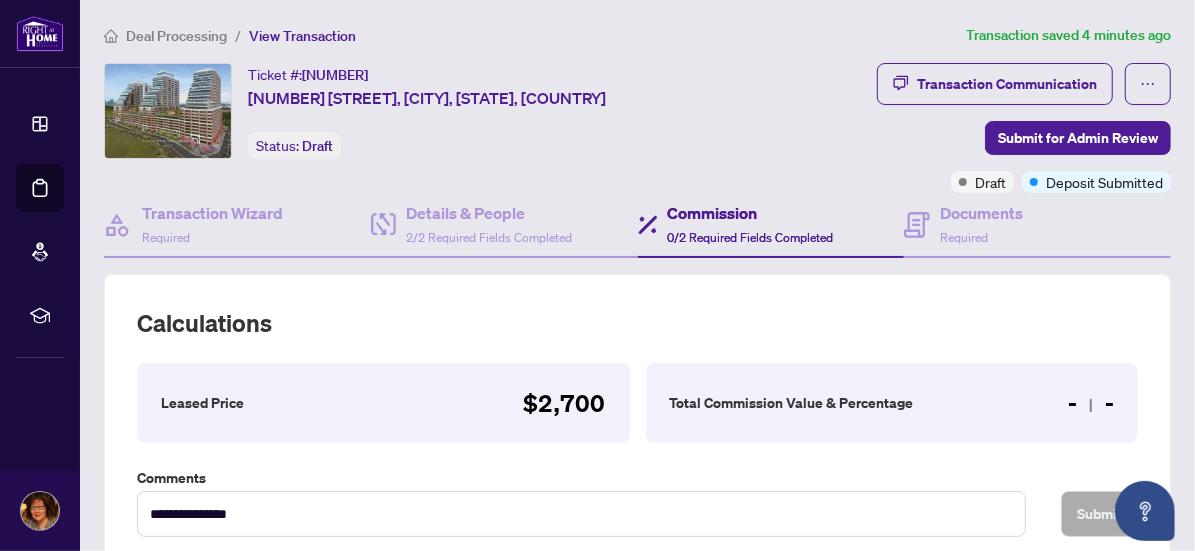 click on "-     -" at bounding box center (1091, 403) 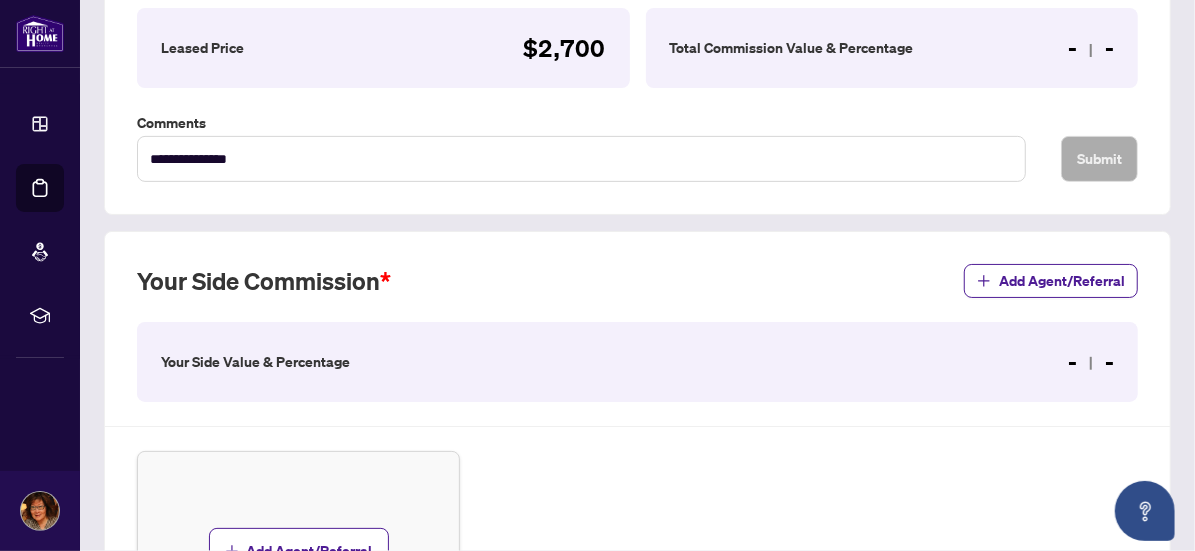scroll, scrollTop: 369, scrollLeft: 0, axis: vertical 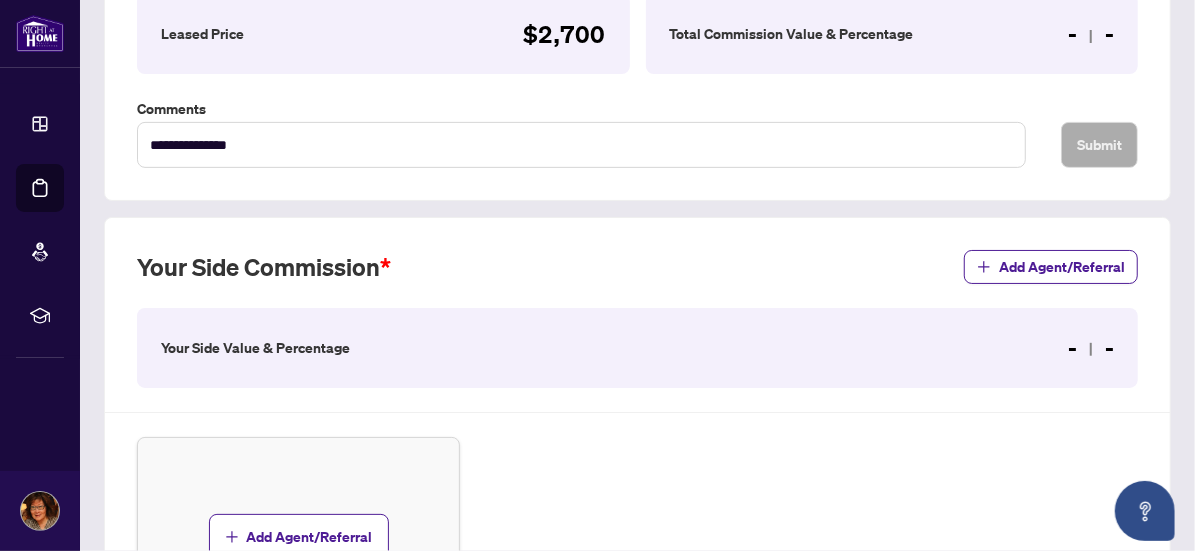 click on "Your Side Value & Percentage -     -" at bounding box center (637, 348) 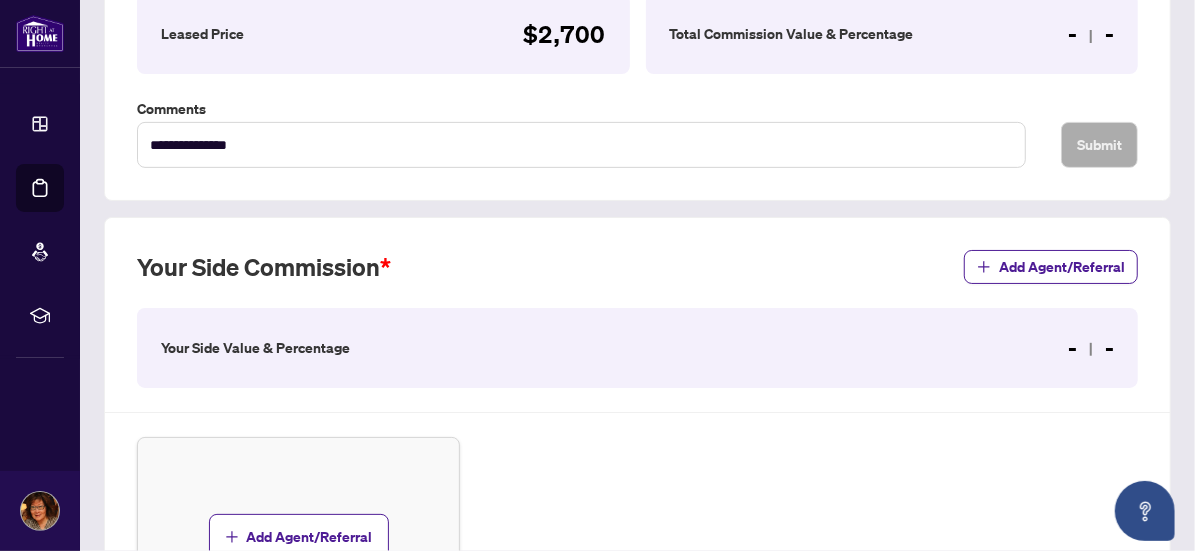 click on "Your Side Commission Add Agent/Referral" at bounding box center (637, 279) 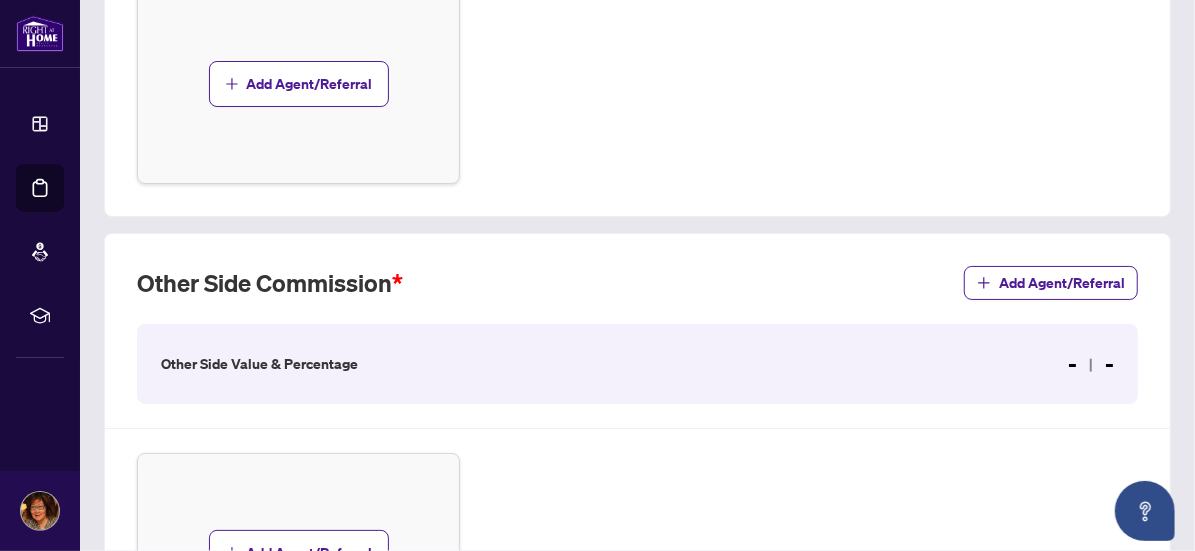 scroll, scrollTop: 1102, scrollLeft: 0, axis: vertical 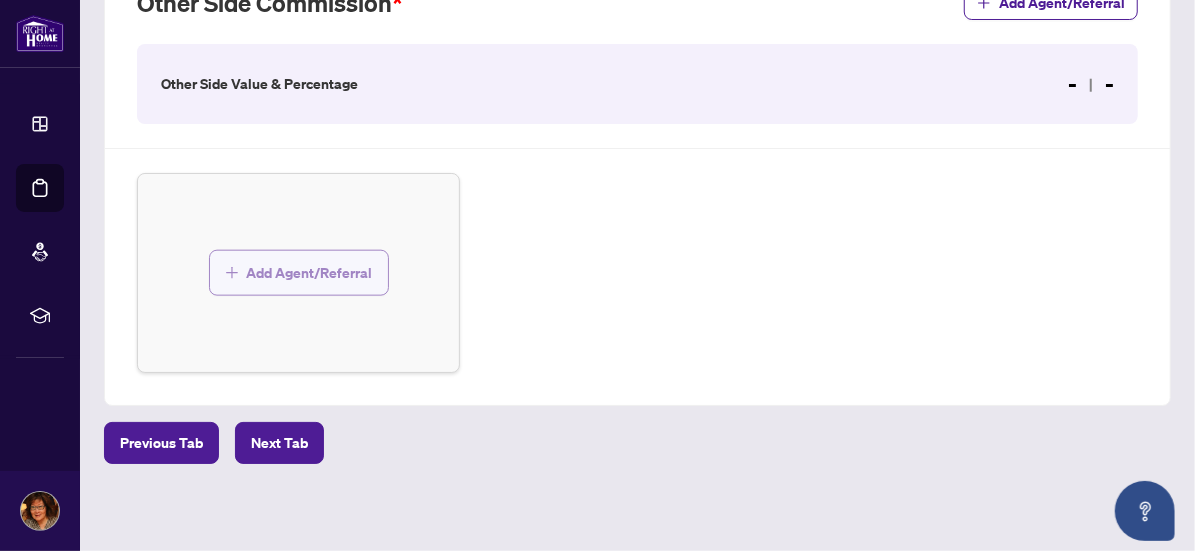 click on "Add Agent/Referral" at bounding box center [310, 273] 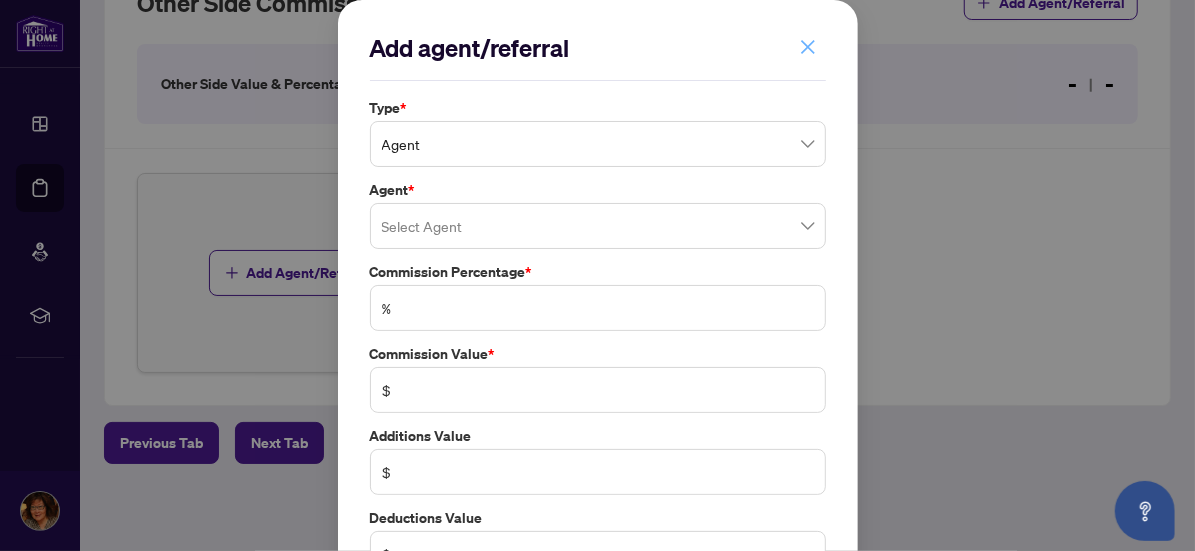 click 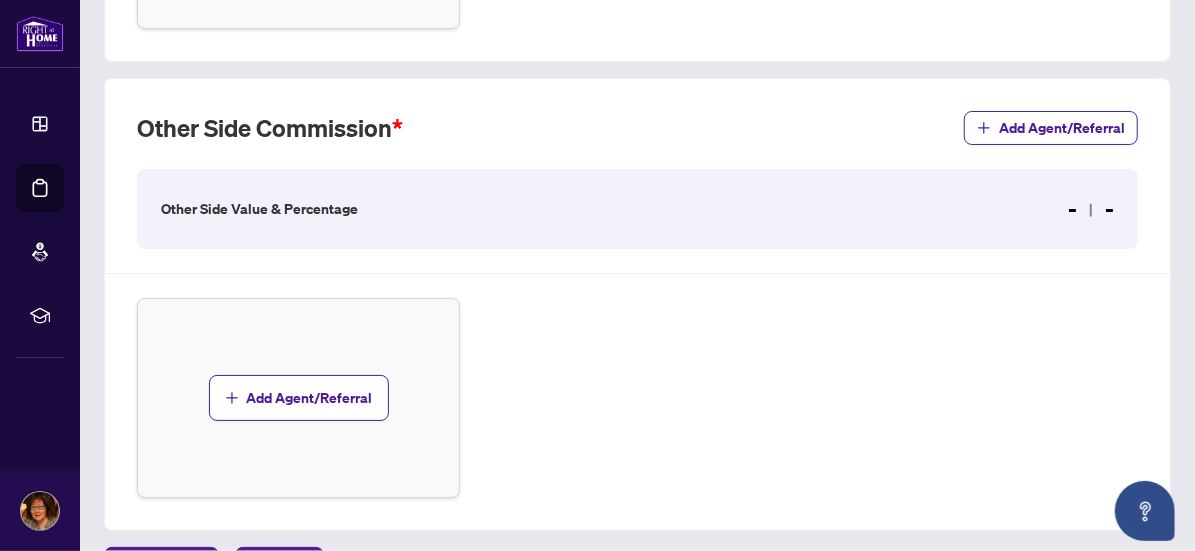 scroll, scrollTop: 856, scrollLeft: 0, axis: vertical 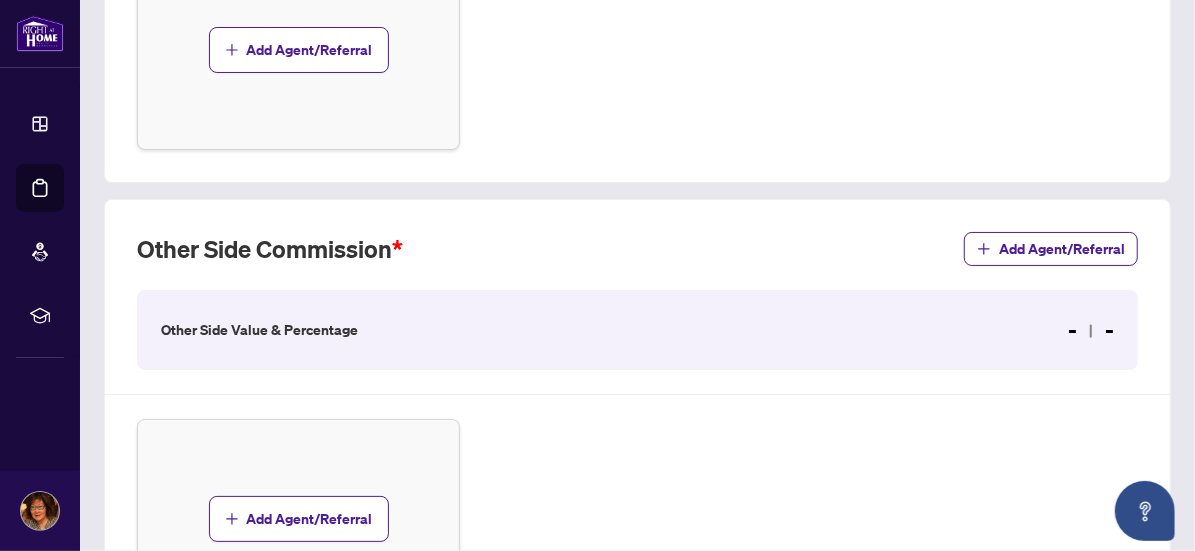click on "-     -" at bounding box center (1091, 330) 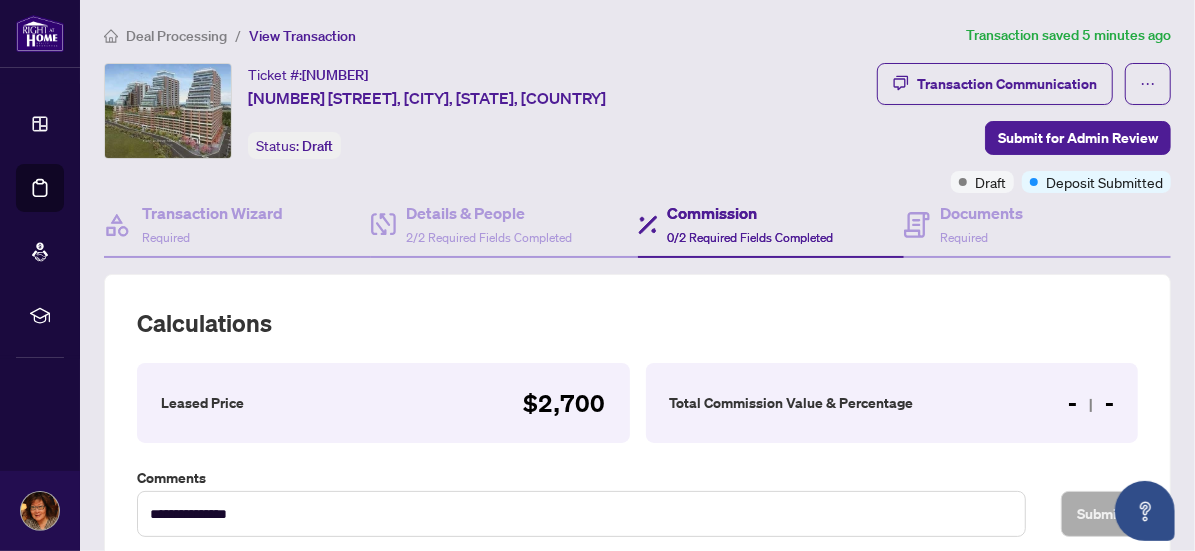 scroll, scrollTop: 0, scrollLeft: 0, axis: both 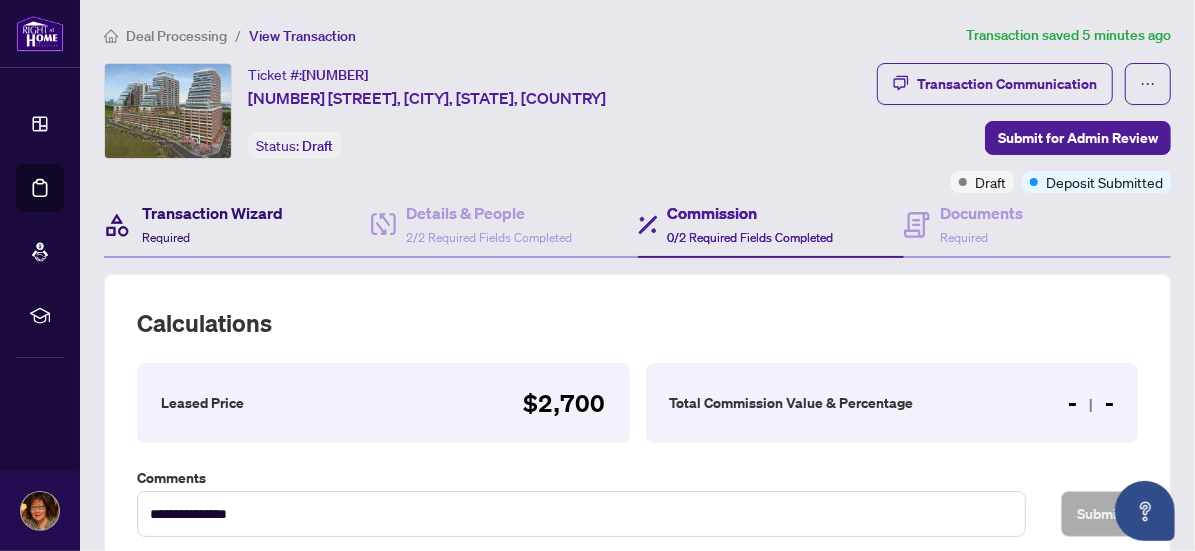 click on "Transaction Wizard" at bounding box center [212, 213] 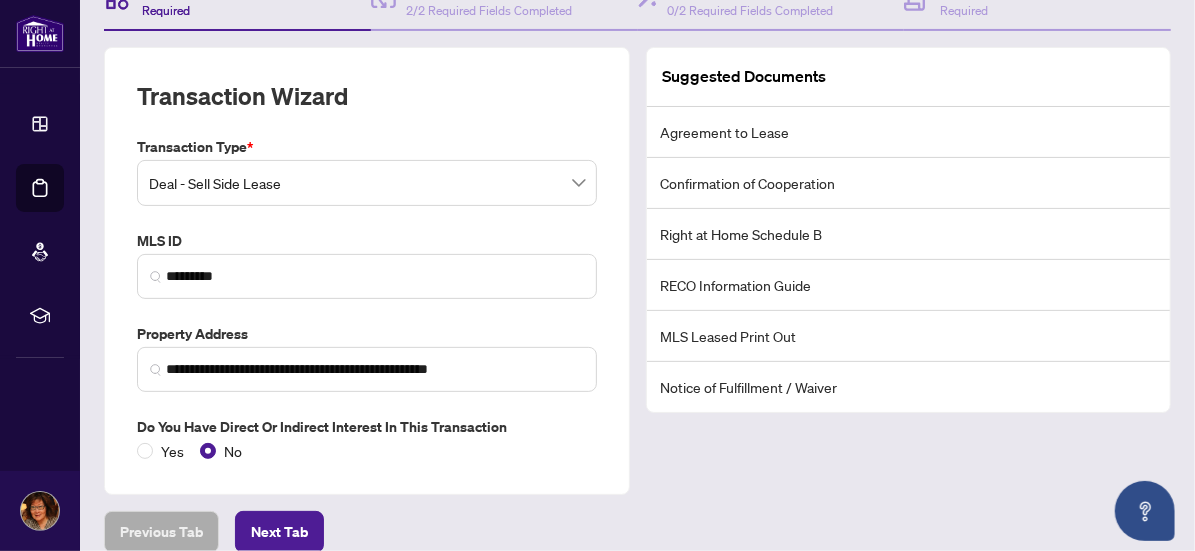 scroll, scrollTop: 311, scrollLeft: 0, axis: vertical 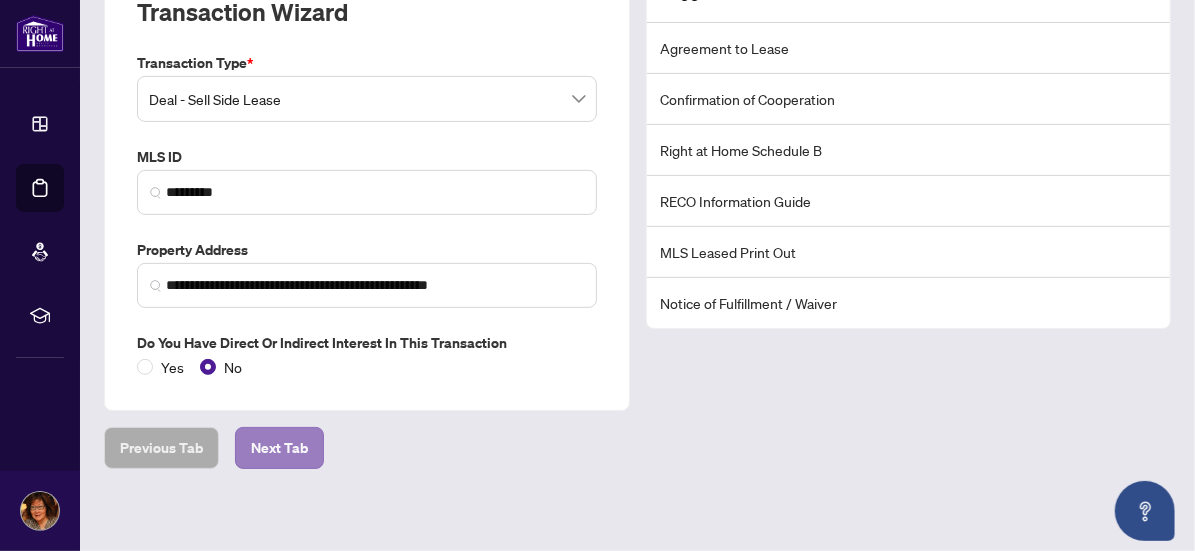 click on "Next Tab" at bounding box center (279, 448) 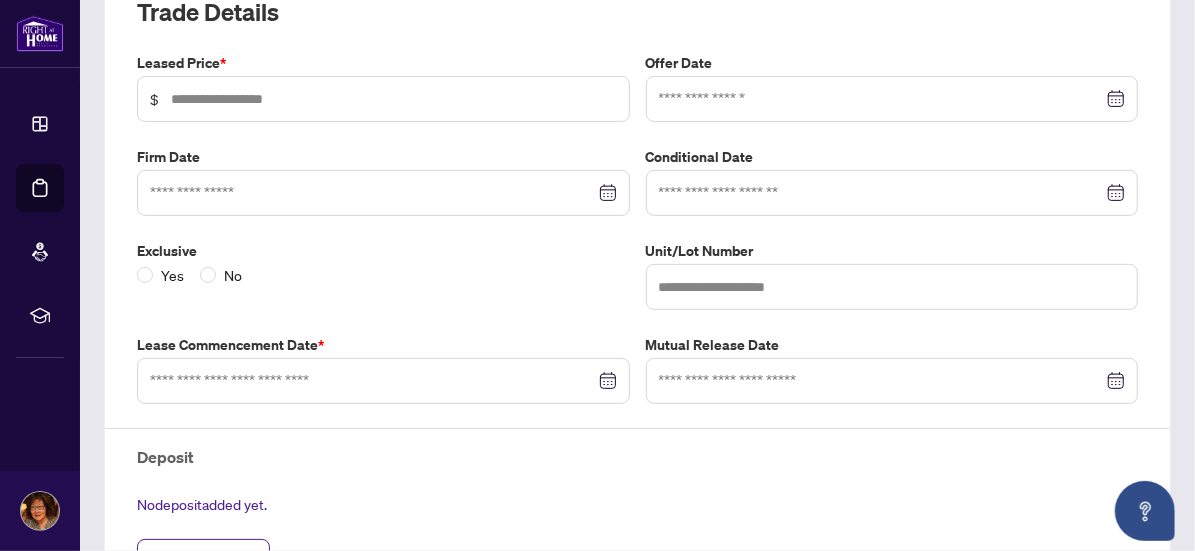 type on "*****" 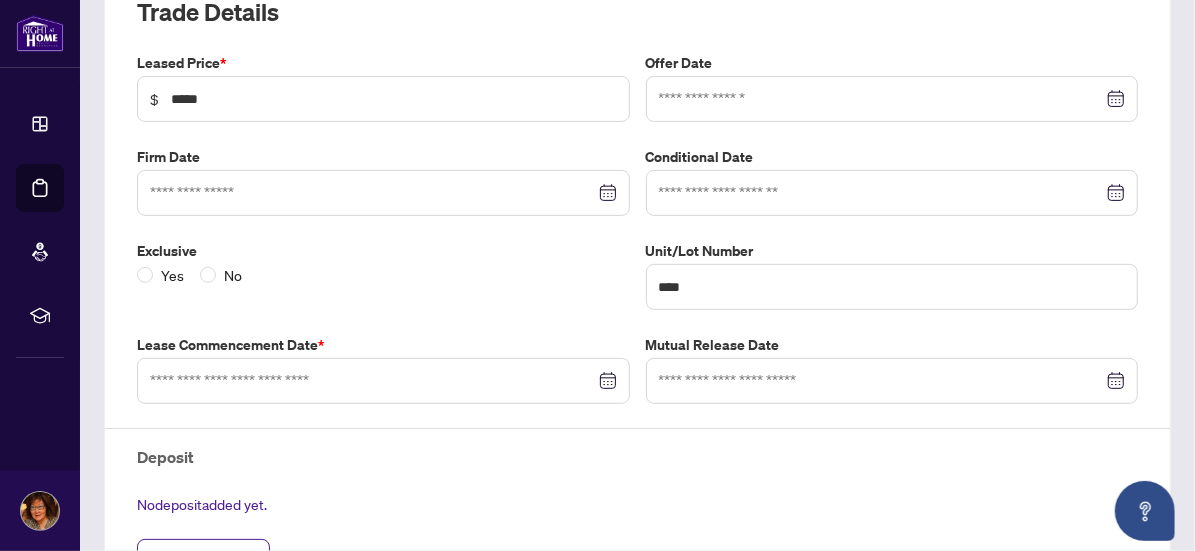 type on "**********" 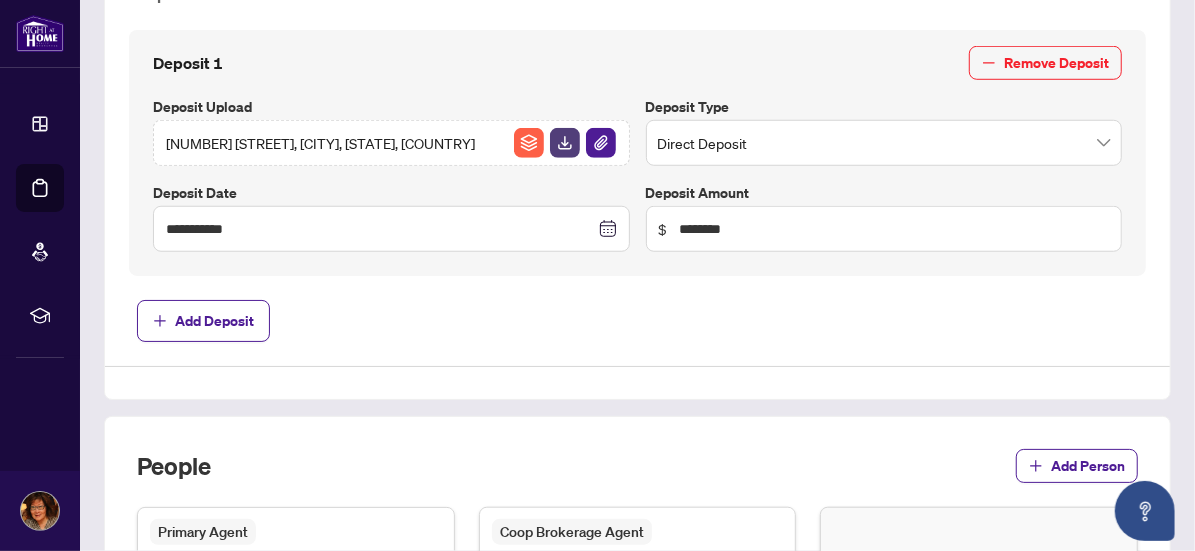 scroll, scrollTop: 1160, scrollLeft: 0, axis: vertical 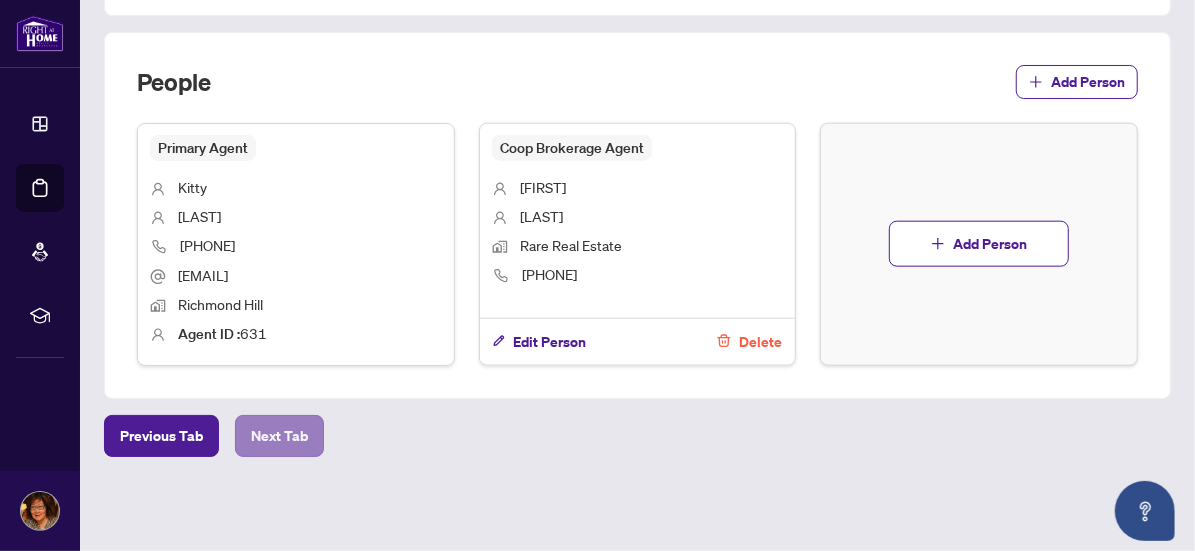 click on "Next Tab" at bounding box center (279, 436) 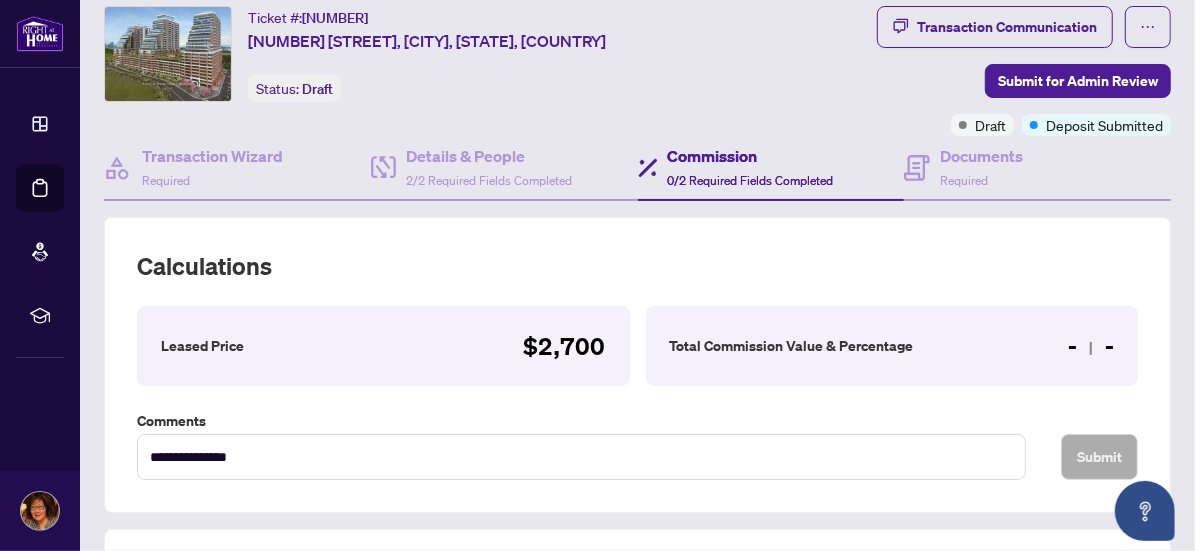scroll, scrollTop: 82, scrollLeft: 0, axis: vertical 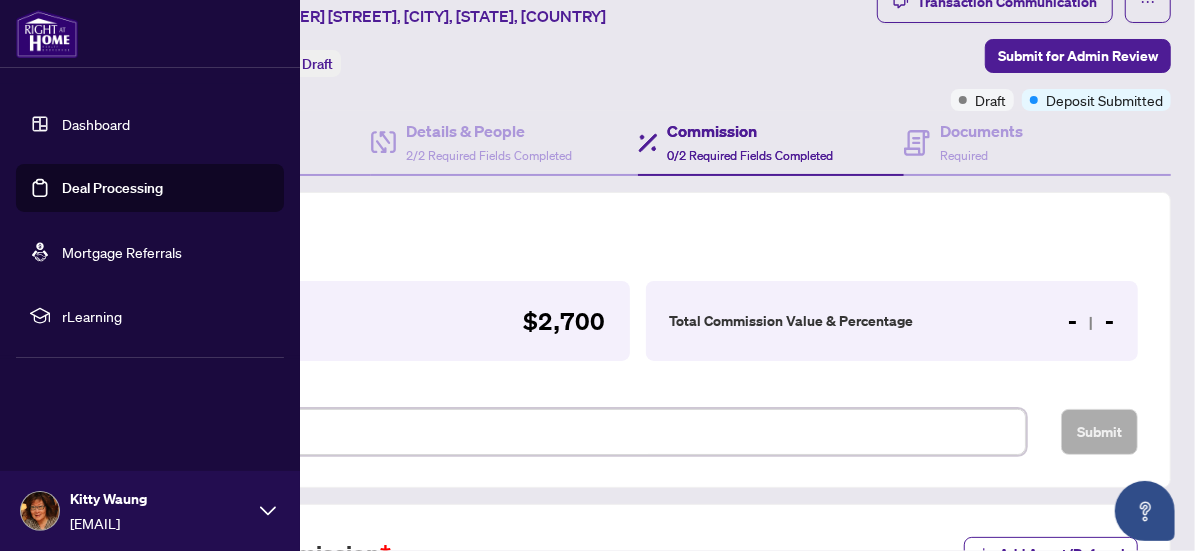 drag, startPoint x: 256, startPoint y: 427, endPoint x: 0, endPoint y: 404, distance: 257.03113 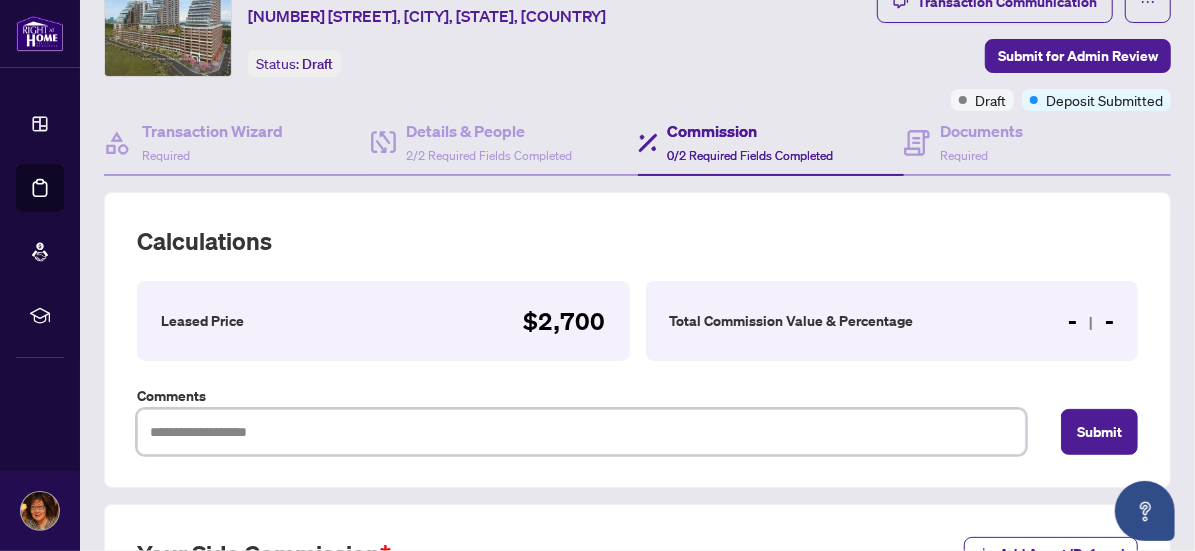 scroll, scrollTop: 77, scrollLeft: 0, axis: vertical 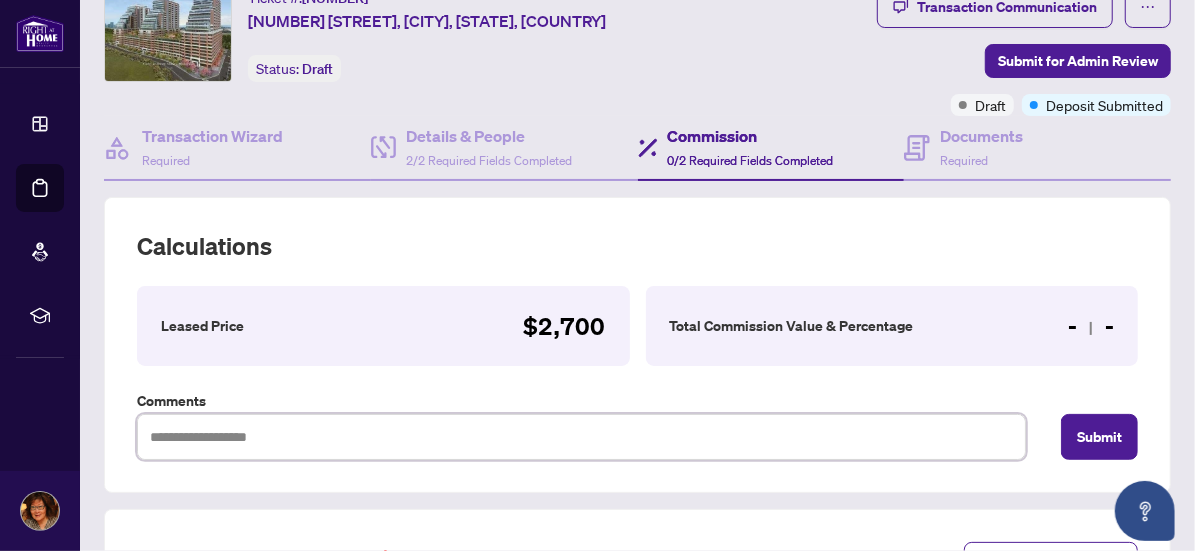 type on "*" 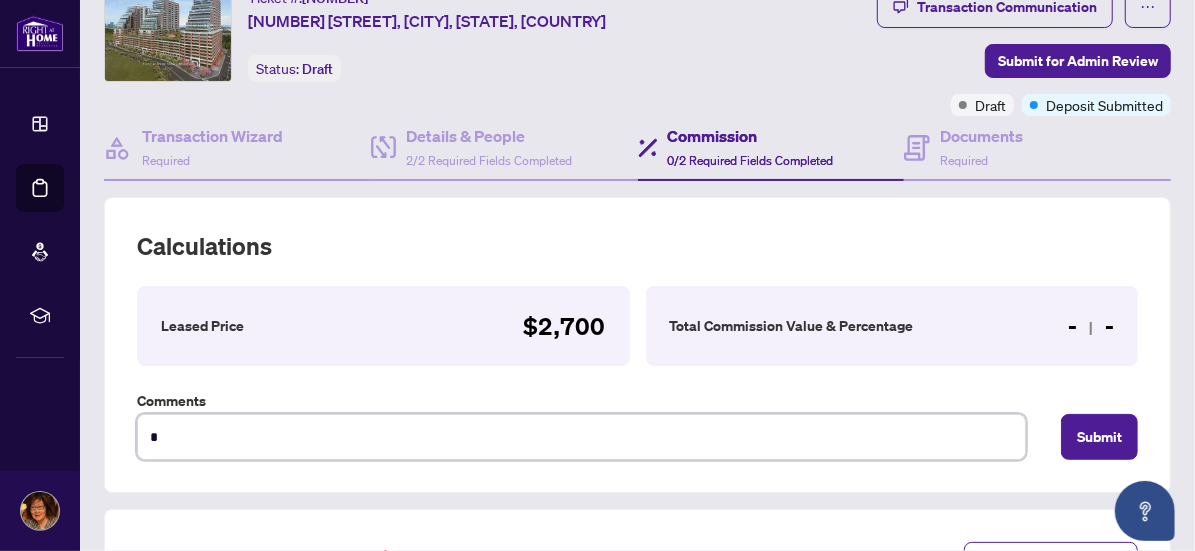 type on "**" 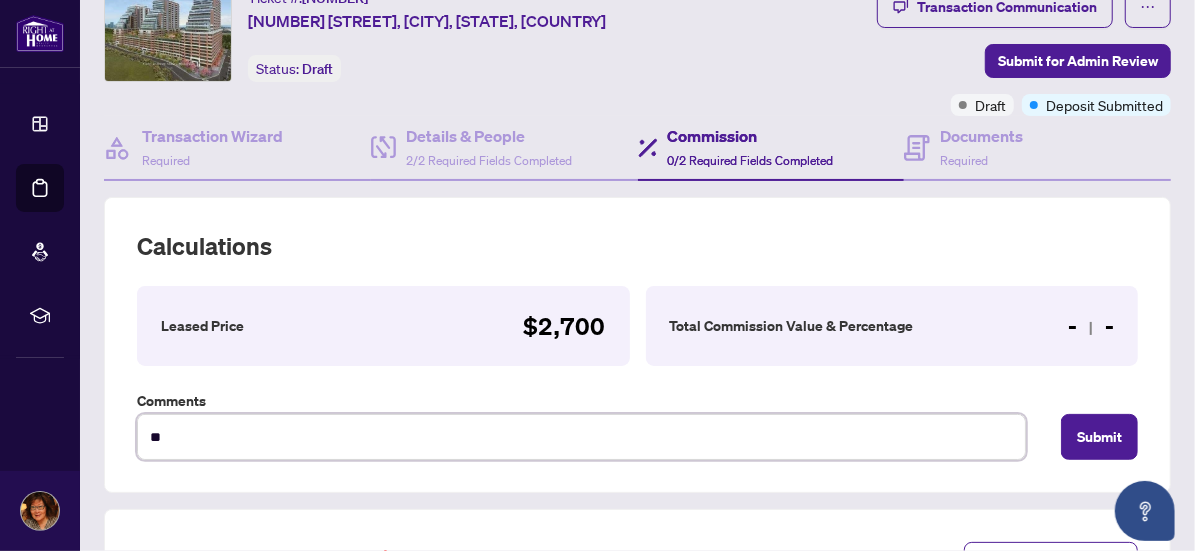type on "***" 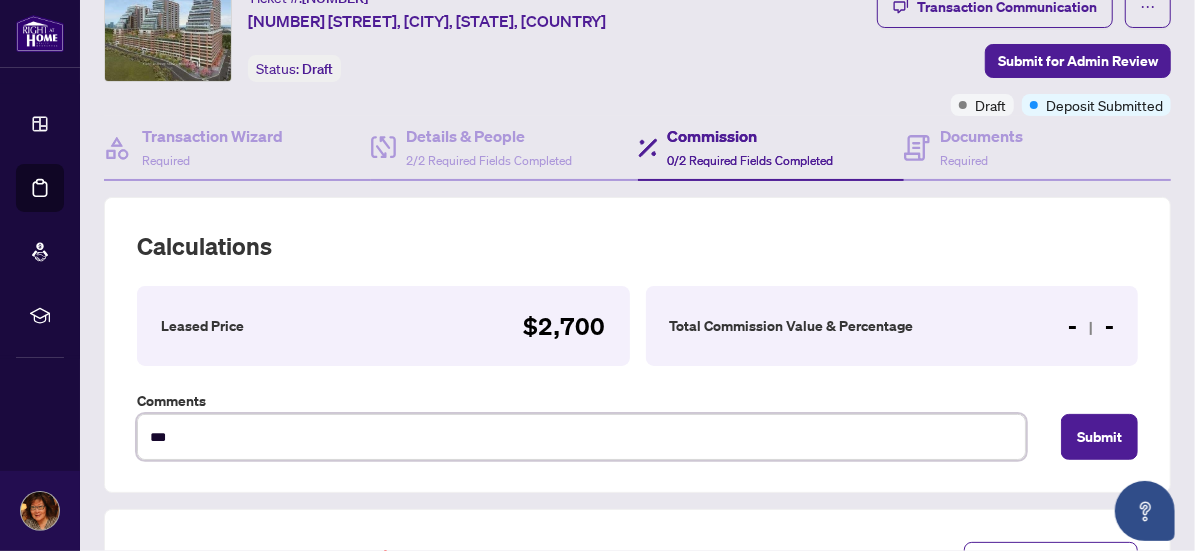 type on "****" 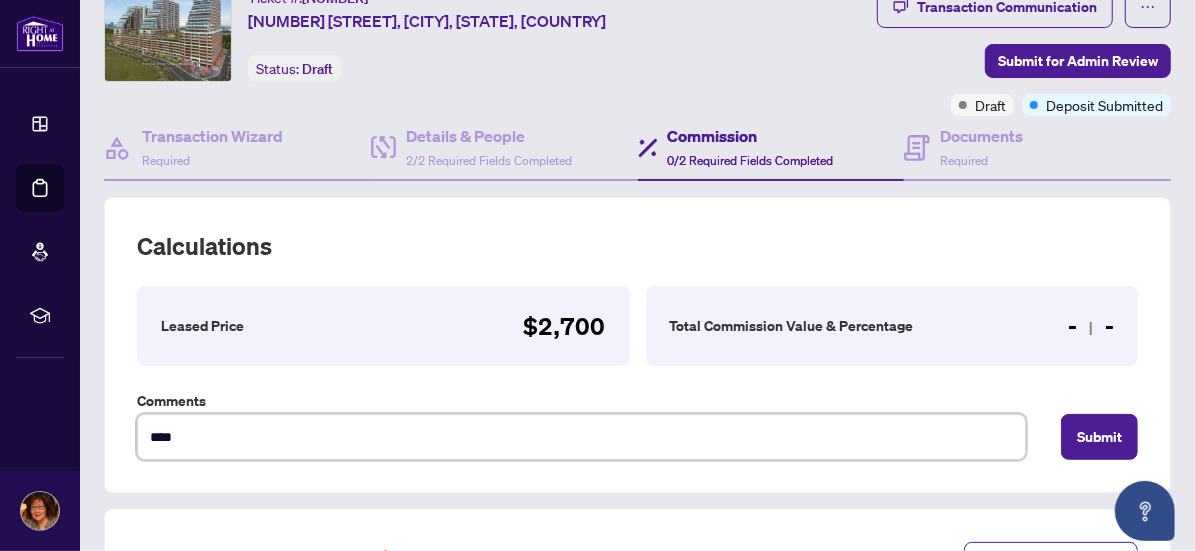 type on "*****" 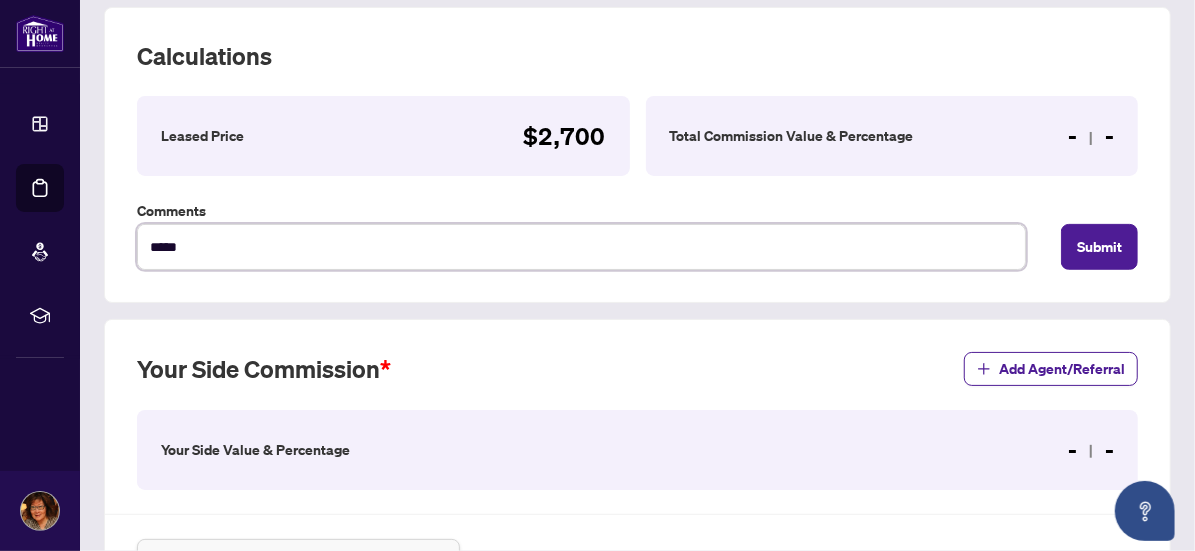 scroll, scrollTop: 418, scrollLeft: 0, axis: vertical 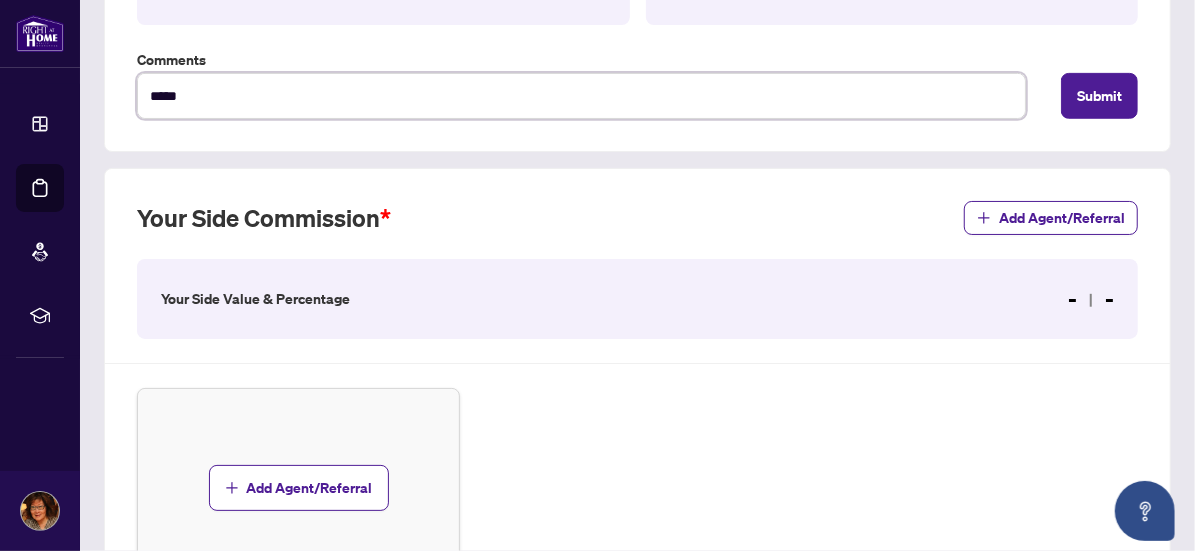 type on "*****" 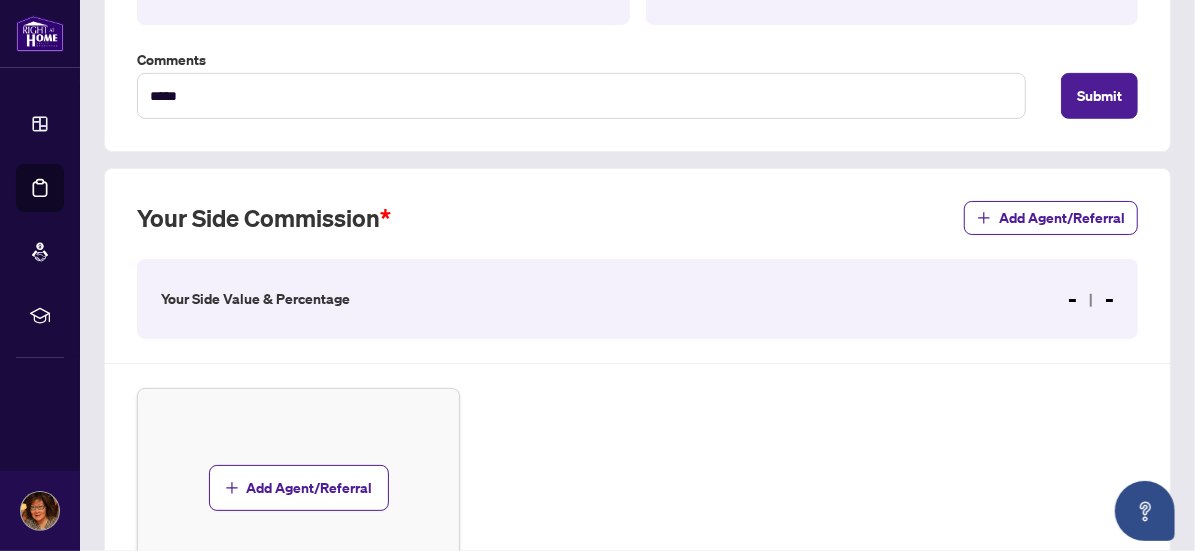 click on "Your Side Value & Percentage" at bounding box center [255, 299] 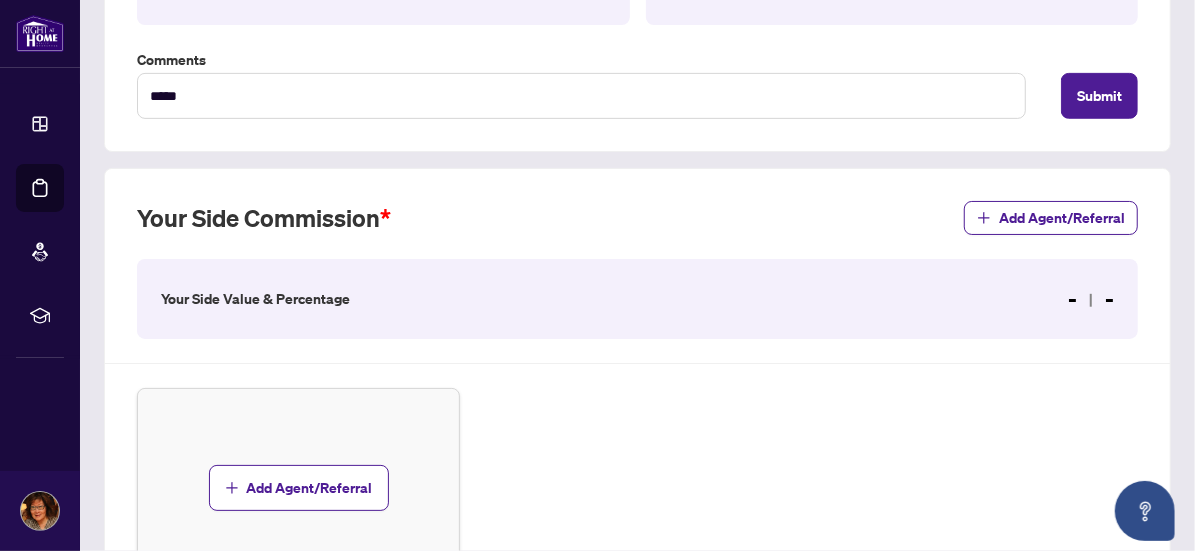click on "Your Side Value & Percentage -     -" at bounding box center (637, 299) 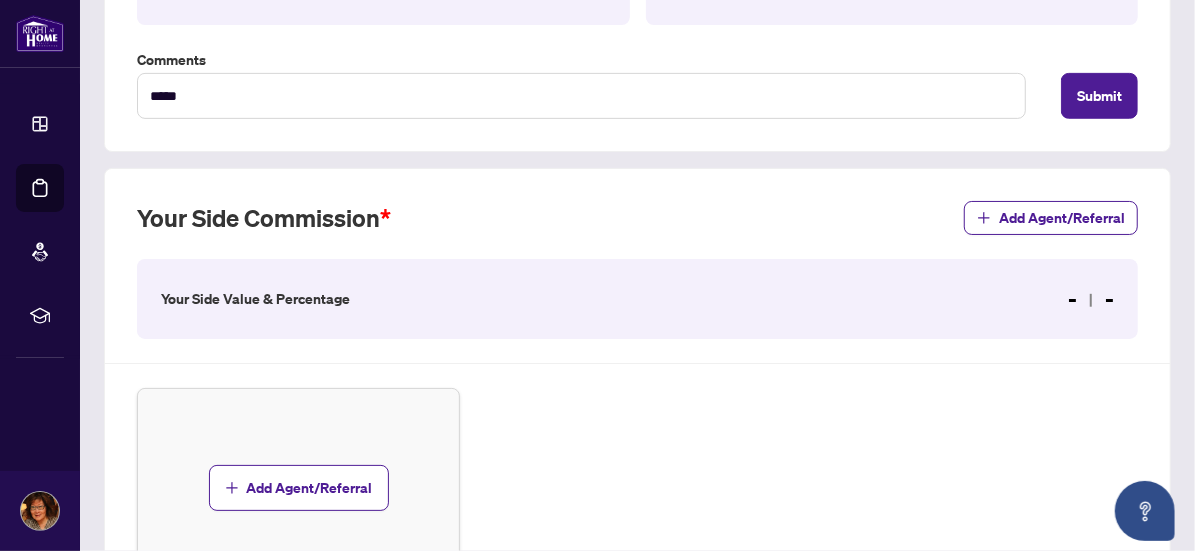 scroll, scrollTop: 414, scrollLeft: 0, axis: vertical 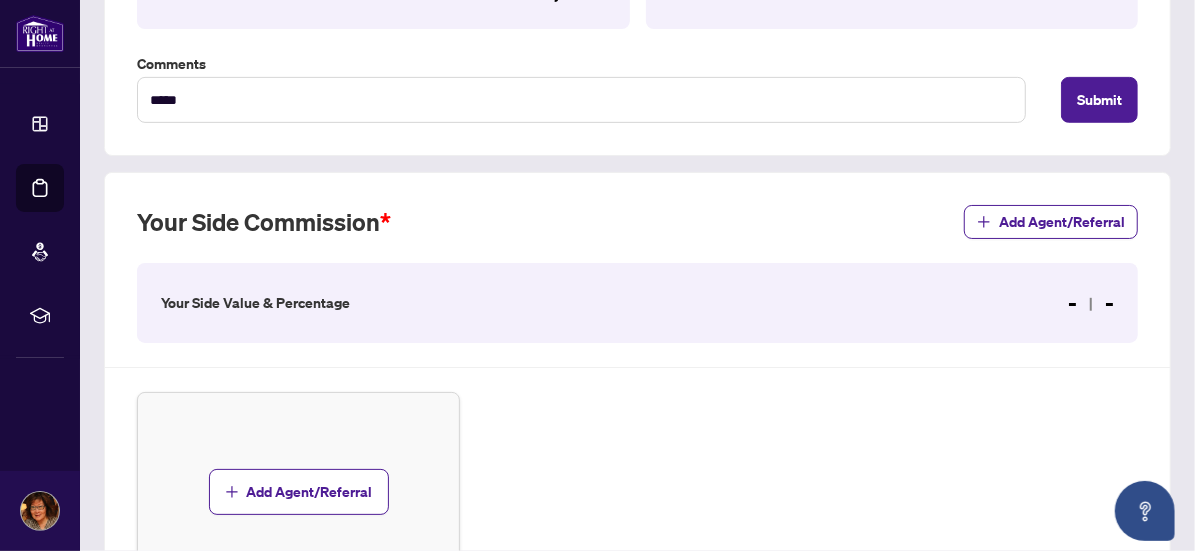 click on "Your Side Value & Percentage -     -" at bounding box center [637, 303] 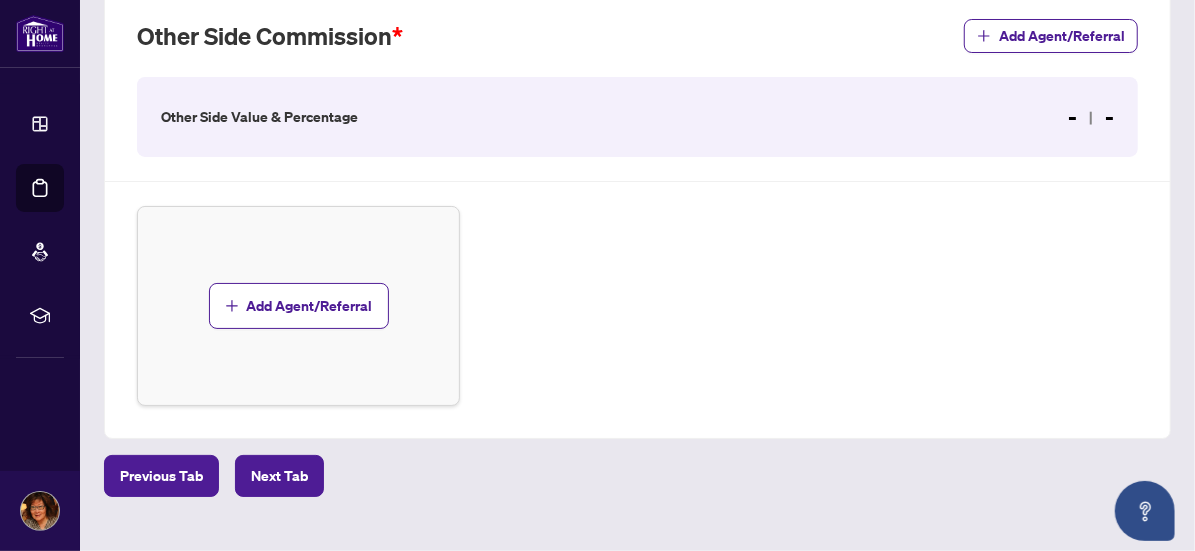 scroll, scrollTop: 1064, scrollLeft: 0, axis: vertical 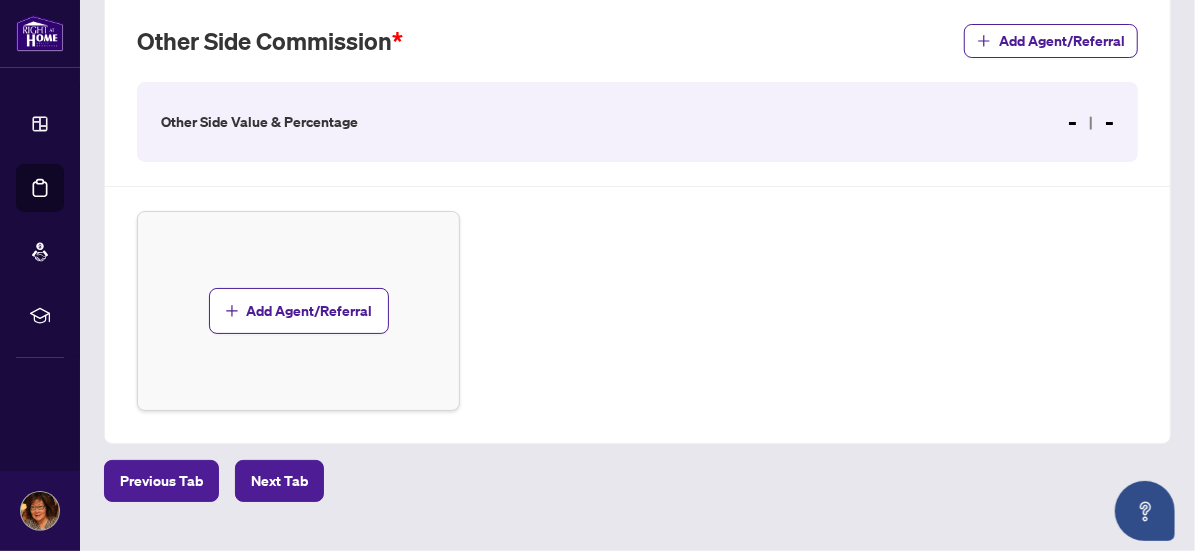 click on "-     -" at bounding box center (1091, 122) 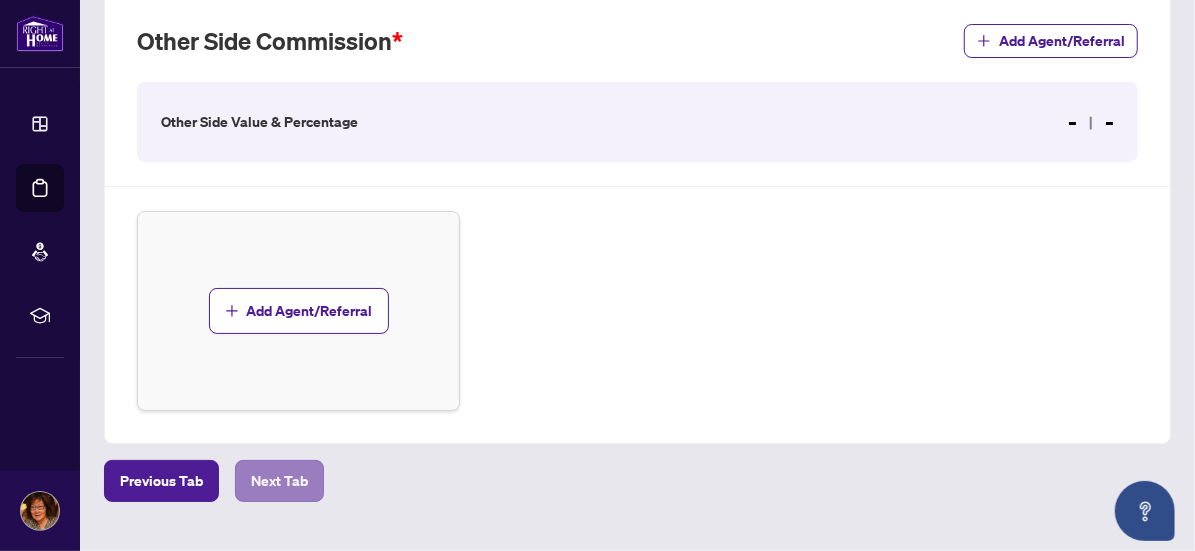 click on "Next Tab" at bounding box center [279, 481] 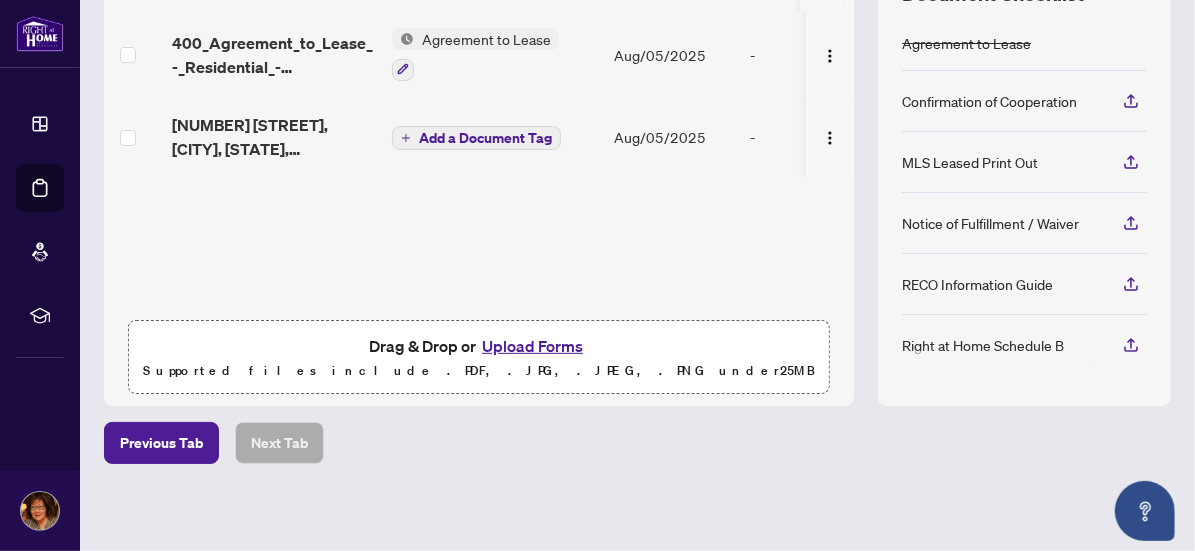 scroll, scrollTop: 0, scrollLeft: 0, axis: both 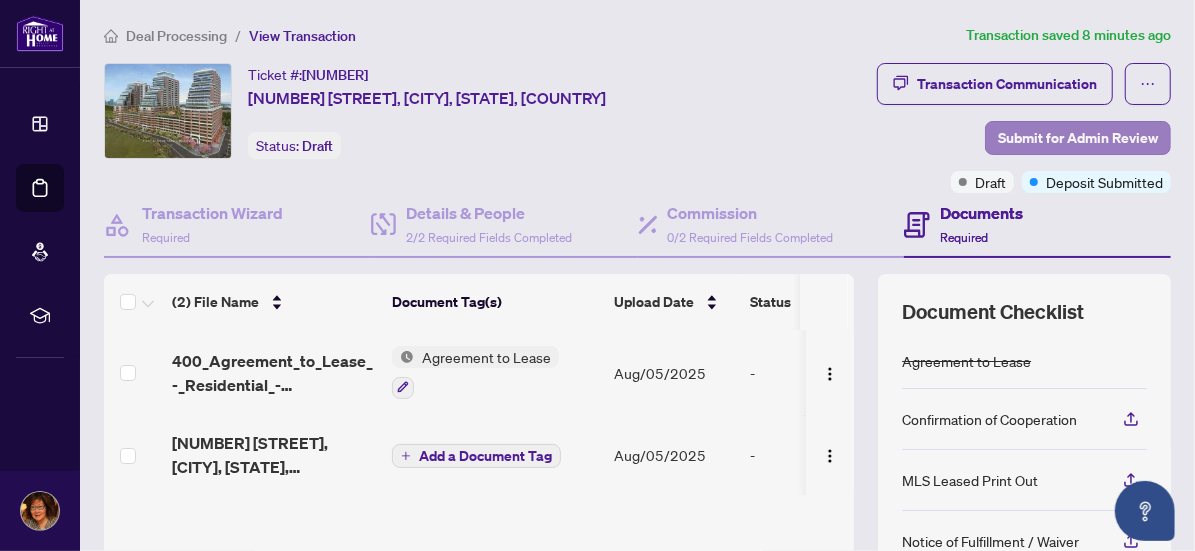 click on "Submit for Admin Review" at bounding box center [1078, 138] 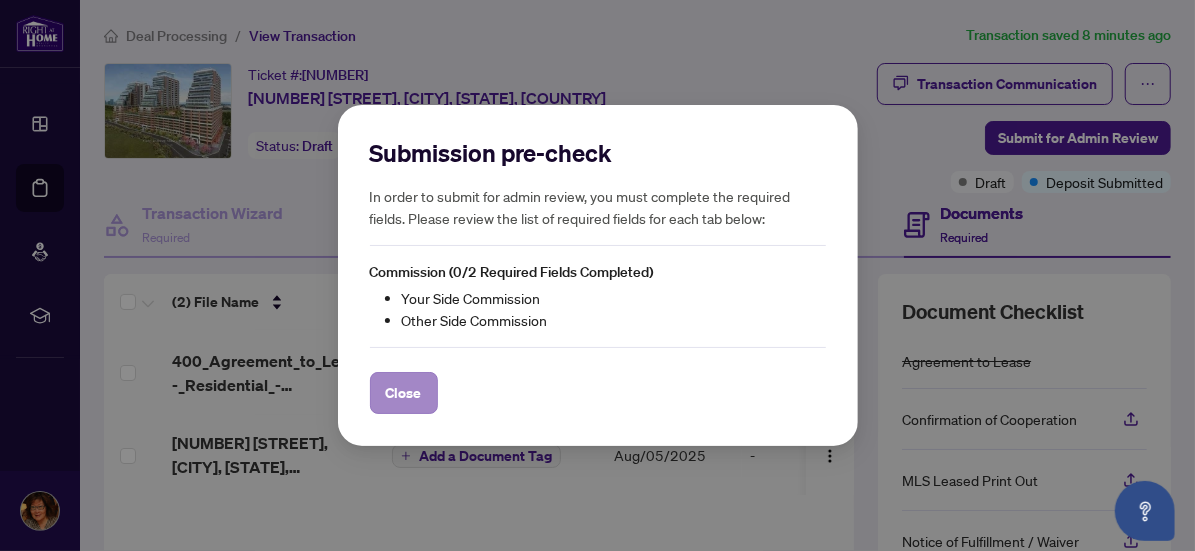 click on "Close" at bounding box center [404, 393] 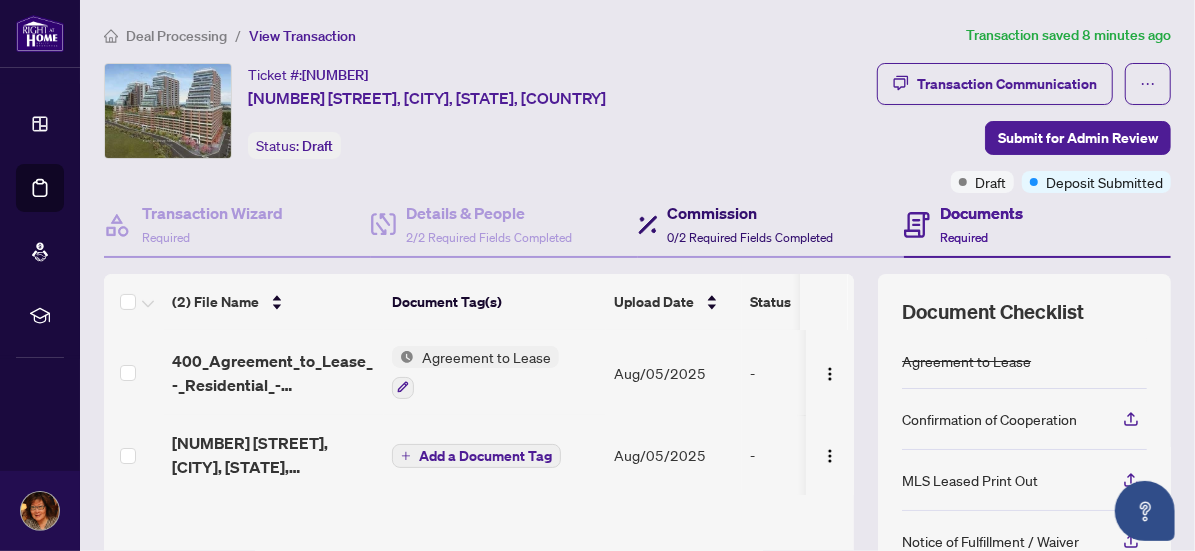 click on "0/2 Required Fields Completed" at bounding box center [751, 237] 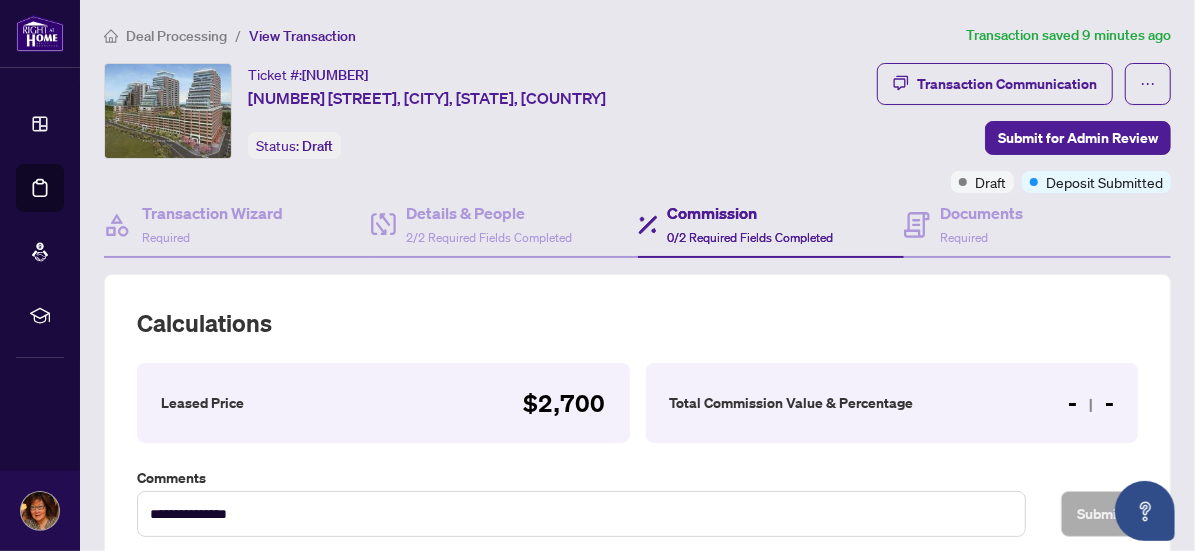 click on "-     -" at bounding box center (1091, 403) 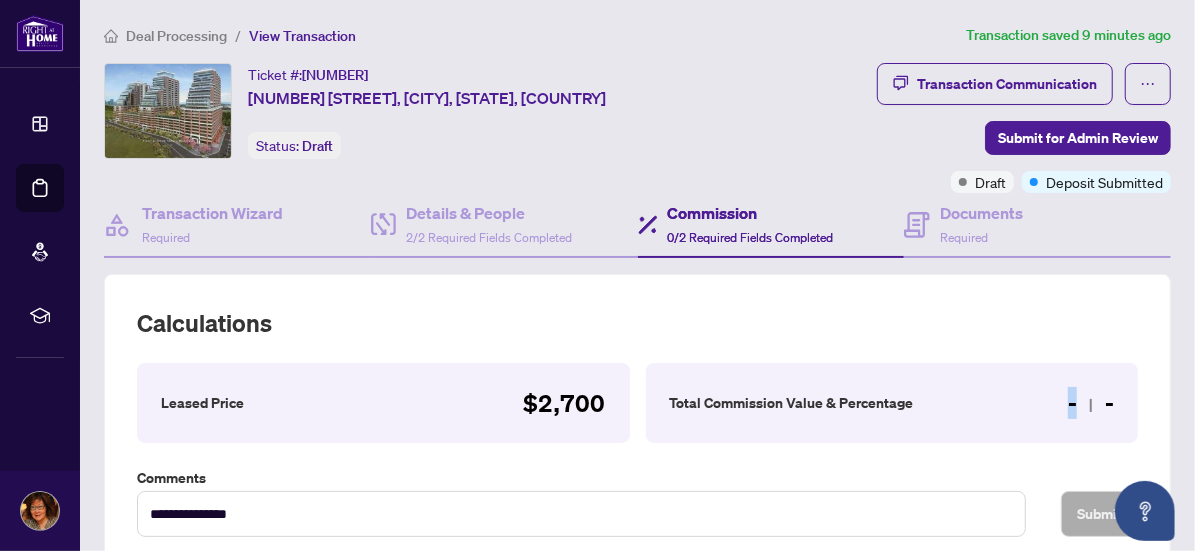 click on "**********" at bounding box center (637, 421) 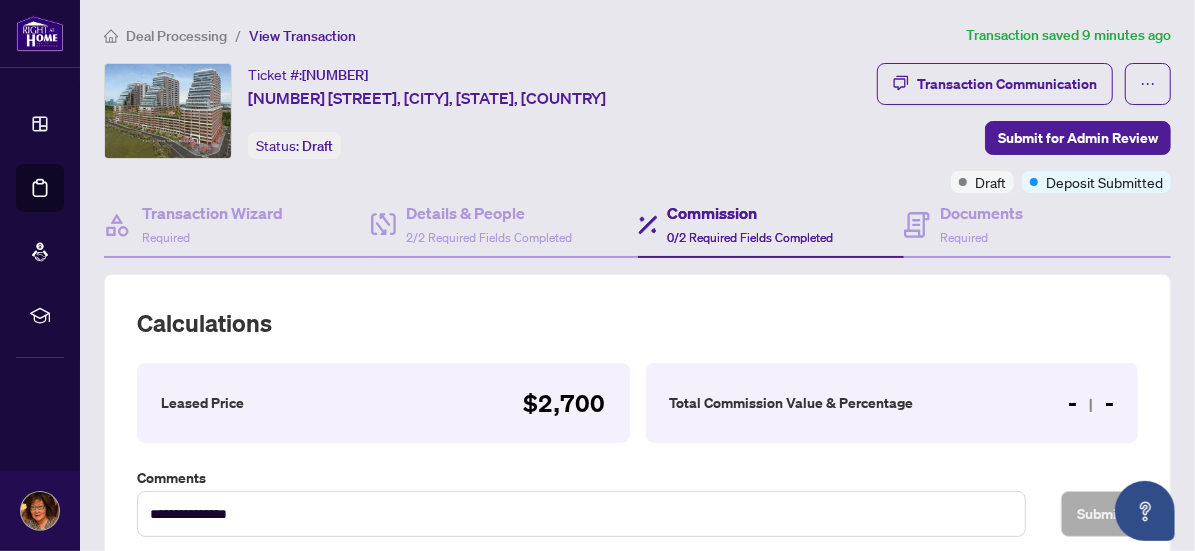 click on "Total Commission Value & Percentage" at bounding box center (792, 403) 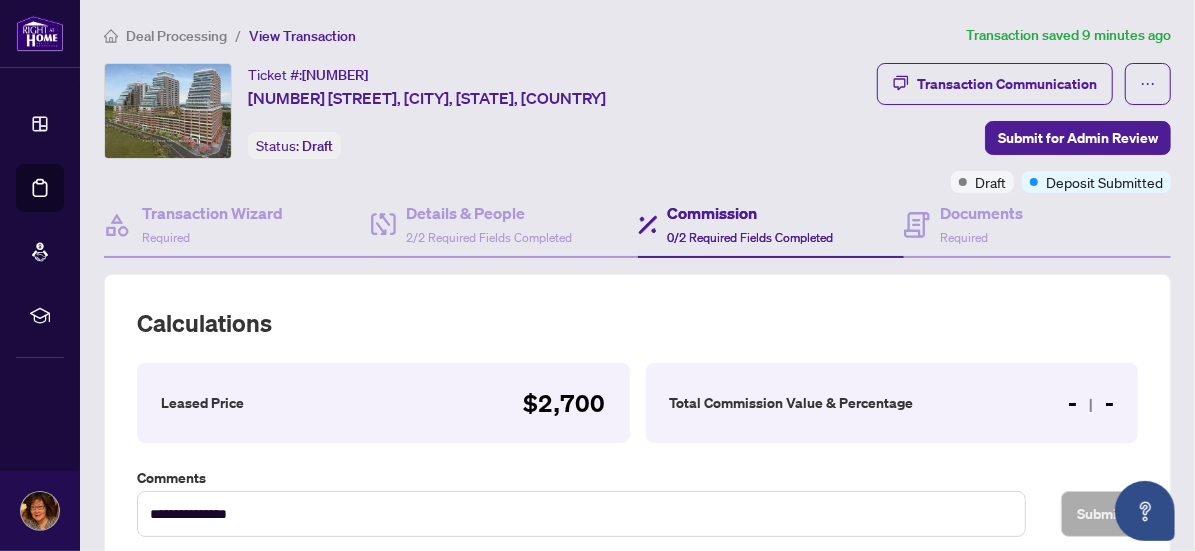 click on "Total Commission Value & Percentage -     -" at bounding box center (892, 403) 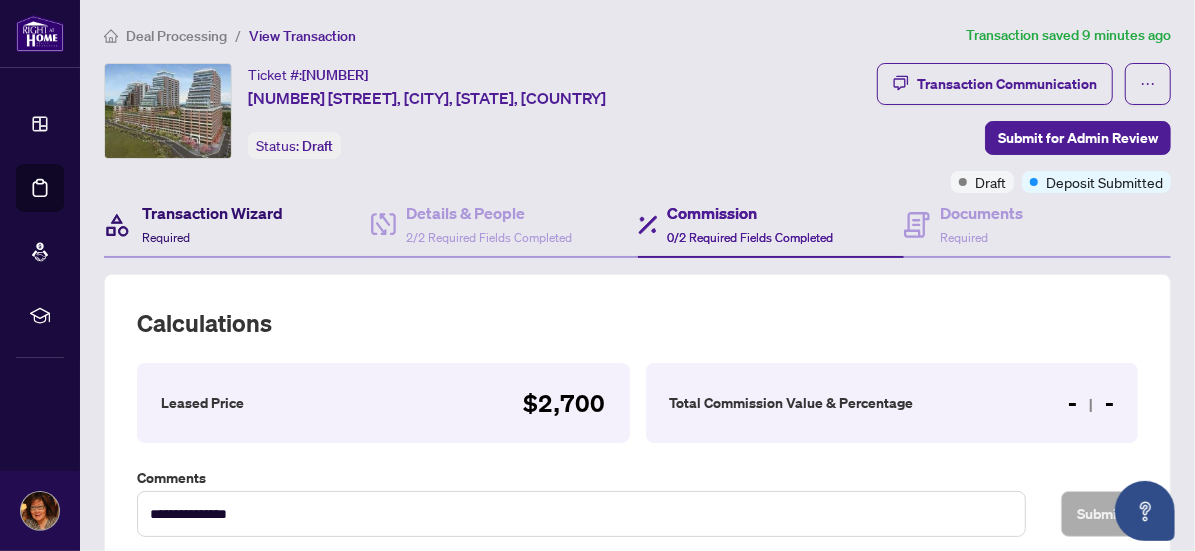 click on "Transaction Wizard Required" at bounding box center [212, 224] 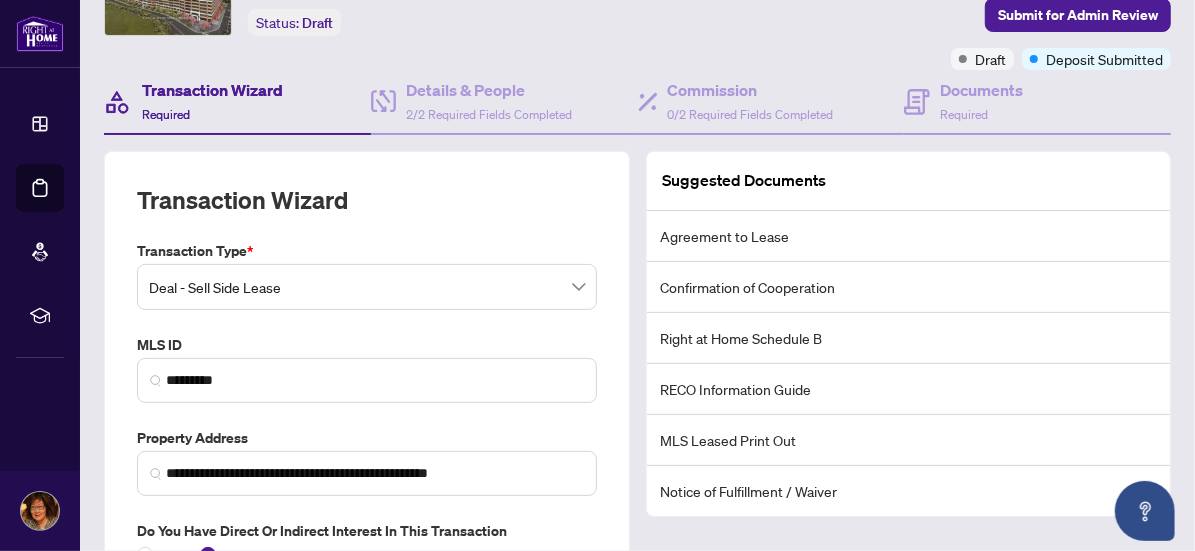 scroll, scrollTop: 114, scrollLeft: 0, axis: vertical 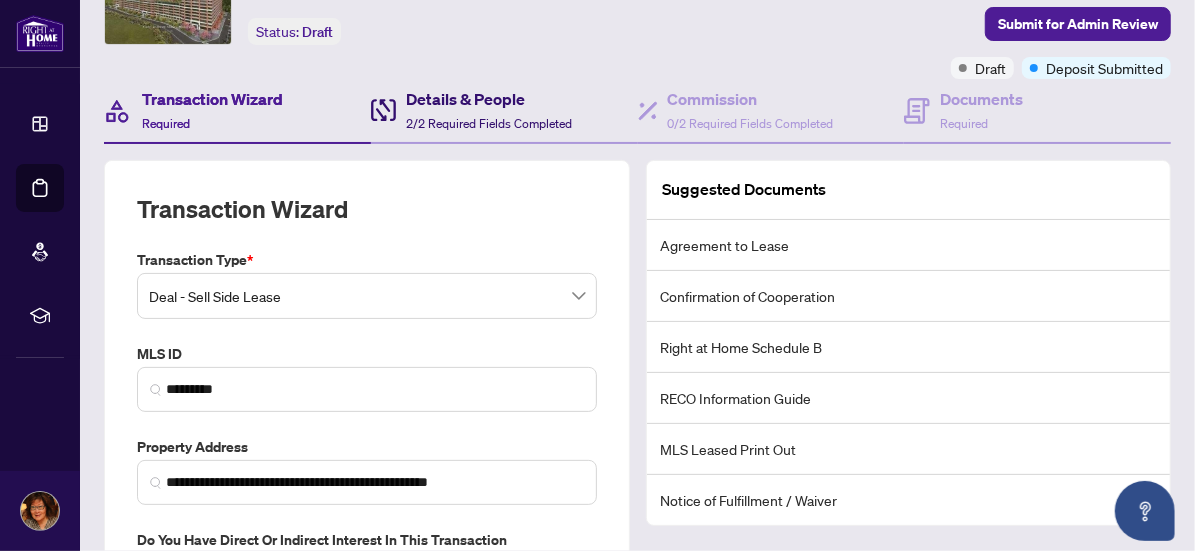click on "Details & People" at bounding box center [489, 99] 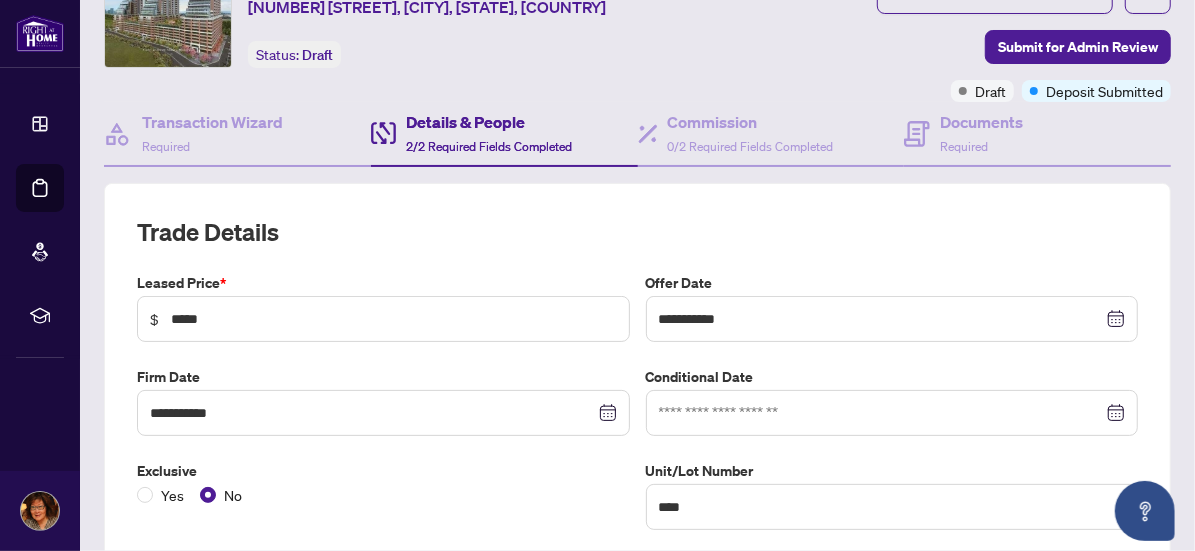 scroll, scrollTop: 10, scrollLeft: 0, axis: vertical 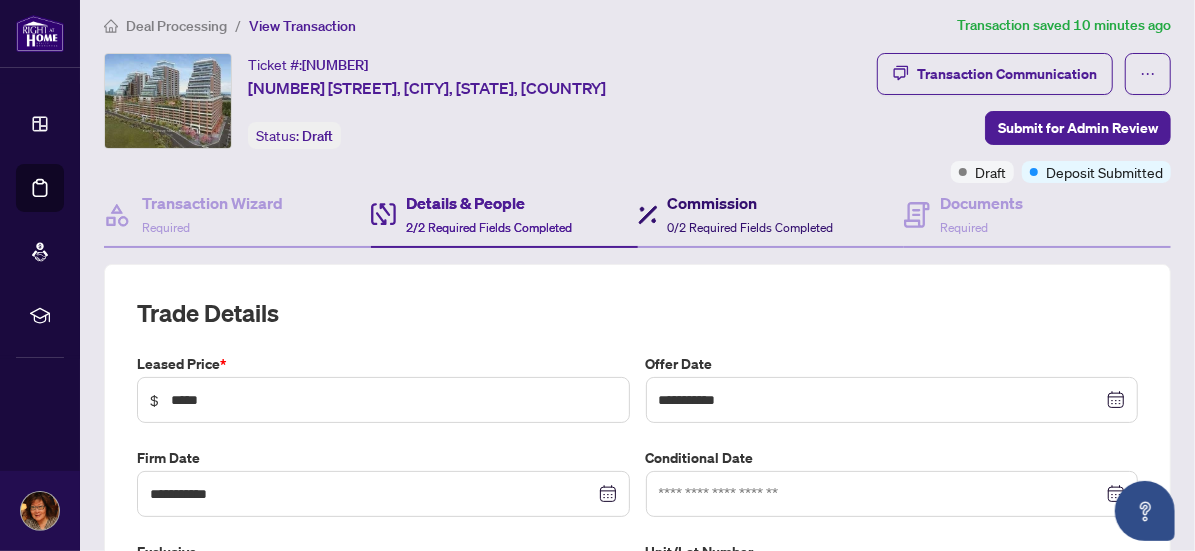 click on "0/2 Required Fields Completed" at bounding box center (751, 227) 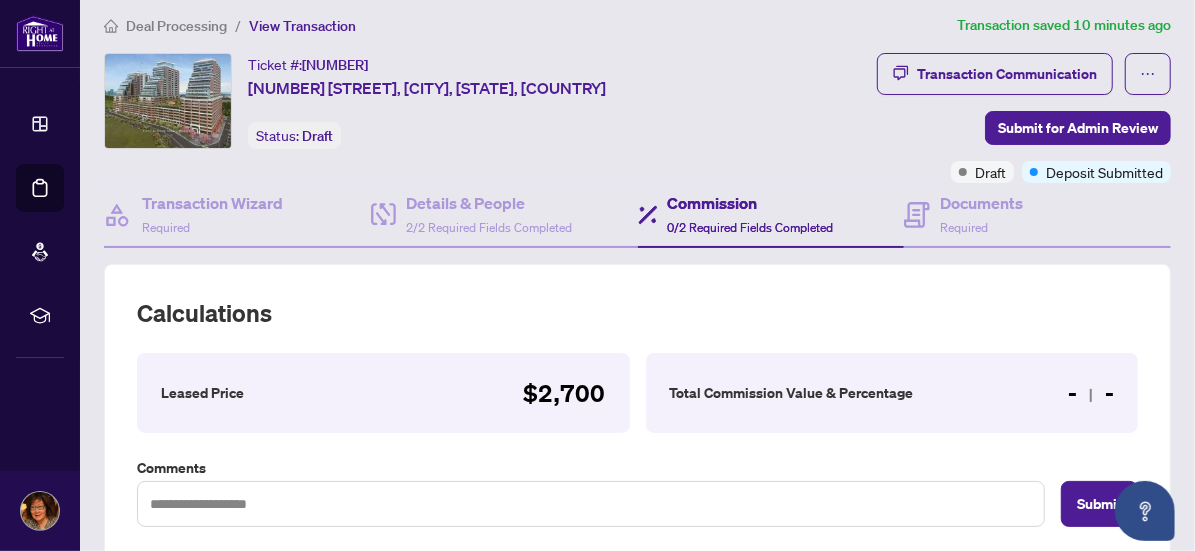 scroll, scrollTop: 0, scrollLeft: 0, axis: both 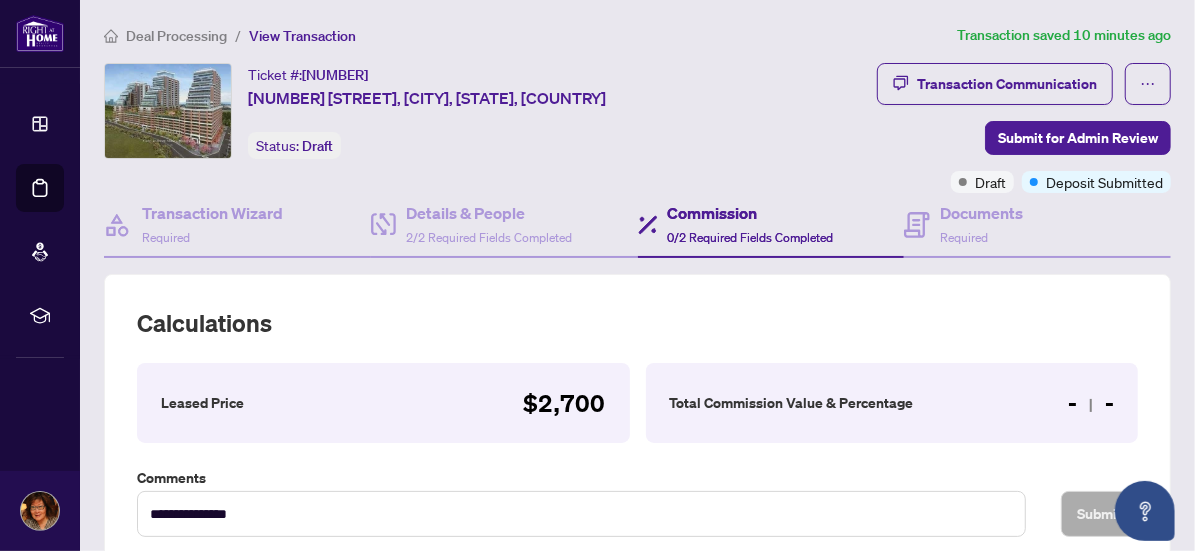 click on "Total Commission Value & Percentage" at bounding box center (792, 403) 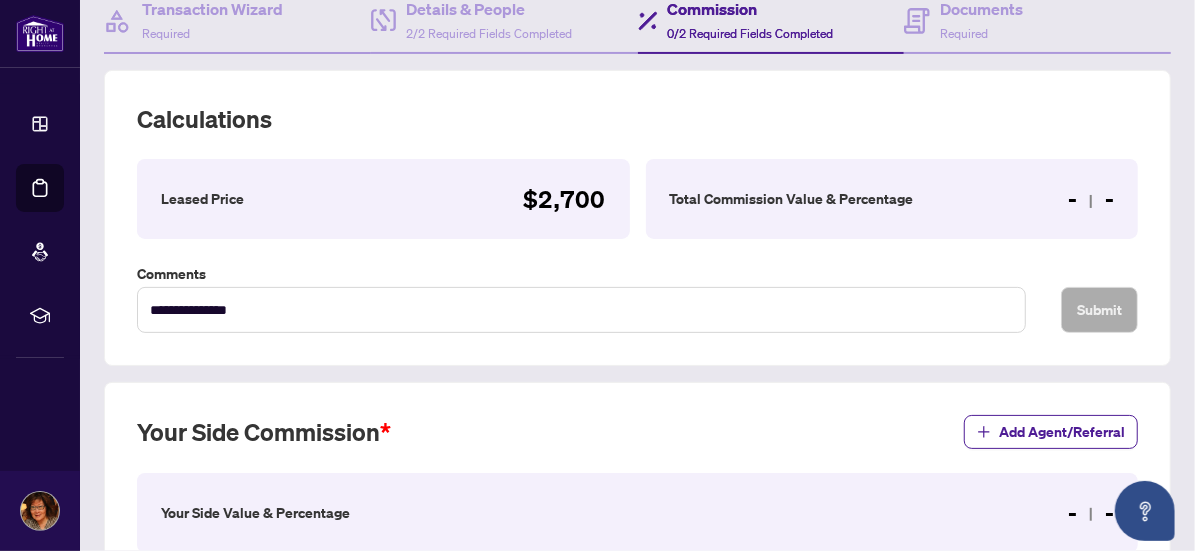 scroll, scrollTop: 215, scrollLeft: 0, axis: vertical 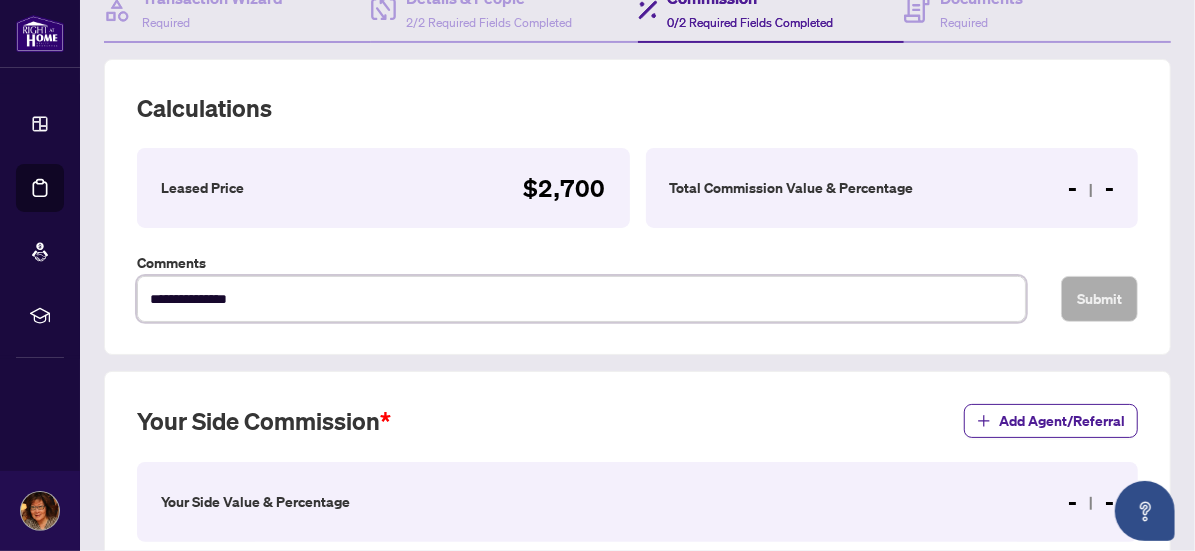 drag, startPoint x: 254, startPoint y: 294, endPoint x: 117, endPoint y: 295, distance: 137.00365 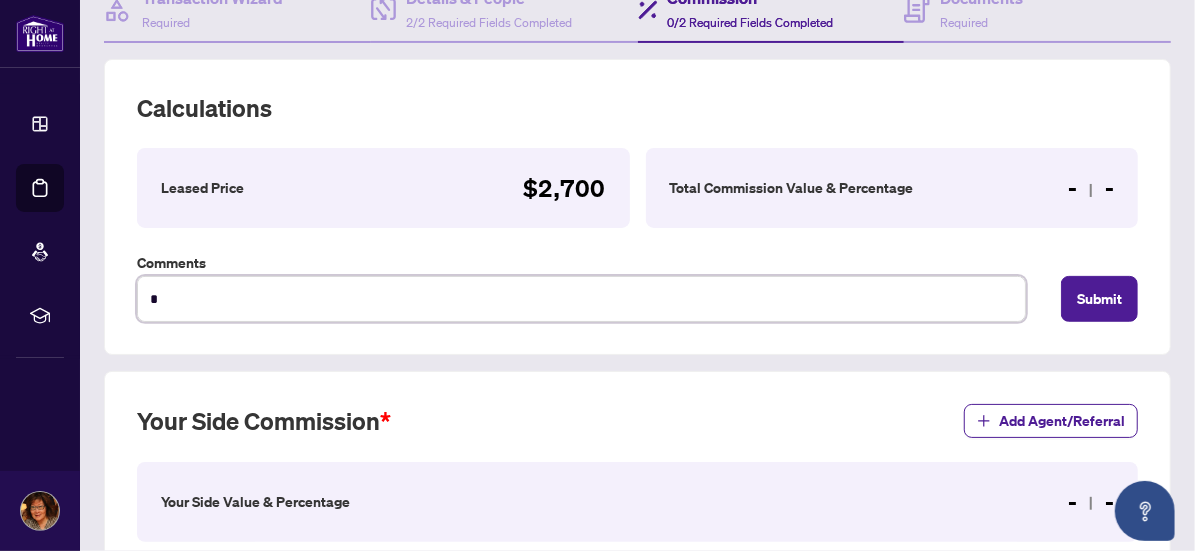 type on "**" 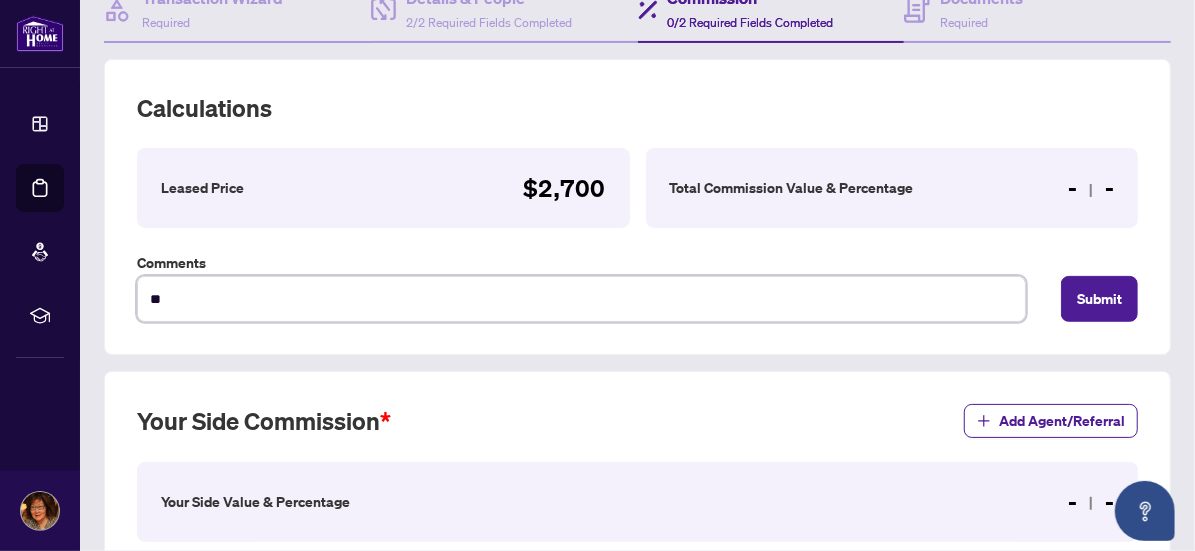 type on "***" 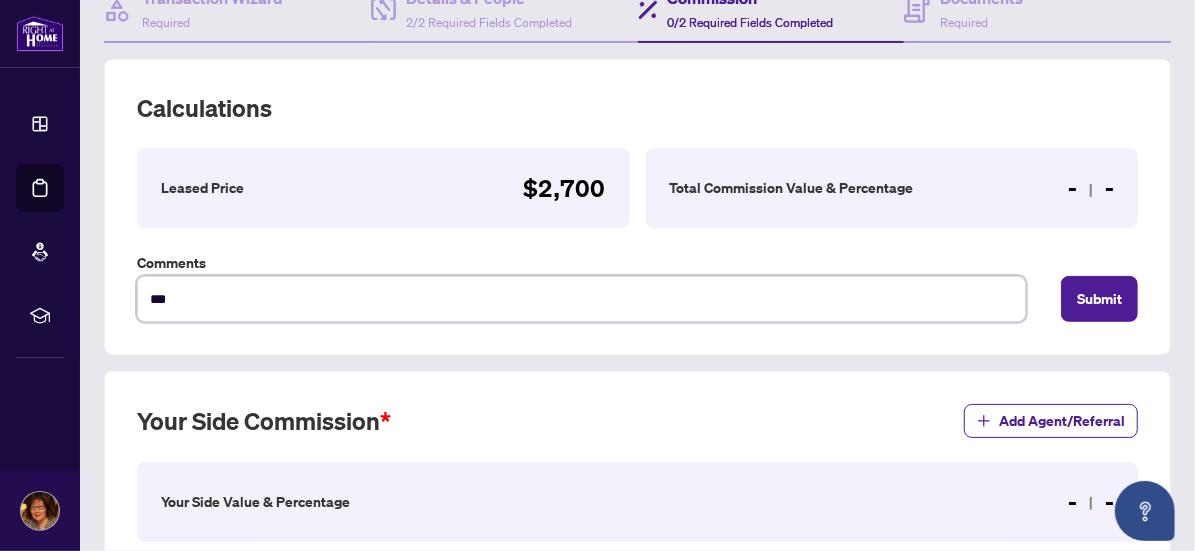 type on "****" 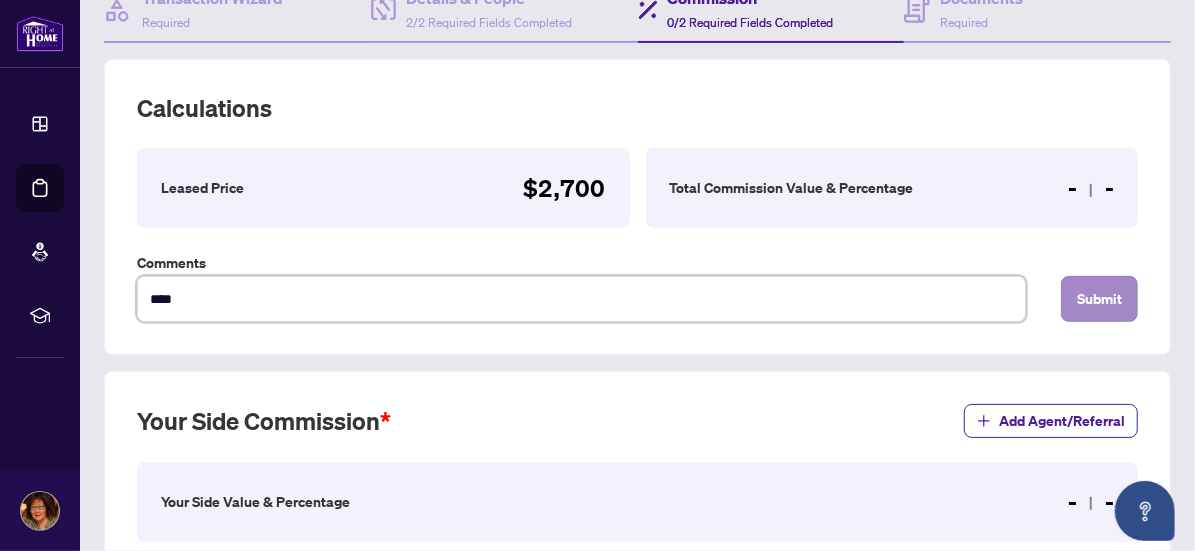 type on "****" 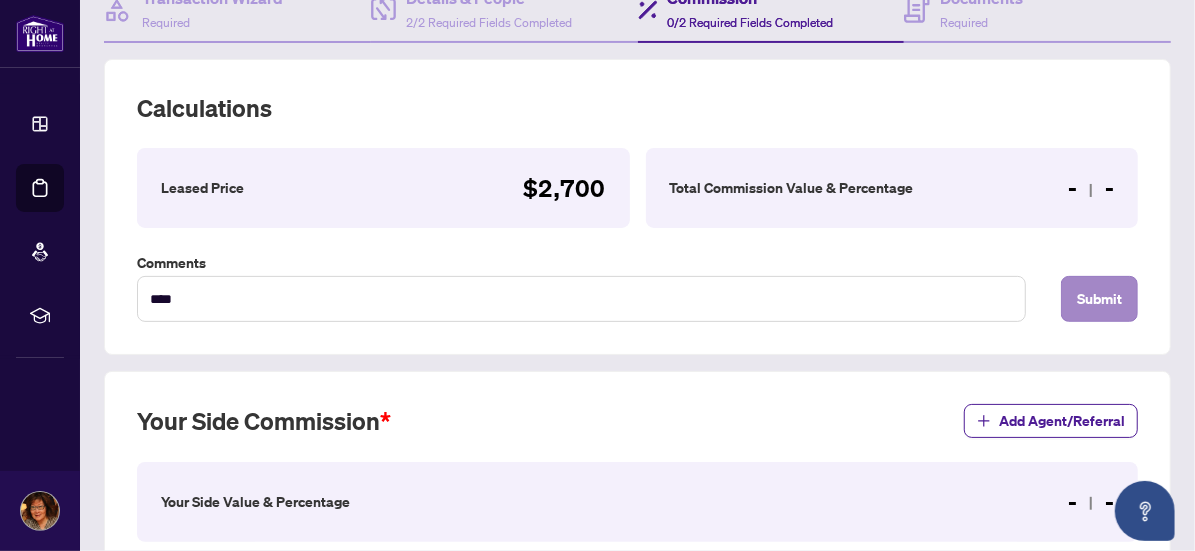 click on "Submit" at bounding box center [1099, 299] 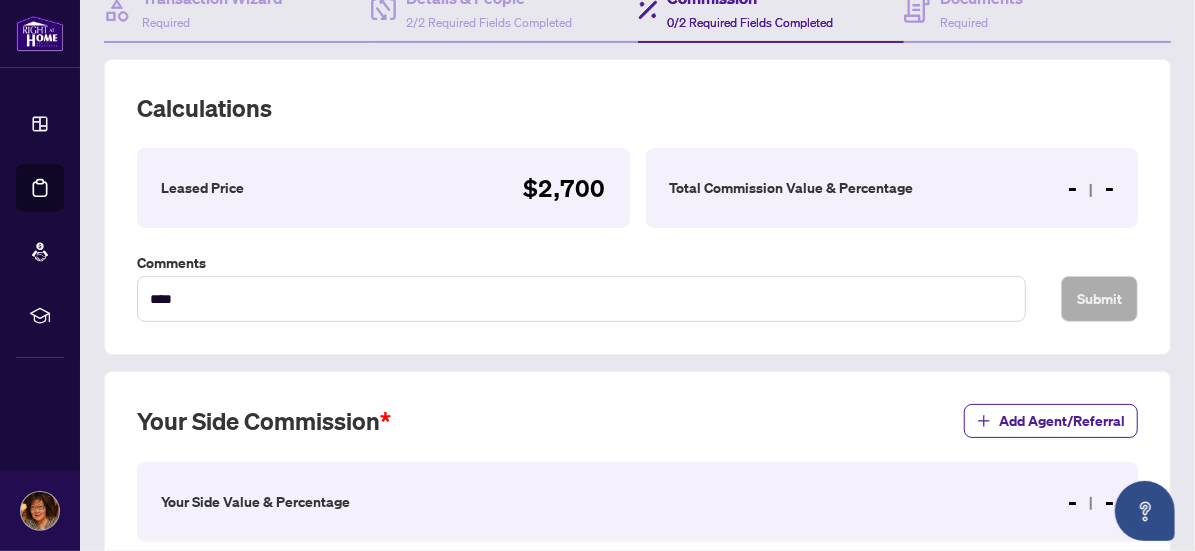 click on "-     -" at bounding box center [1091, 188] 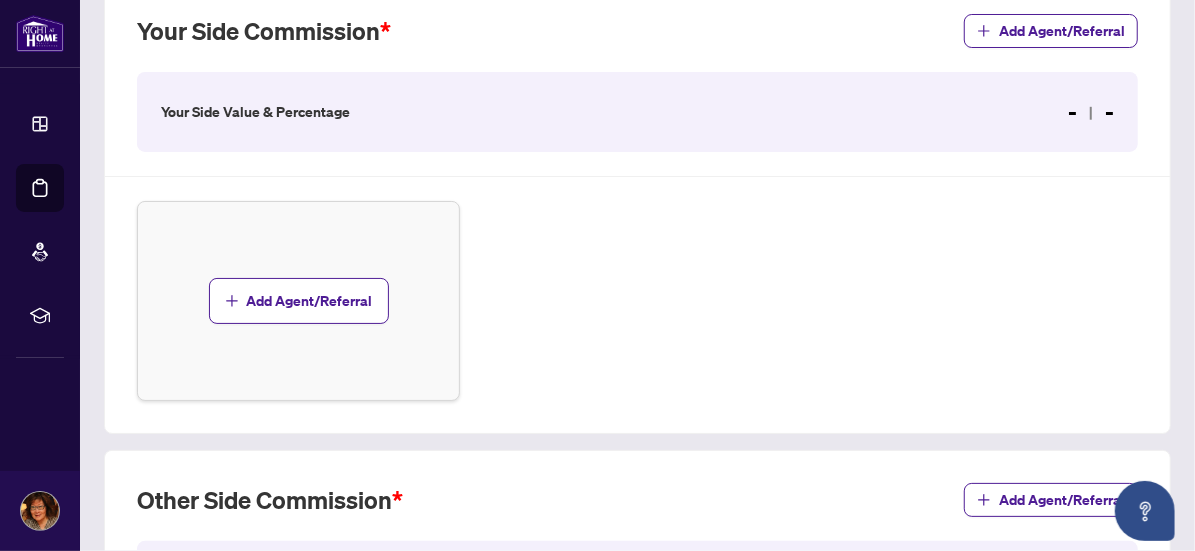 scroll, scrollTop: 552, scrollLeft: 0, axis: vertical 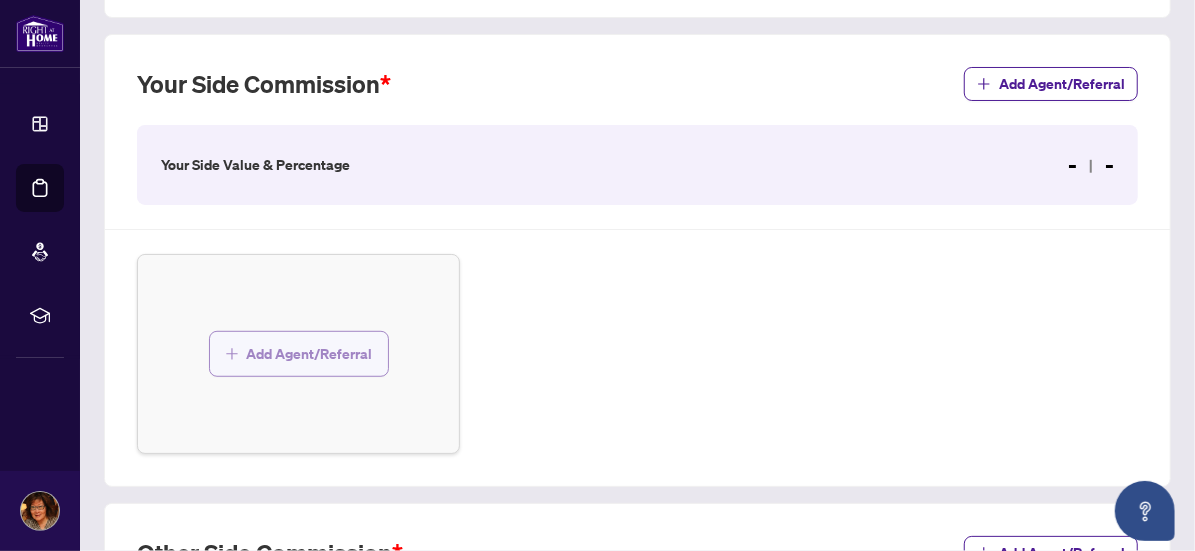 click on "Add Agent/Referral" at bounding box center [310, 354] 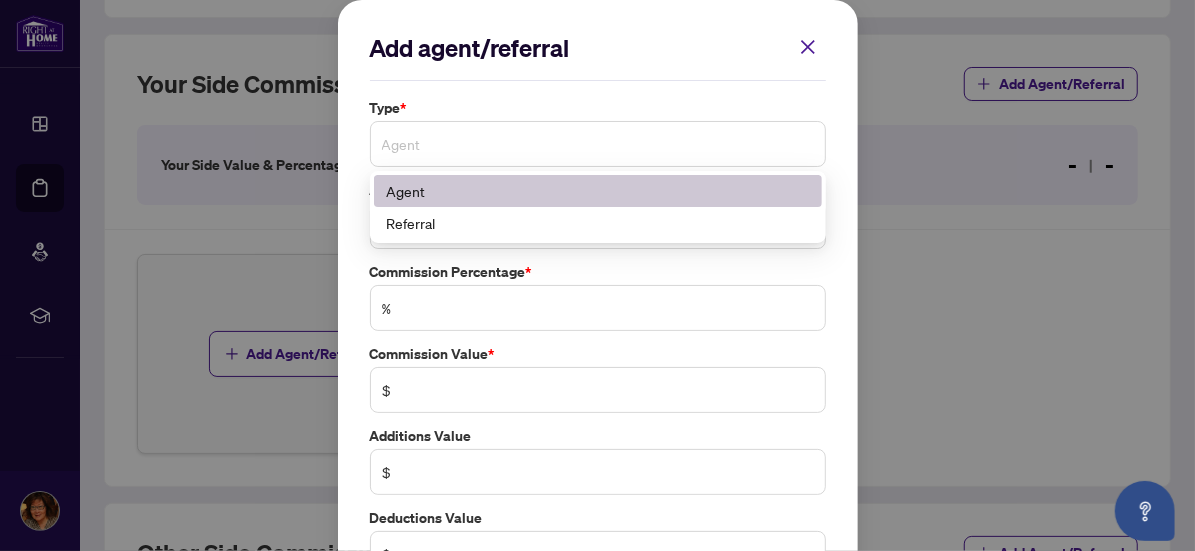 click on "Agent" at bounding box center [598, 144] 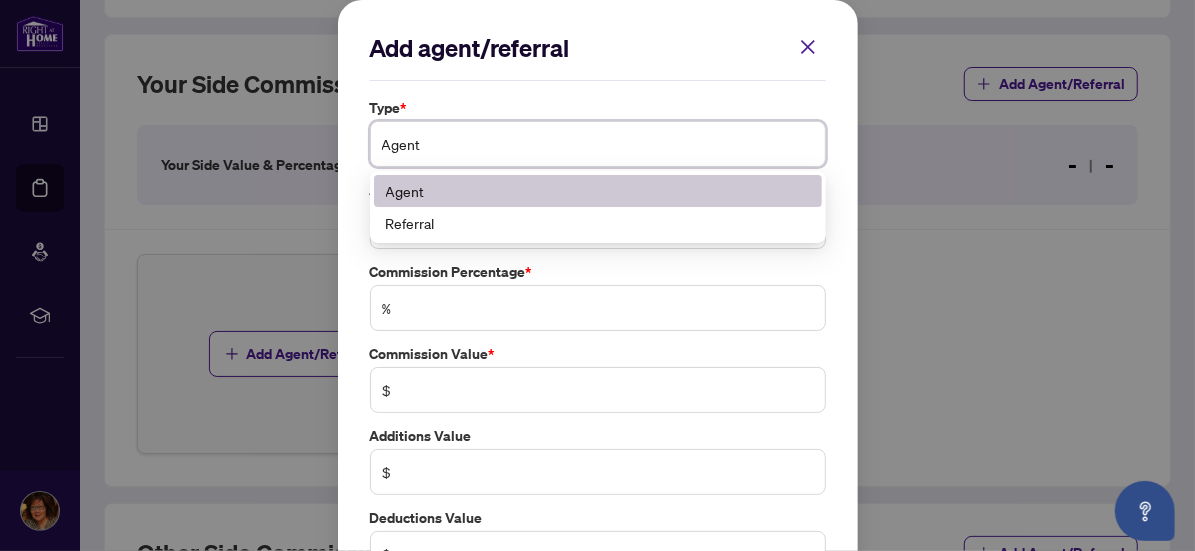 click on "Agent" at bounding box center [598, 144] 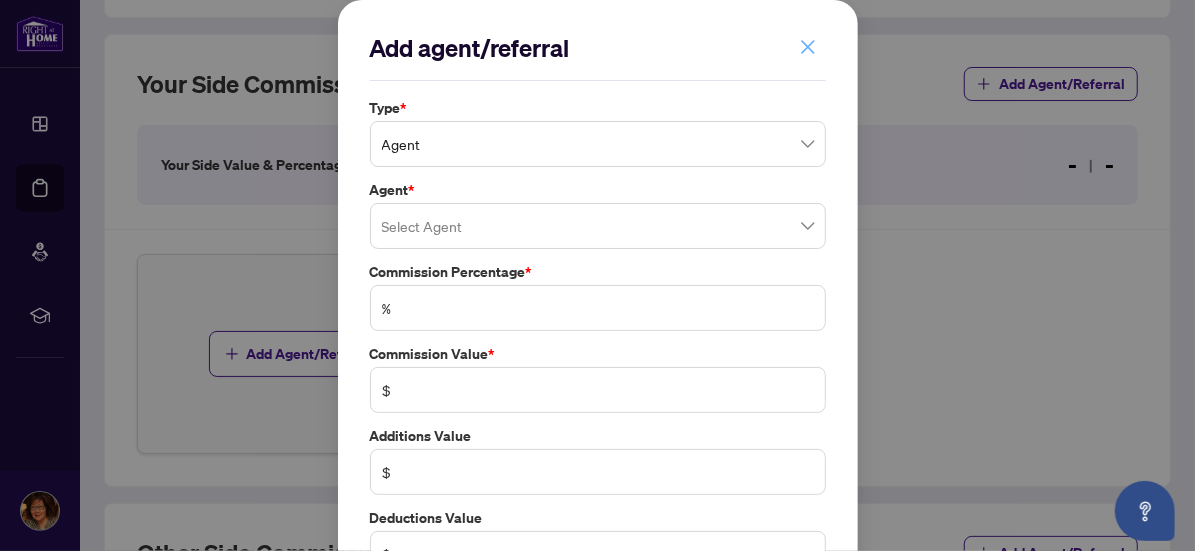 click 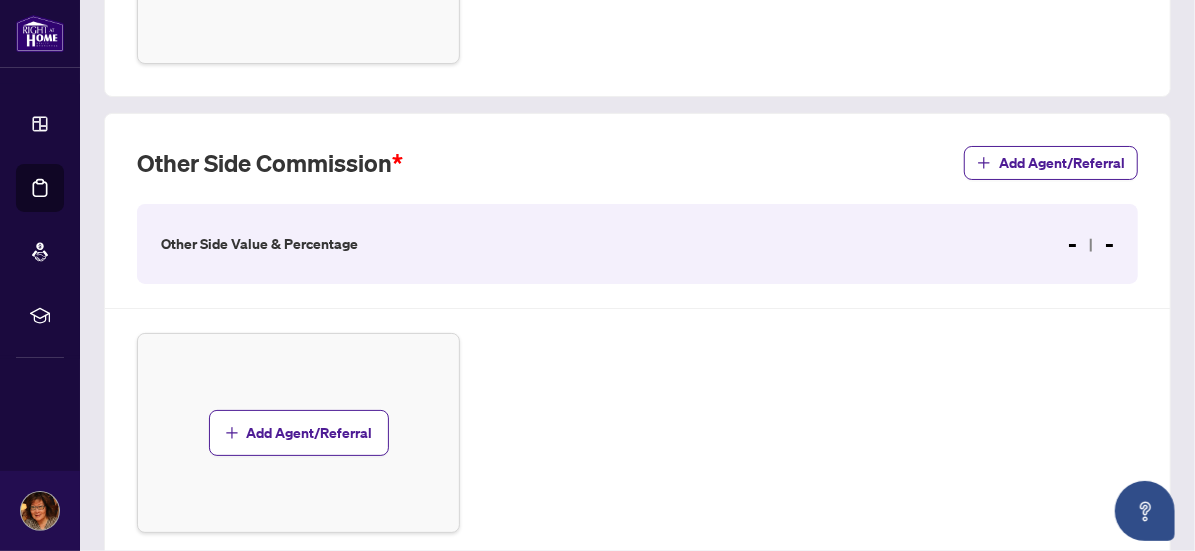 scroll, scrollTop: 1102, scrollLeft: 0, axis: vertical 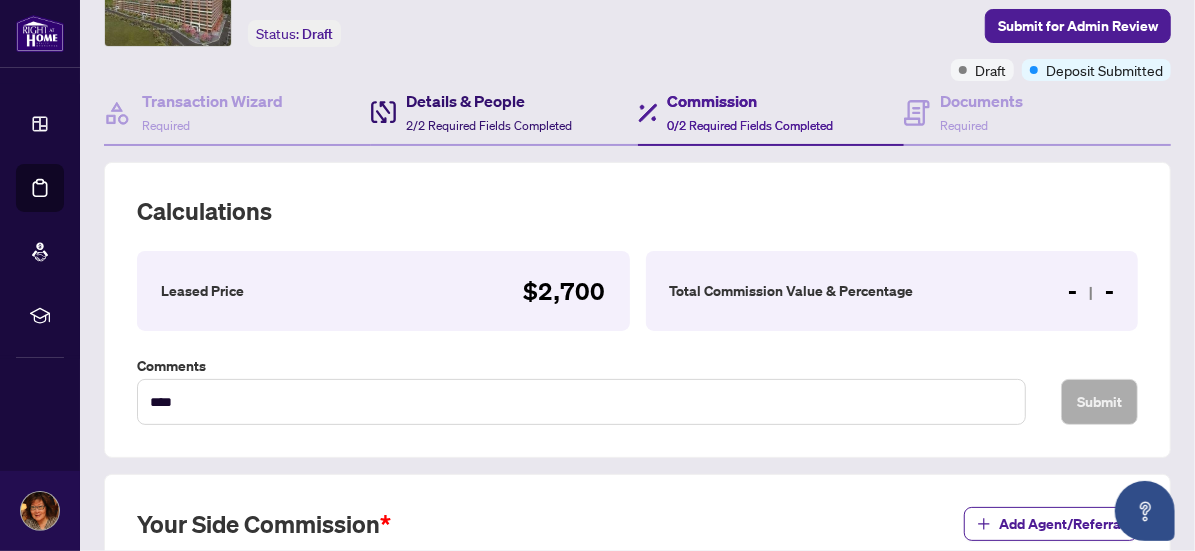 click on "Details & People" at bounding box center [489, 101] 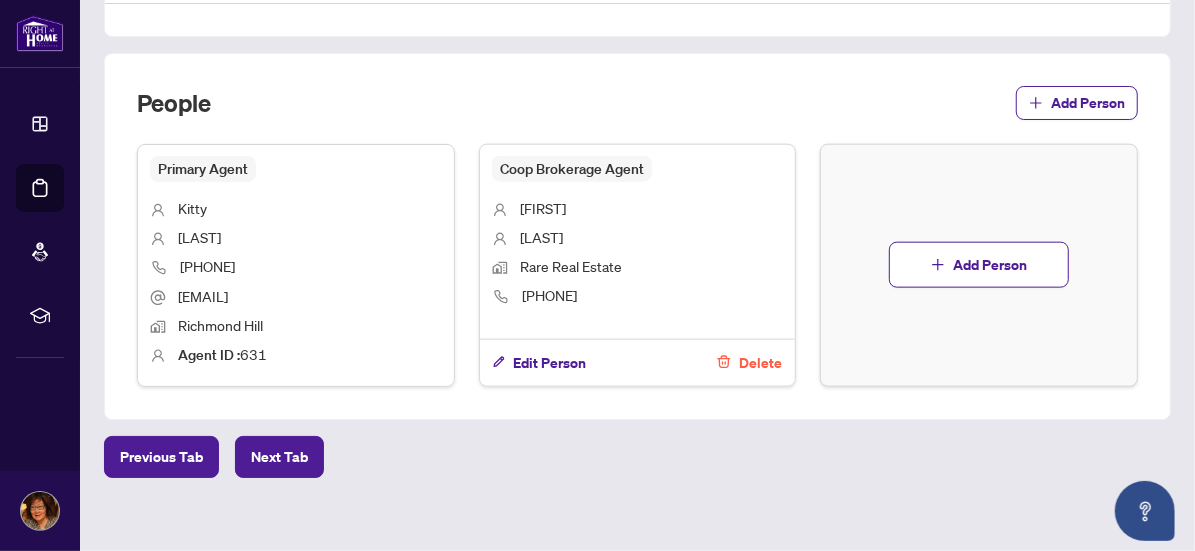 scroll, scrollTop: 1156, scrollLeft: 0, axis: vertical 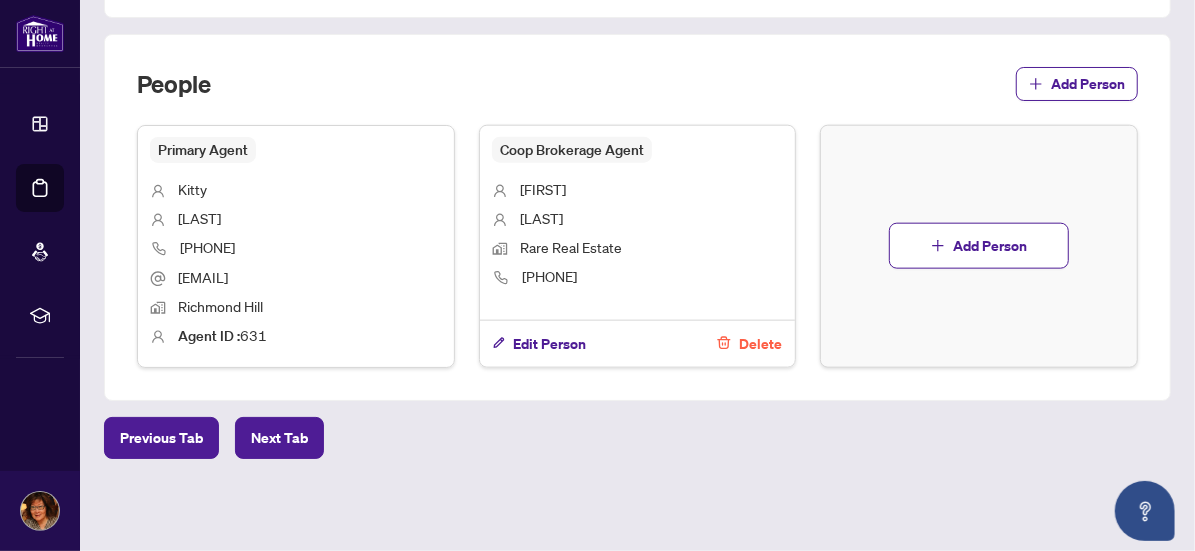 click on "Richmond Hill" at bounding box center (296, 308) 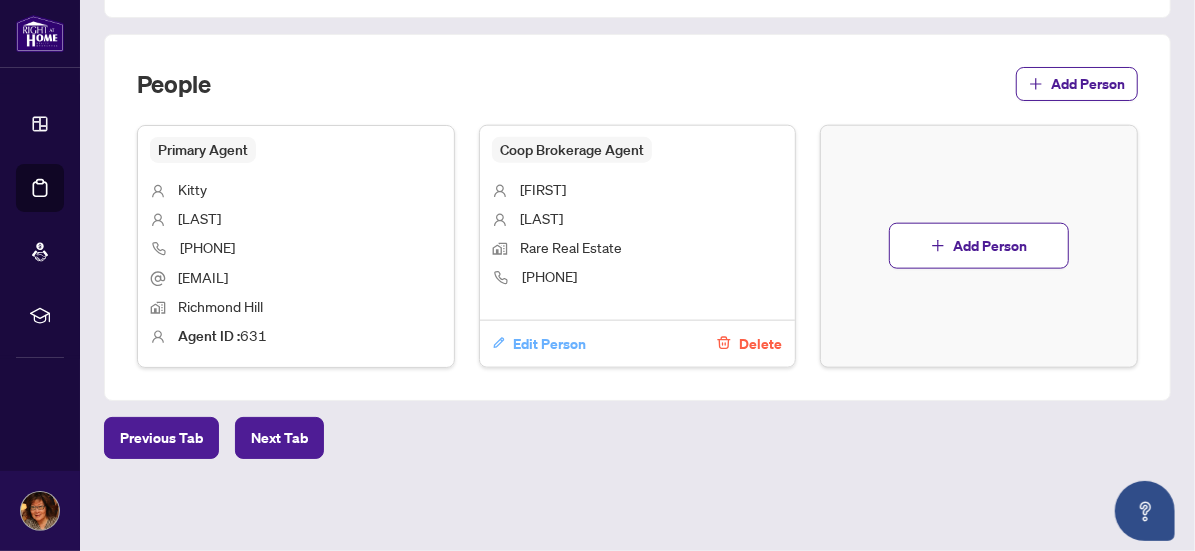 click on "Edit Person" at bounding box center [549, 344] 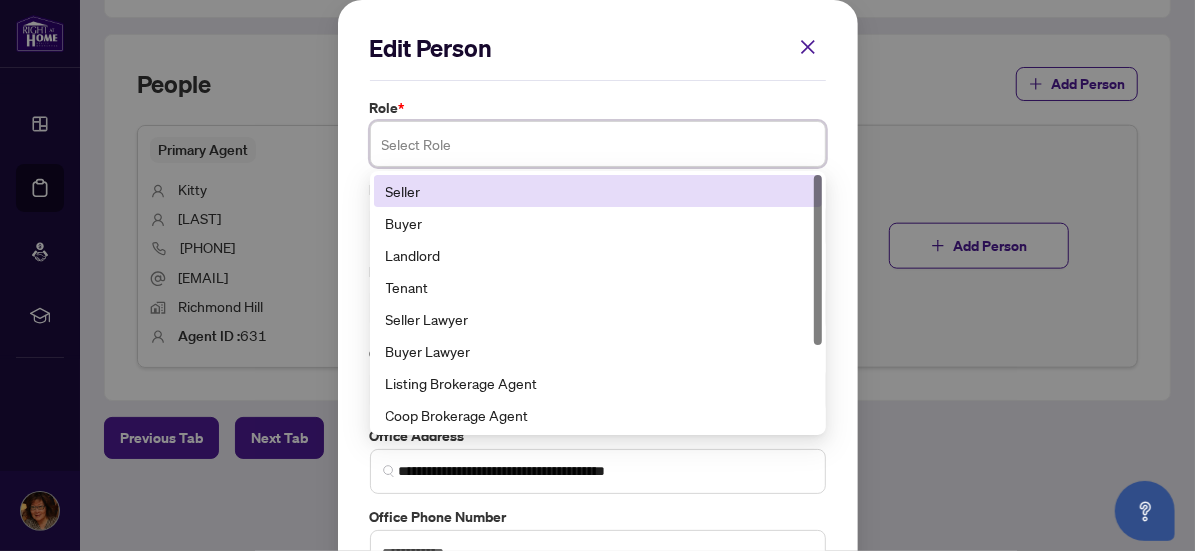 click at bounding box center [598, 144] 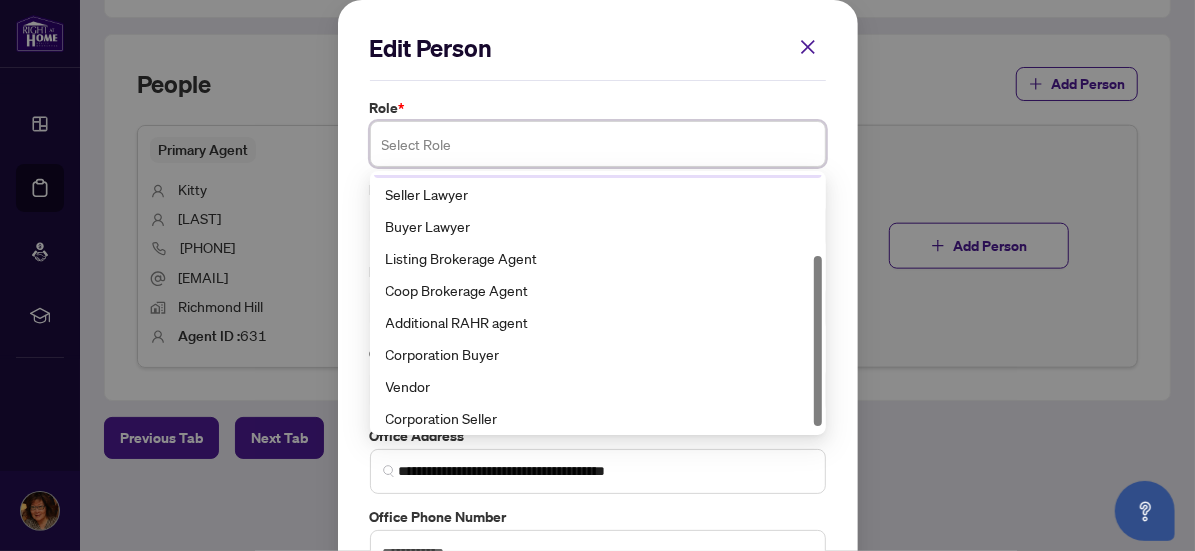 scroll, scrollTop: 120, scrollLeft: 0, axis: vertical 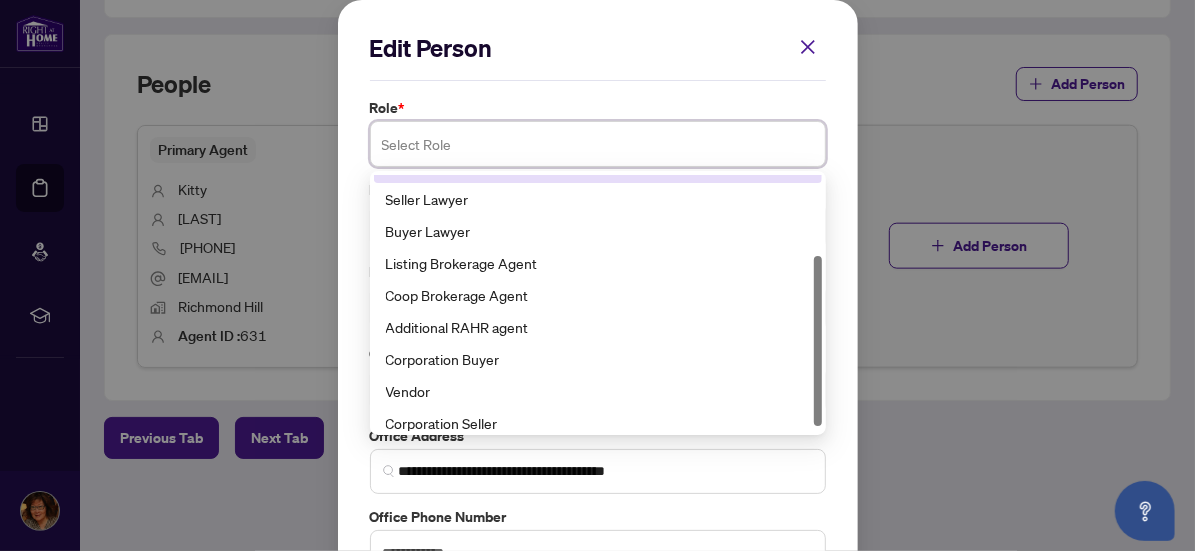 drag, startPoint x: 805, startPoint y: 281, endPoint x: 798, endPoint y: 376, distance: 95.257545 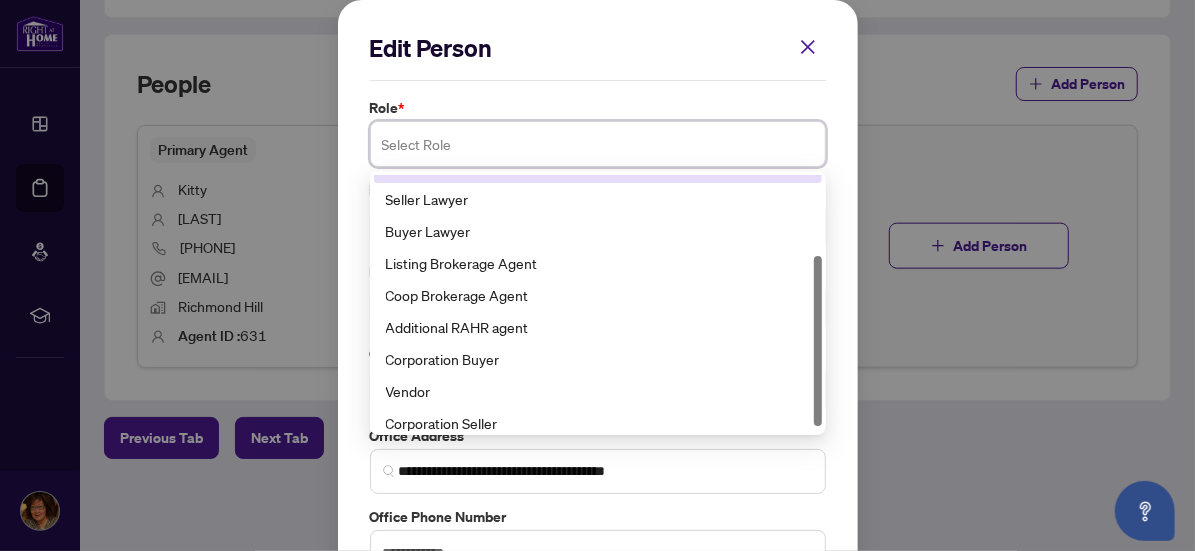 click on "Tenant Seller Lawyer Buyer Lawyer Listing Brokerage Agent Coop Brokerage Agent Additional RAHR agent Corporation Buyer Vendor Corporation Seller" at bounding box center [598, 303] 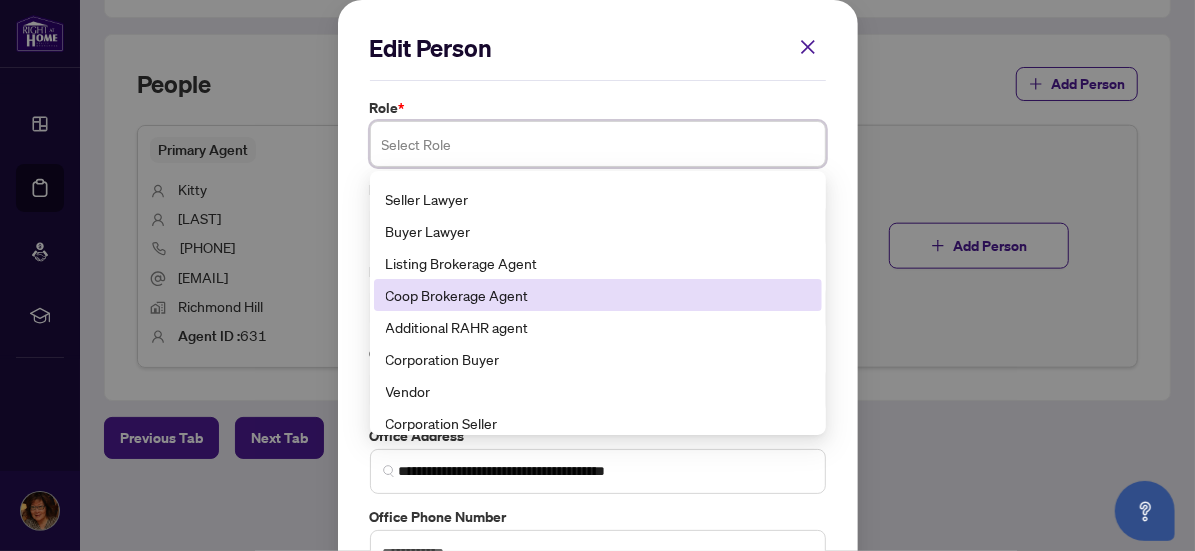 click on "Coop Brokerage Agent" at bounding box center [598, 295] 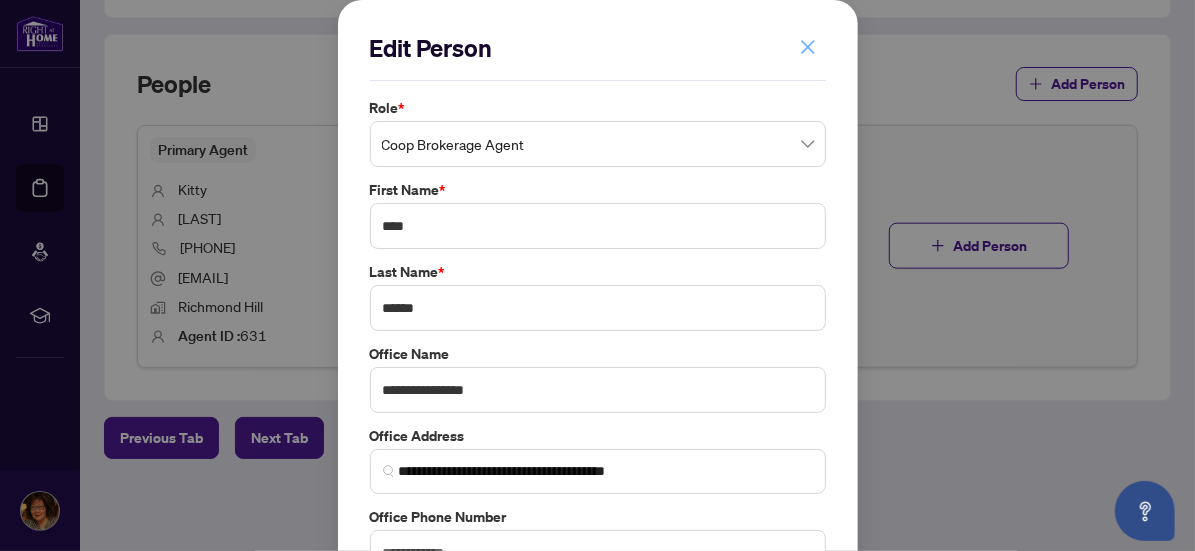 click 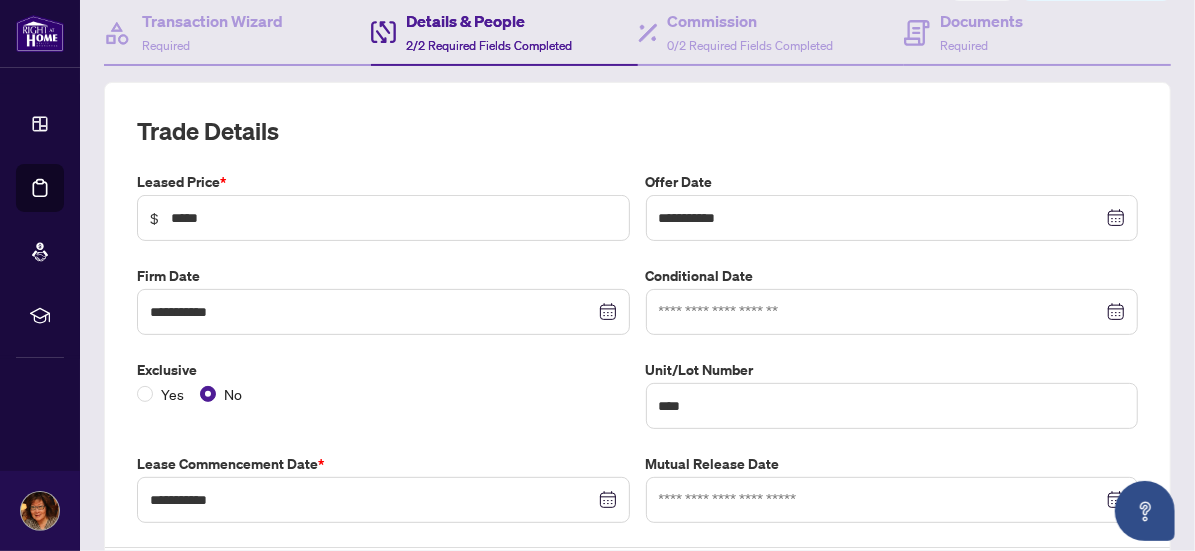 scroll, scrollTop: 0, scrollLeft: 0, axis: both 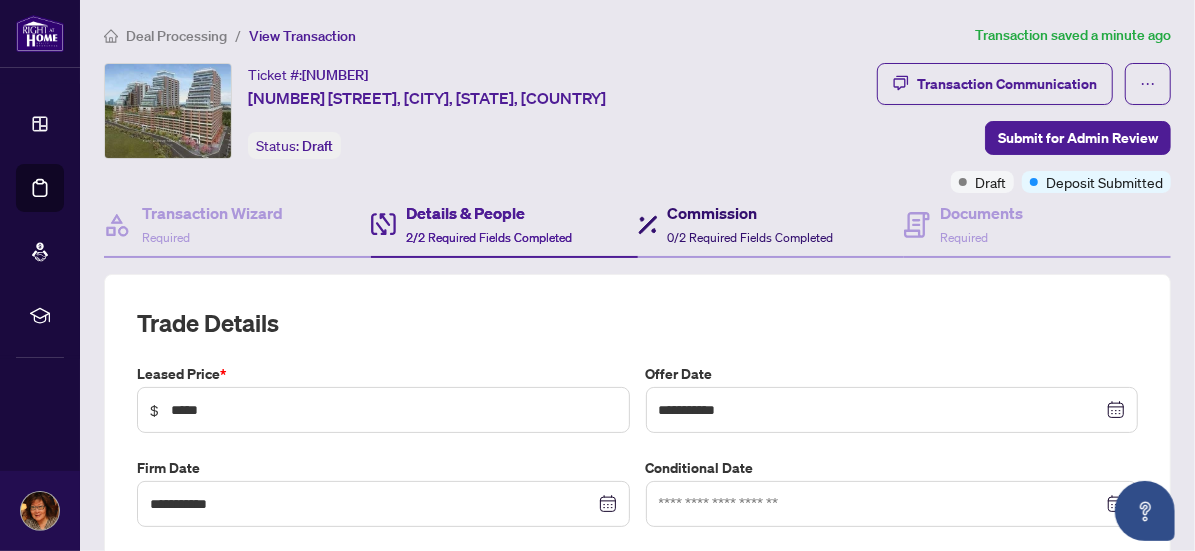 click on "0/2 Required Fields Completed" at bounding box center (751, 237) 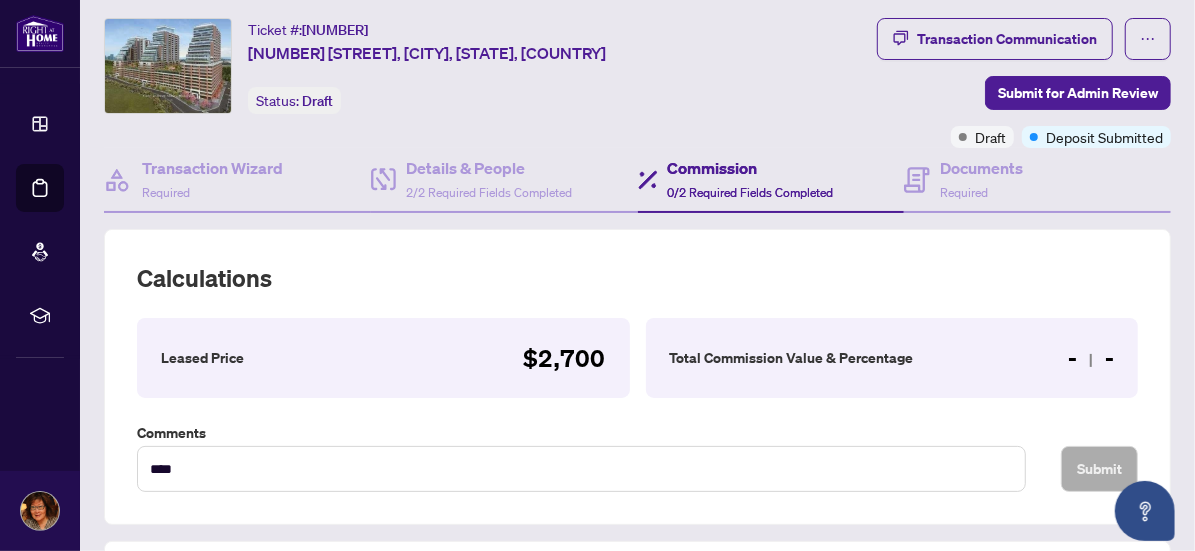 scroll, scrollTop: 127, scrollLeft: 0, axis: vertical 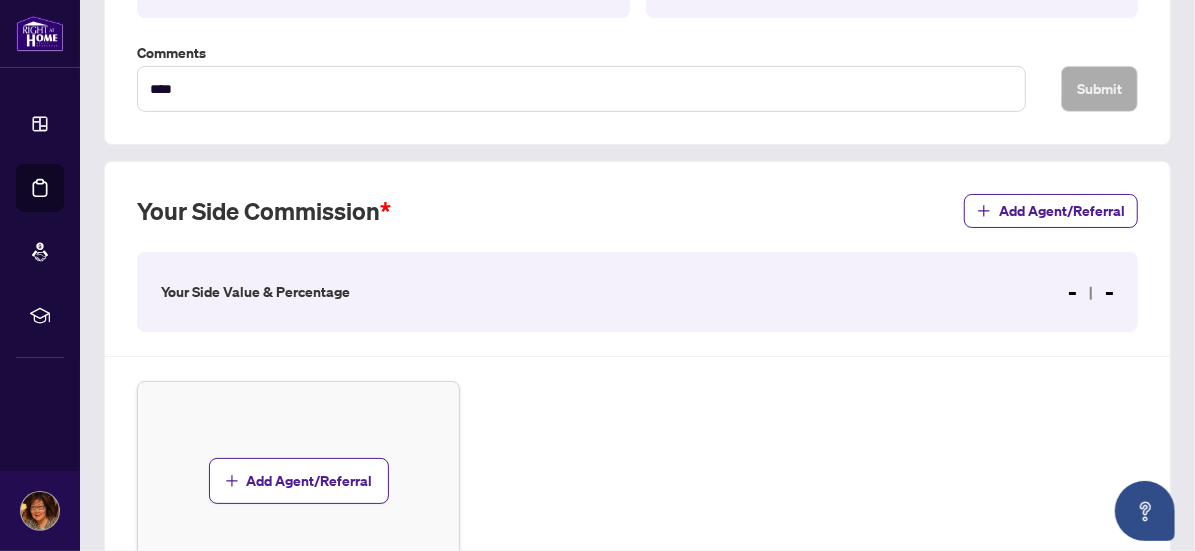 click on "Your Side Commission Add Agent/Referral" at bounding box center (637, 223) 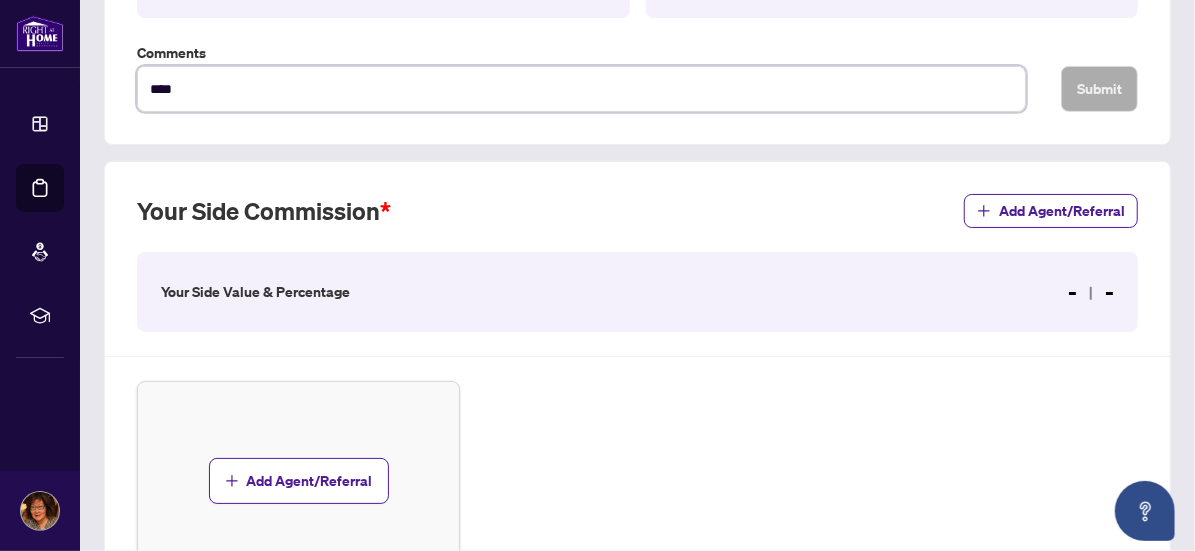 click on "****" at bounding box center [581, 88] 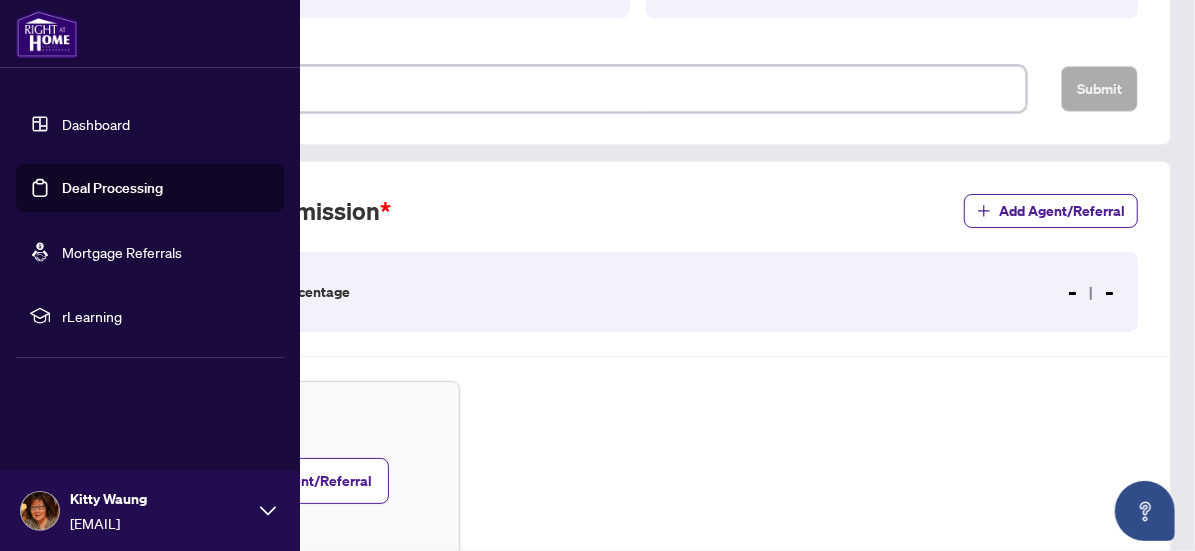 drag, startPoint x: 210, startPoint y: 83, endPoint x: 78, endPoint y: 79, distance: 132.0606 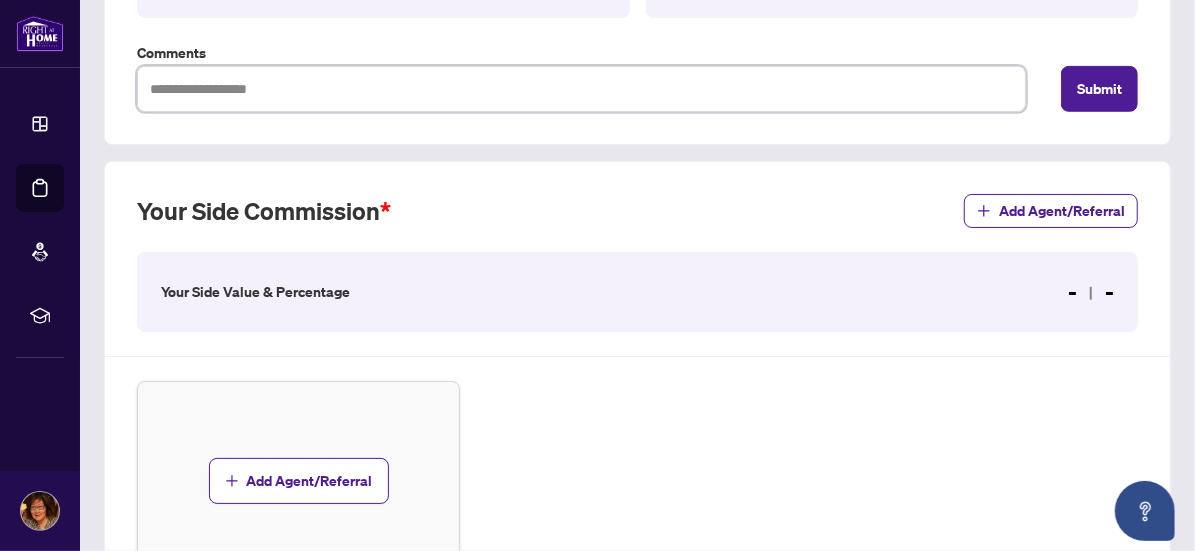 scroll, scrollTop: 421, scrollLeft: 0, axis: vertical 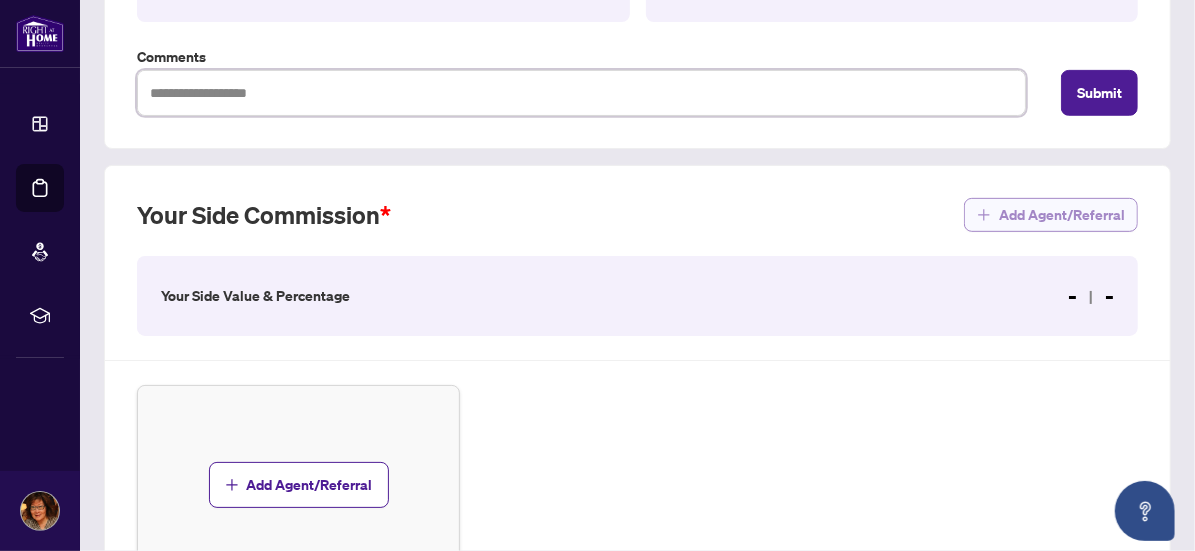 type 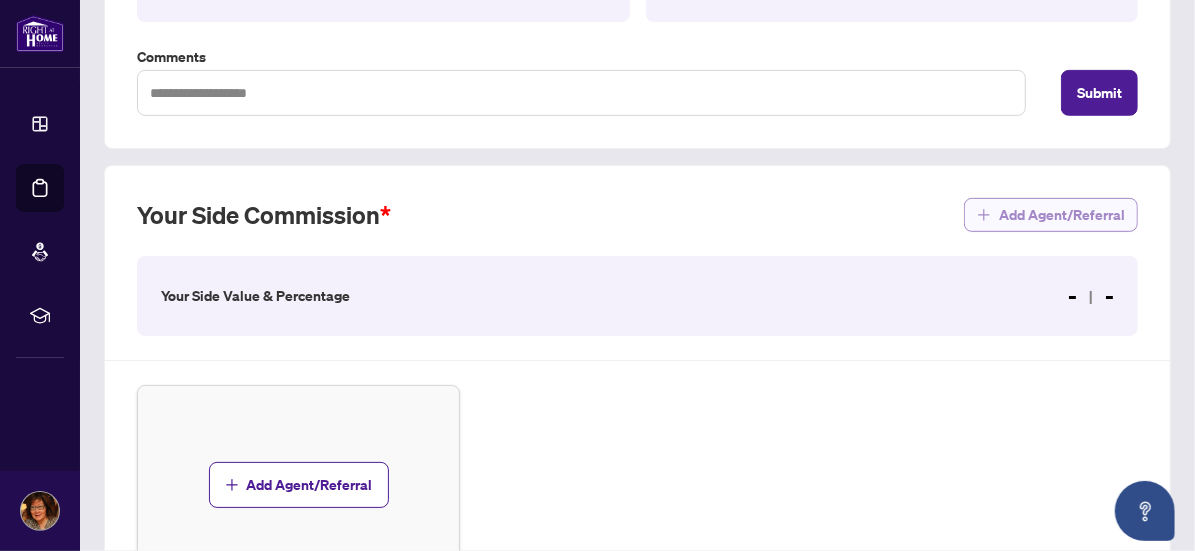 click on "Add Agent/Referral" at bounding box center [1062, 215] 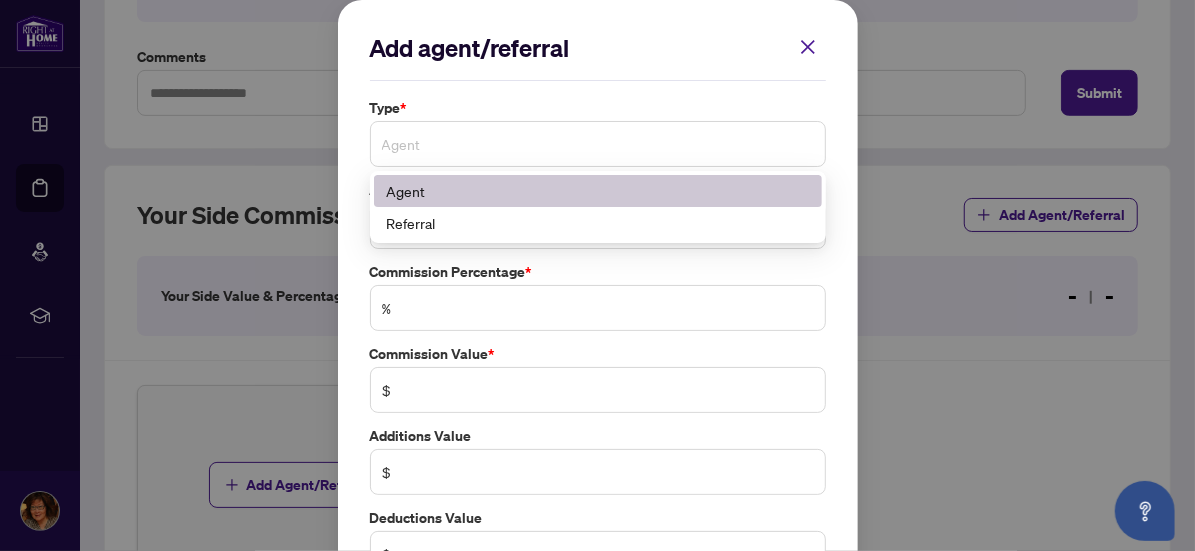 click on "Agent" at bounding box center [598, 144] 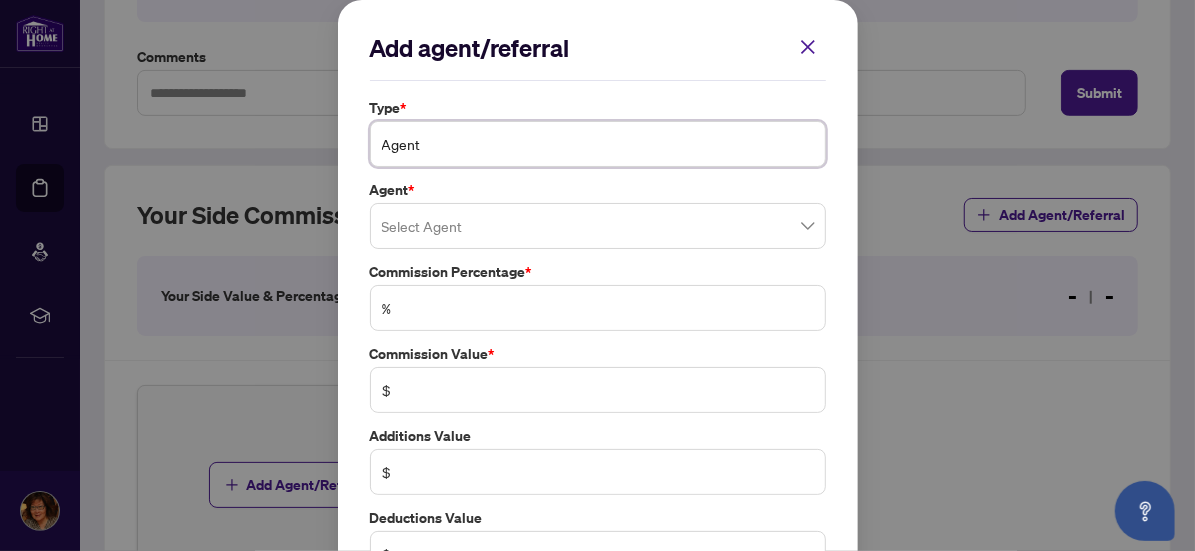 click on "Agent" at bounding box center [598, 144] 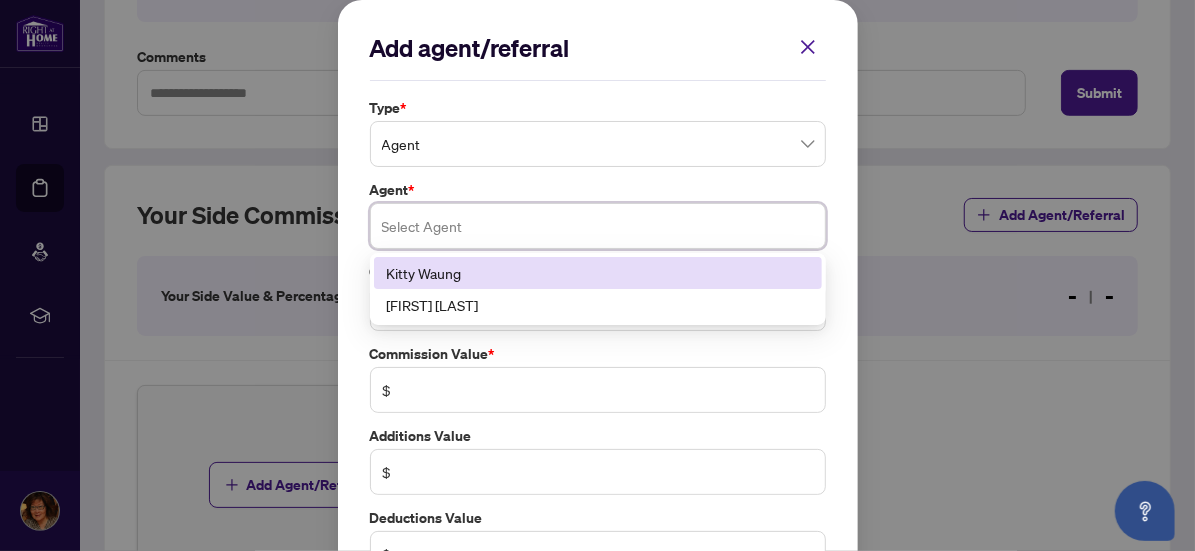 click at bounding box center [598, 226] 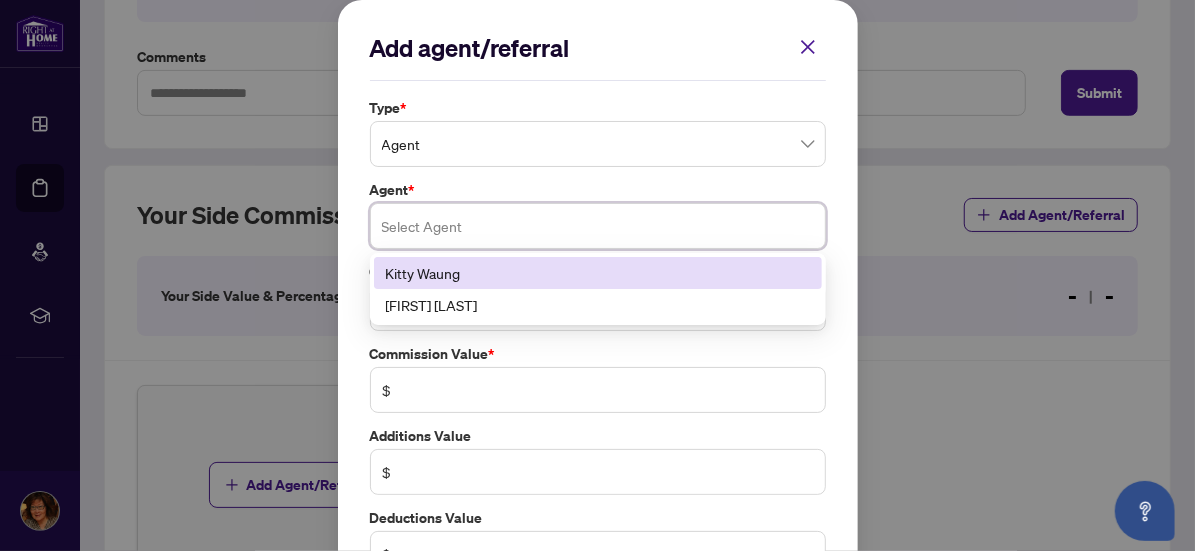 click on "Kitty Waung" at bounding box center [598, 273] 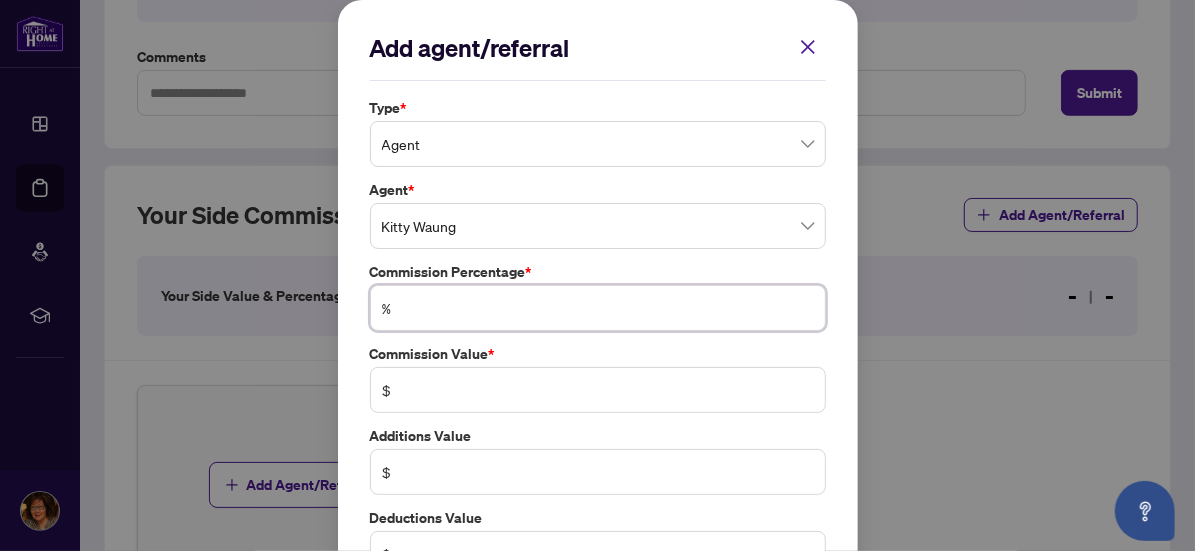 click at bounding box center (608, 308) 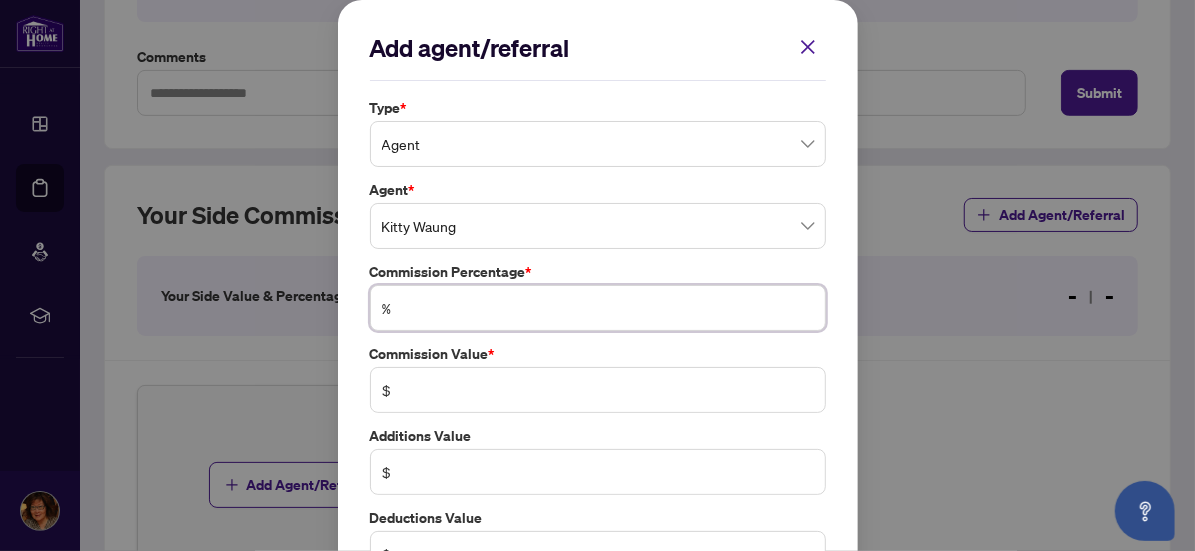 type on "*" 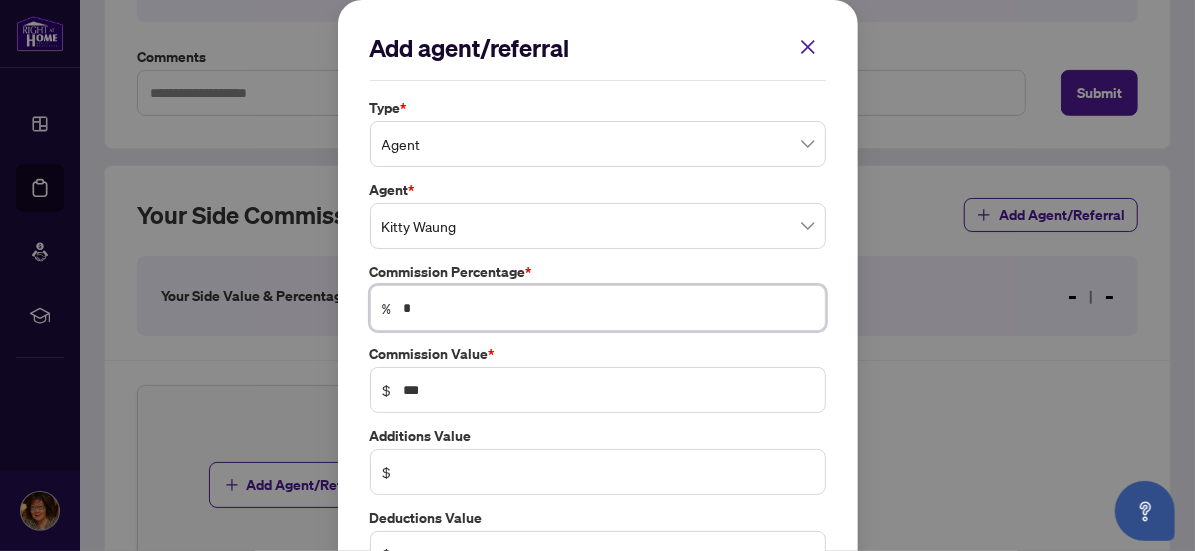 type on "**" 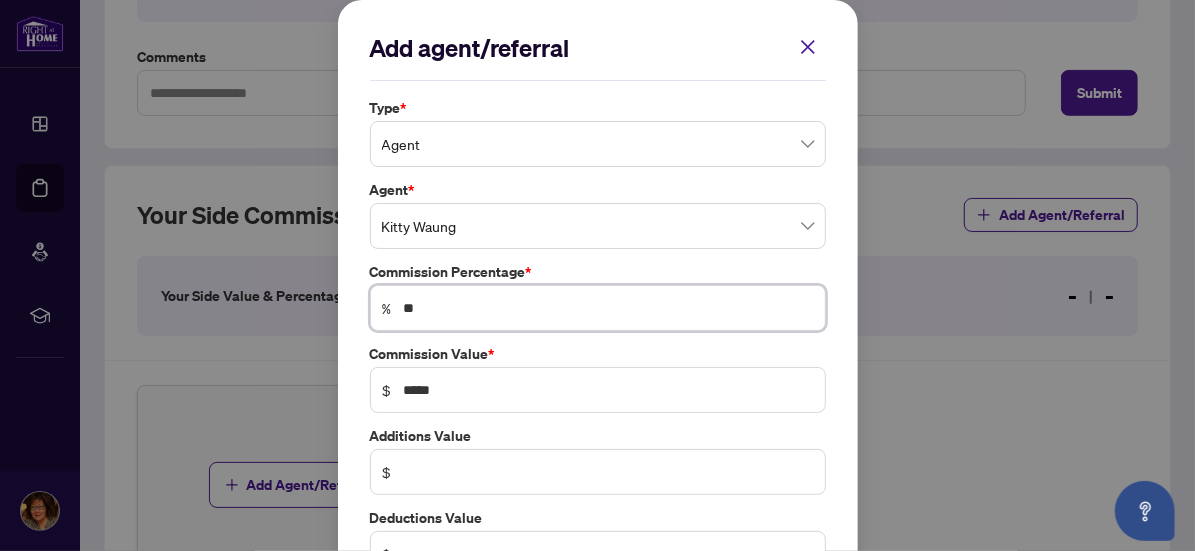 type on "**" 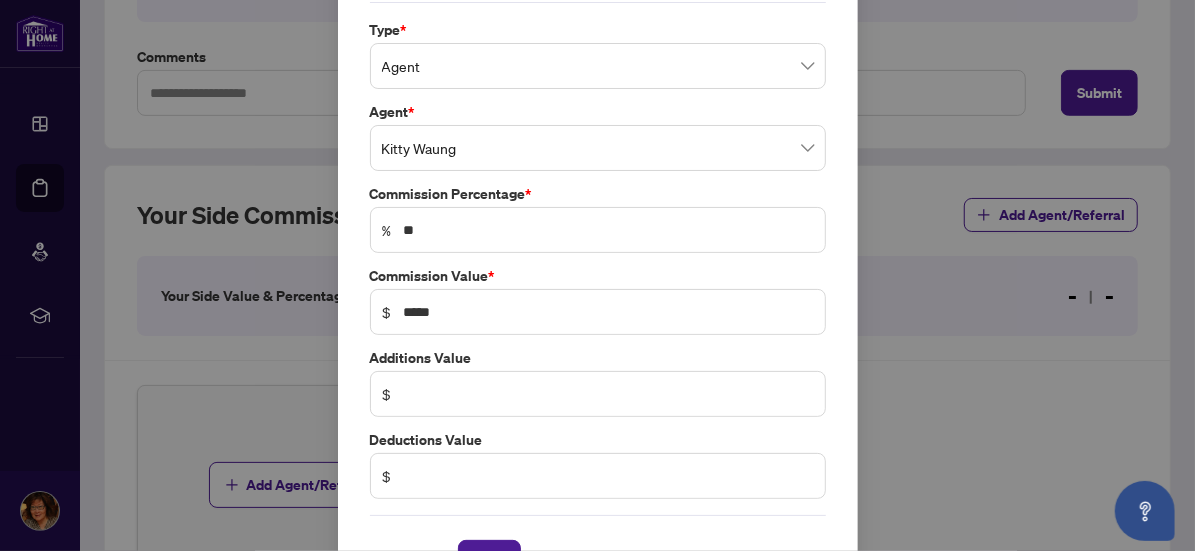 scroll, scrollTop: 136, scrollLeft: 0, axis: vertical 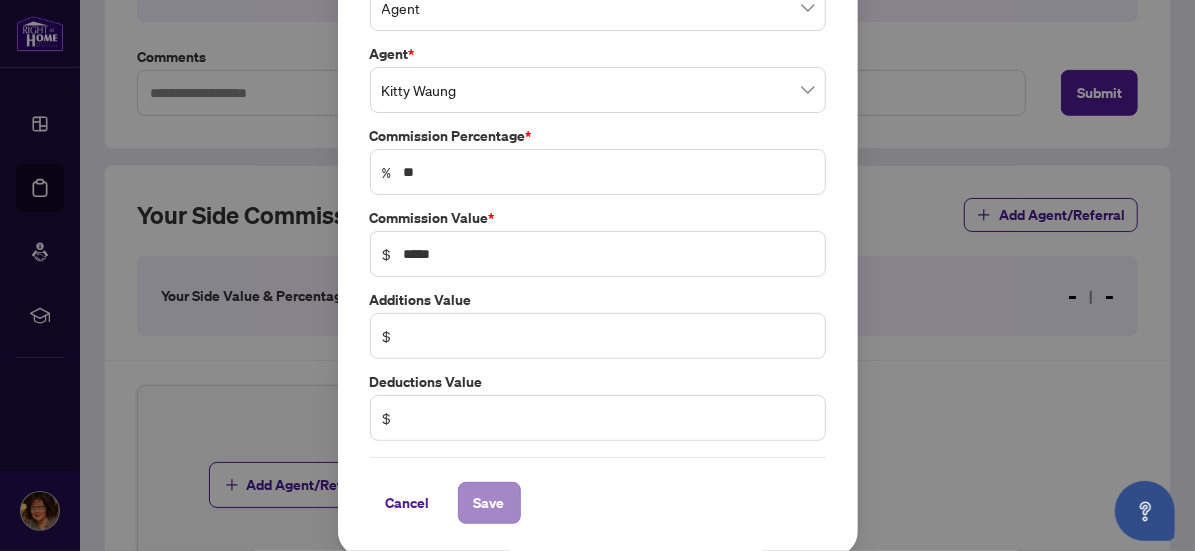 click on "Save" at bounding box center (489, 503) 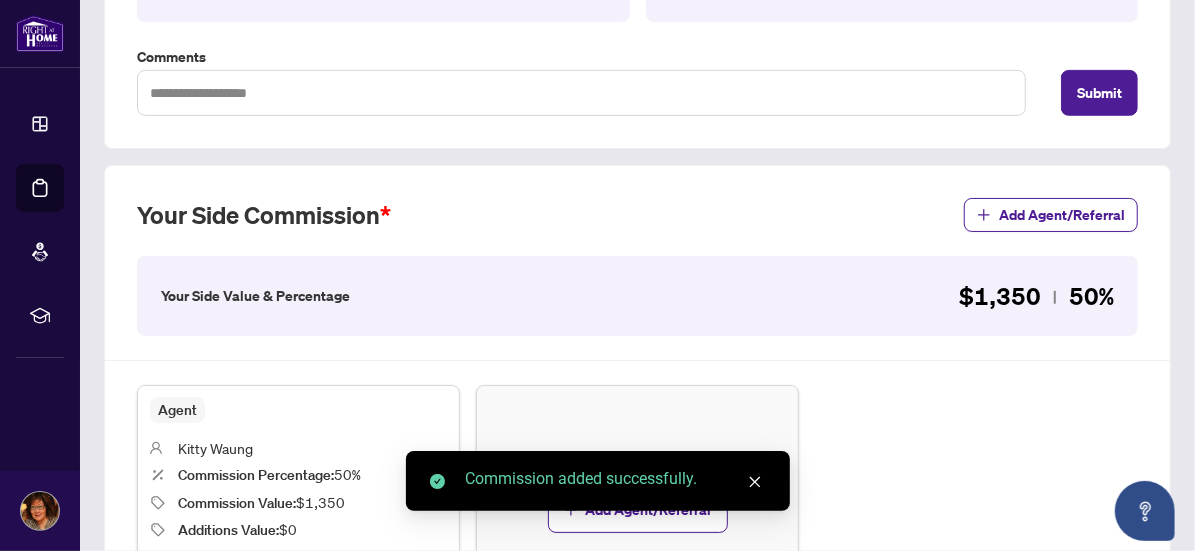 click on "Commission added successfully." at bounding box center [598, 481] 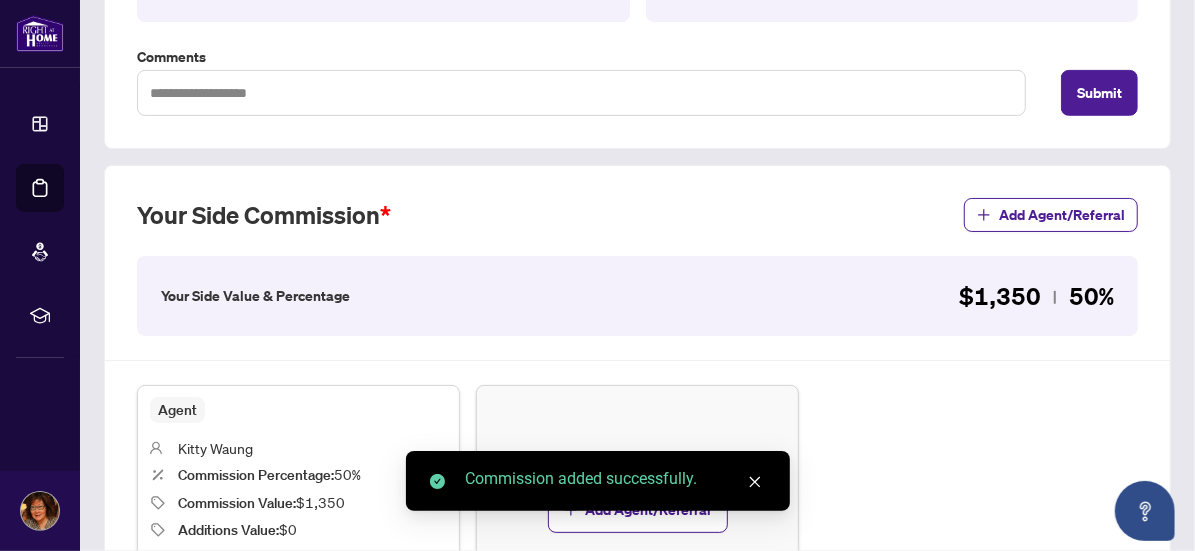 click 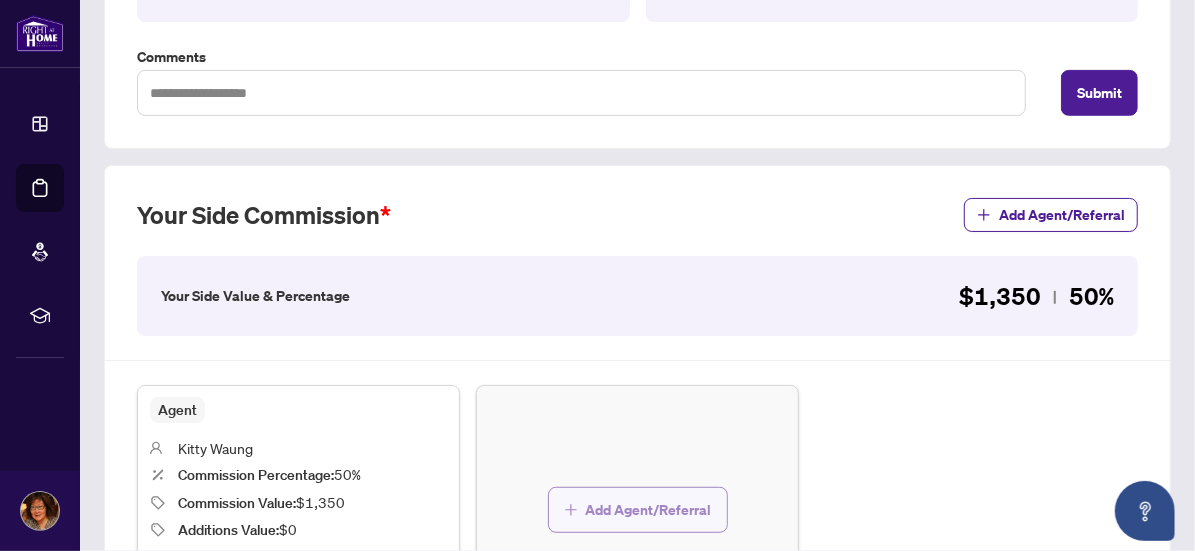 click on "Add Agent/Referral" at bounding box center [649, 510] 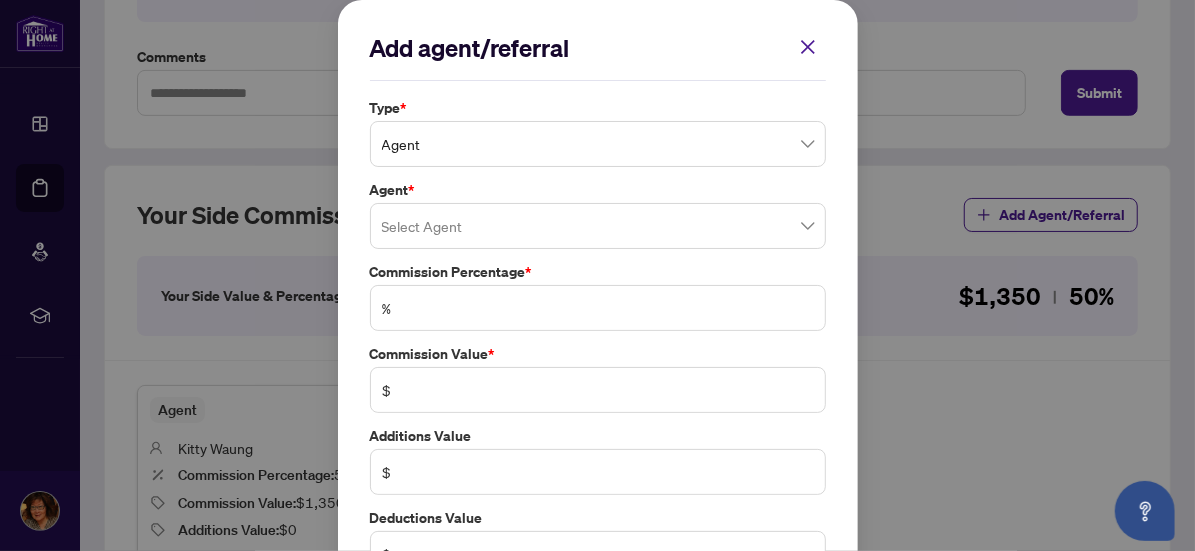 click at bounding box center [598, 226] 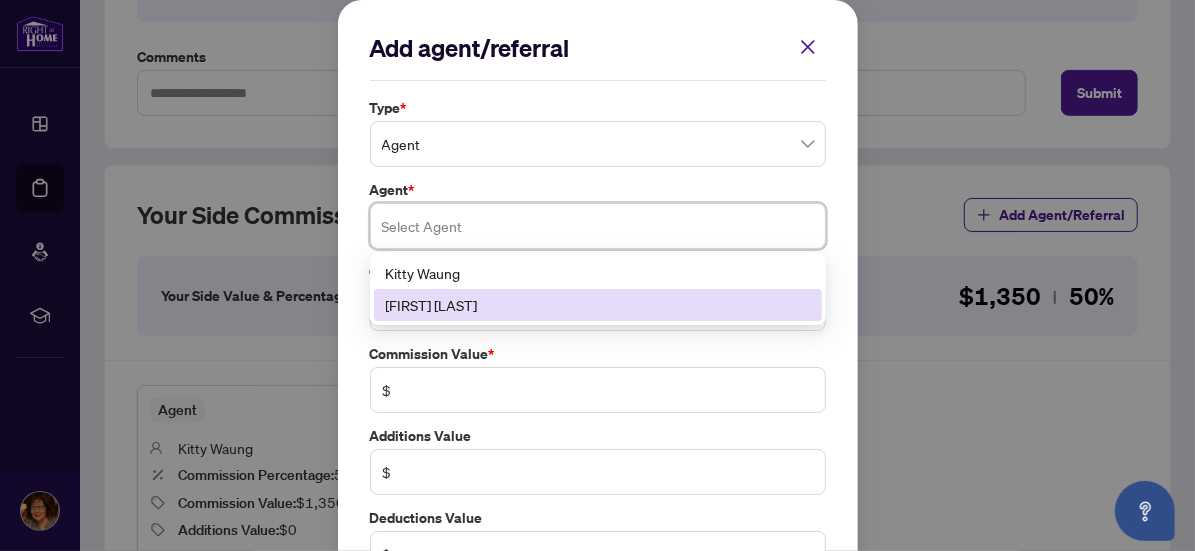 click on "[PERSON]" at bounding box center (598, 305) 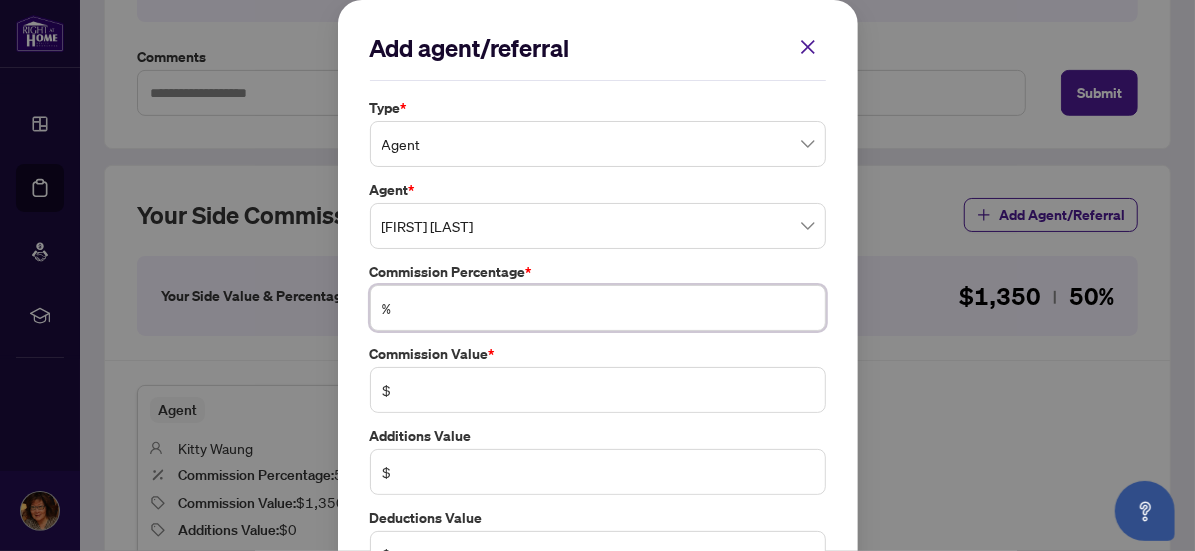 click at bounding box center [608, 308] 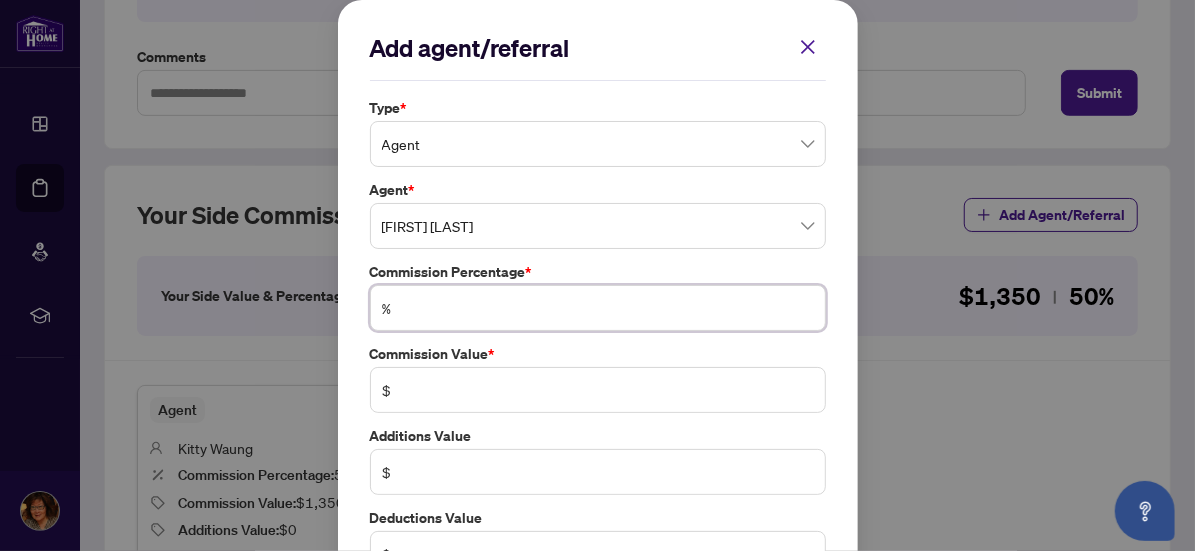 type on "*" 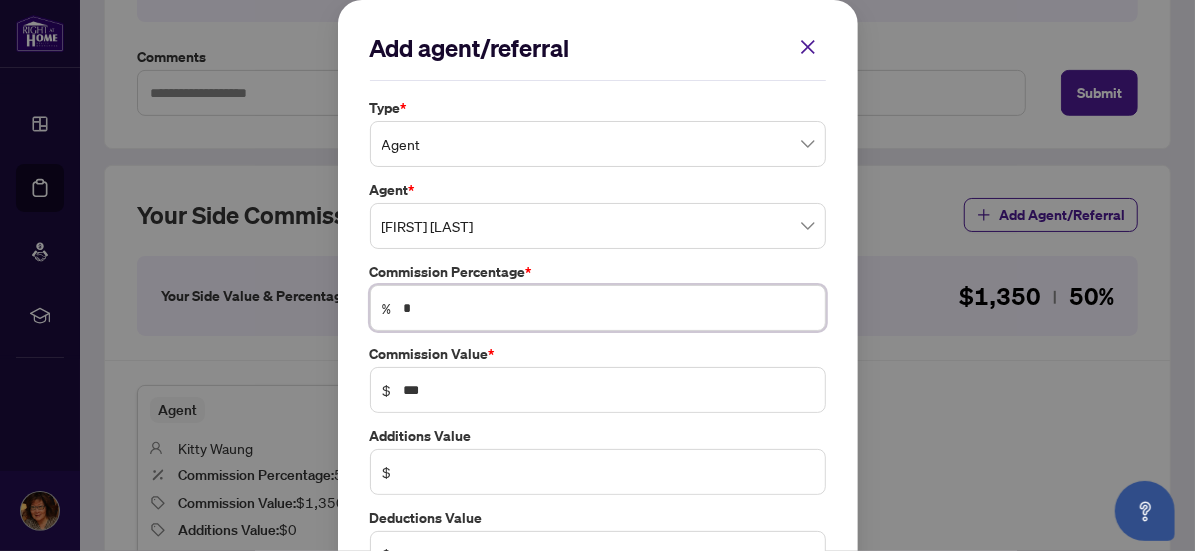 type on "**" 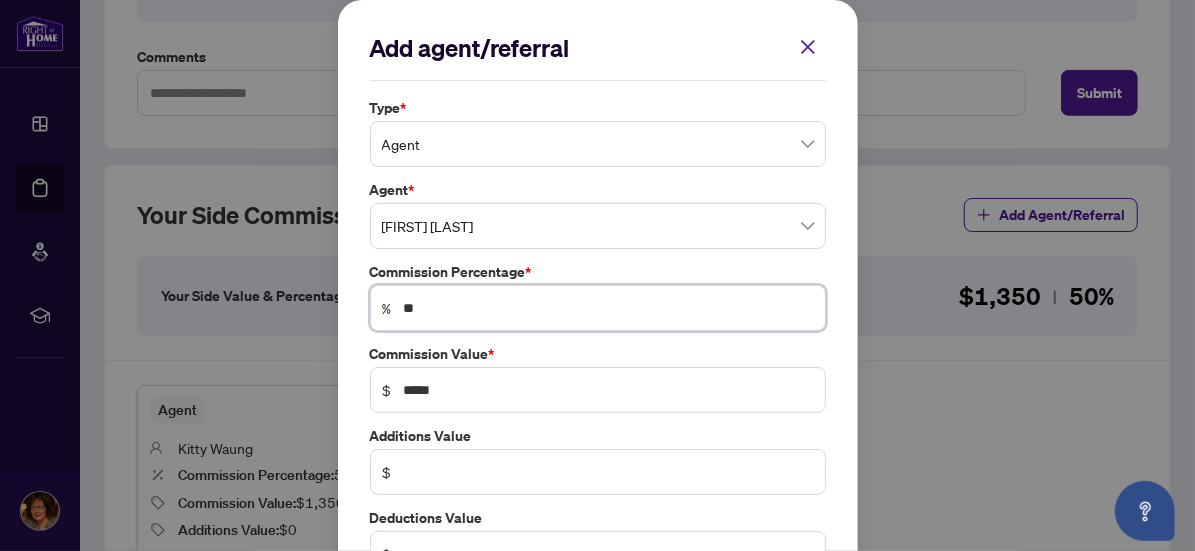 type on "**" 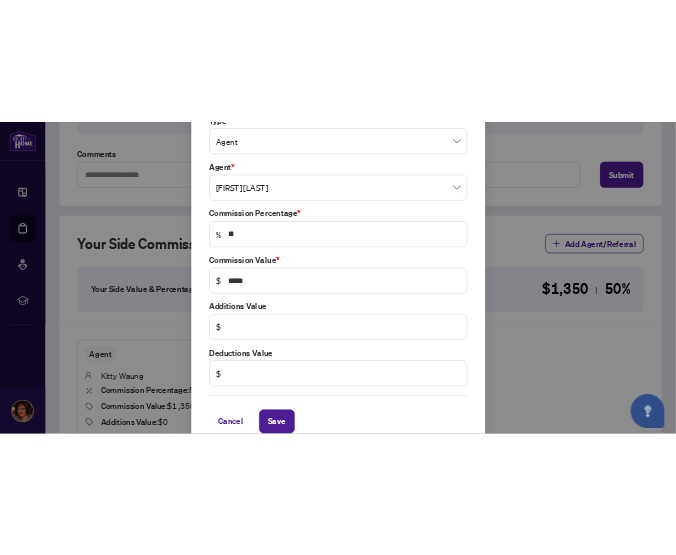 scroll, scrollTop: 136, scrollLeft: 0, axis: vertical 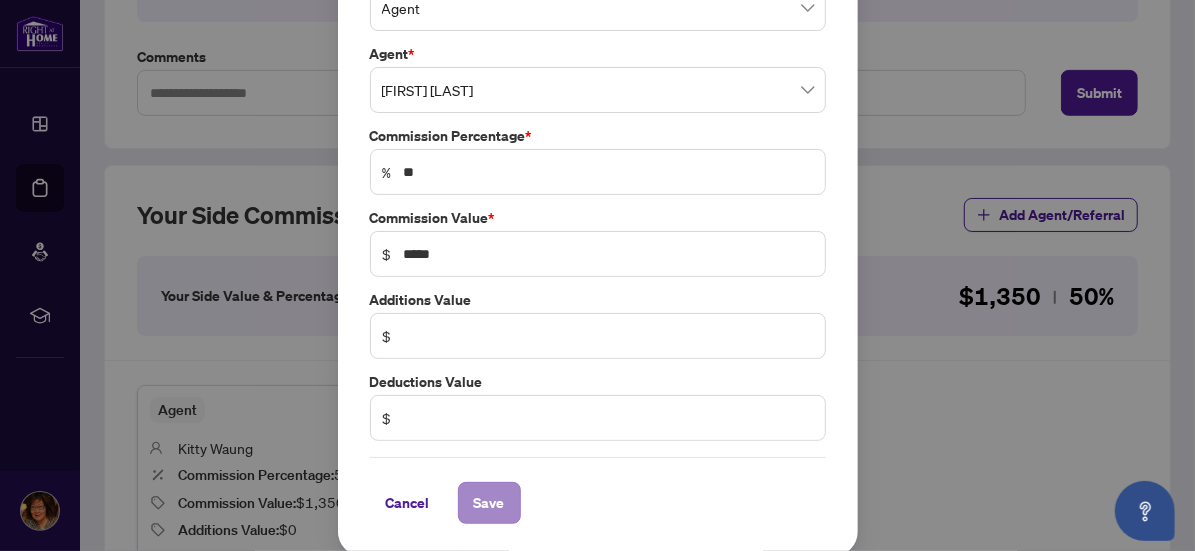 click on "Save" at bounding box center (489, 503) 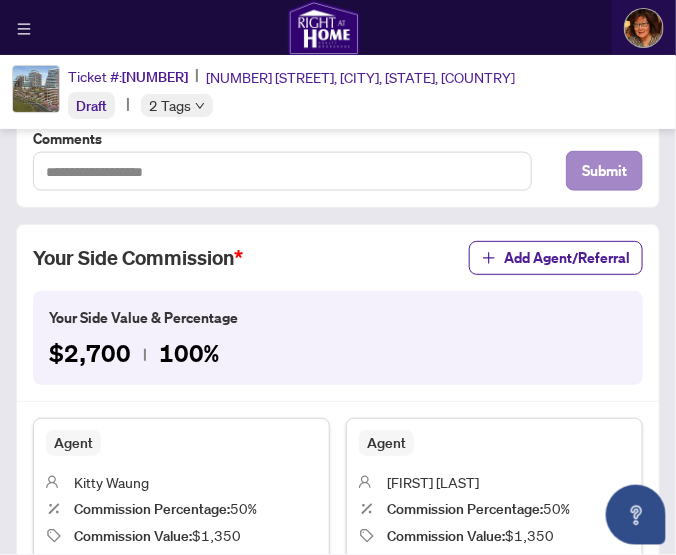 click on "Submit" at bounding box center (604, 171) 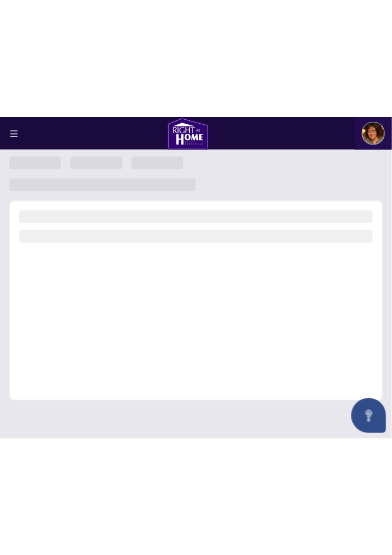 scroll, scrollTop: 0, scrollLeft: 0, axis: both 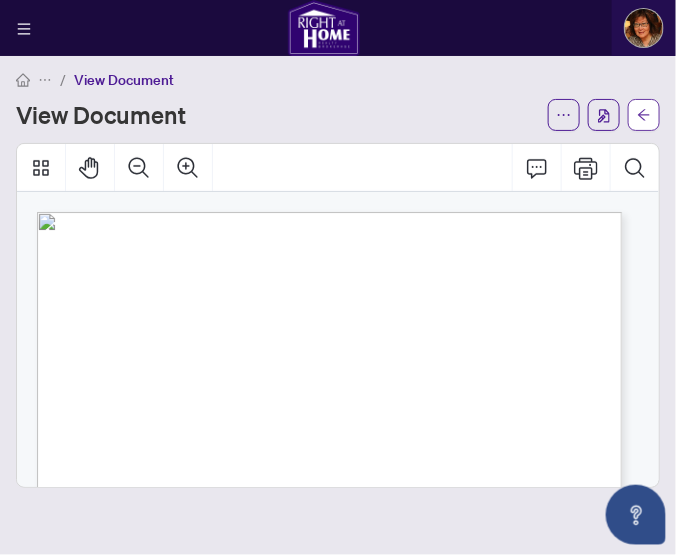 click at bounding box center (644, 115) 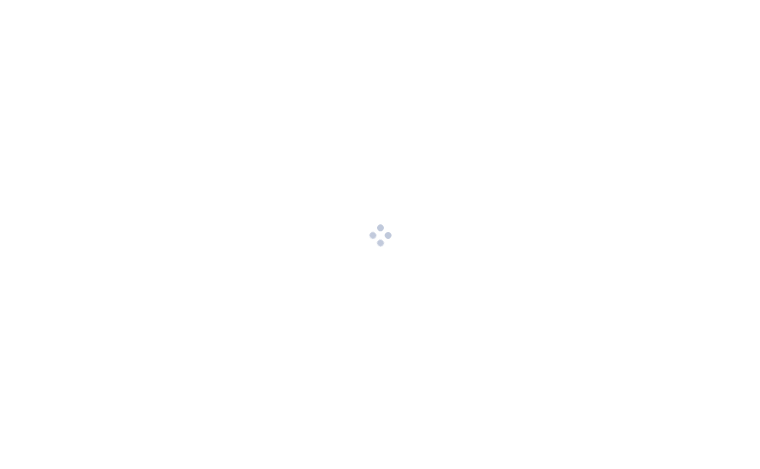 scroll, scrollTop: 0, scrollLeft: 0, axis: both 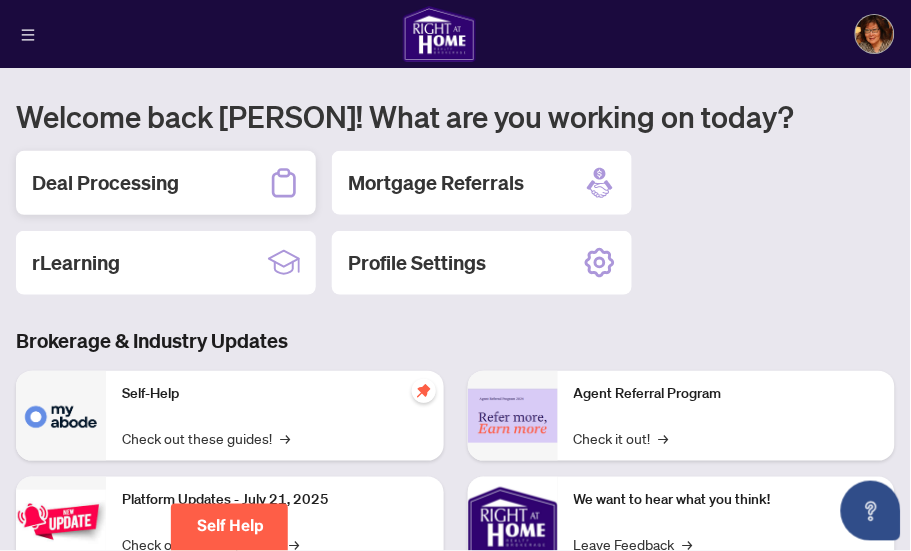 click on "Deal Processing" at bounding box center [105, 183] 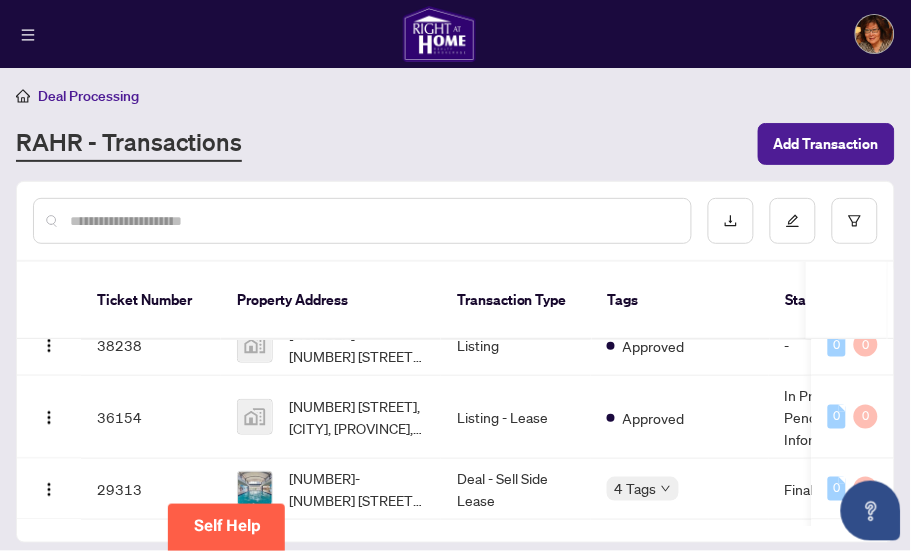 scroll, scrollTop: 810, scrollLeft: 0, axis: vertical 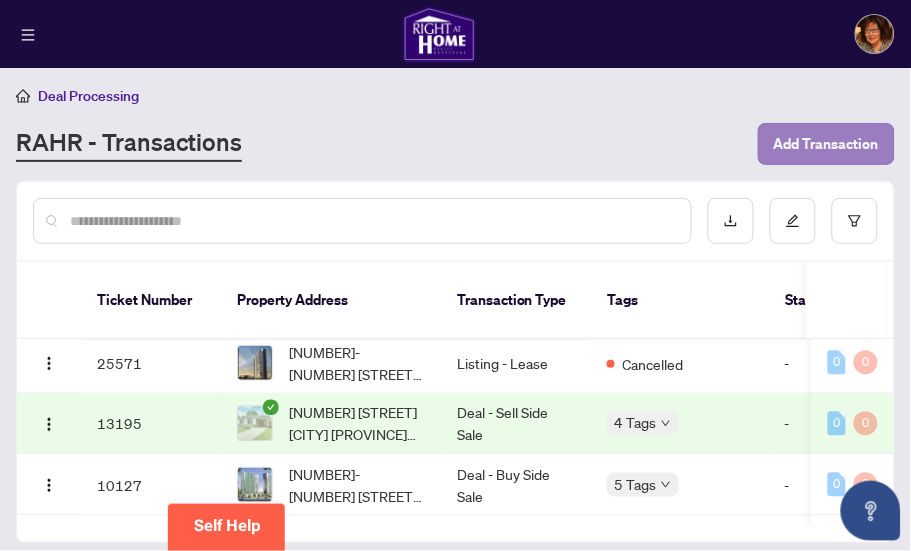 click on "Add Transaction" at bounding box center (826, 144) 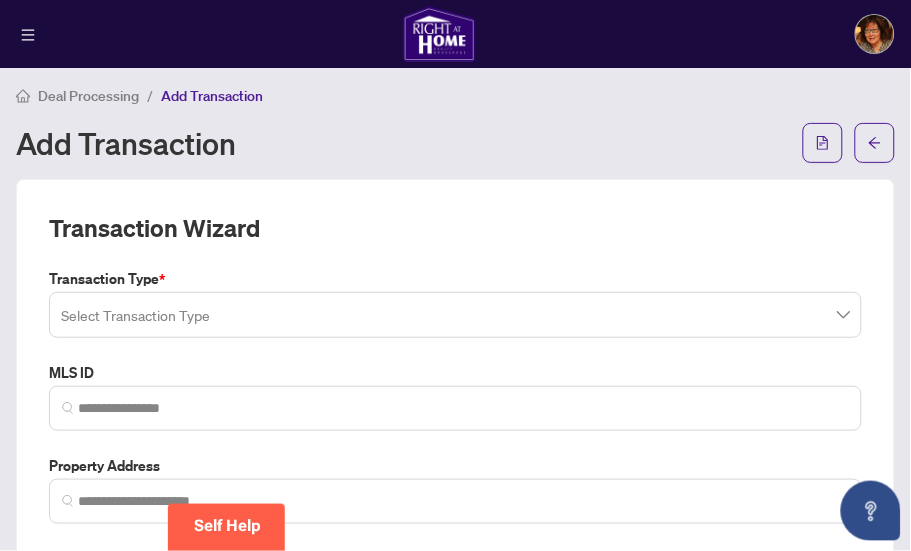 click on "Deal Processing" at bounding box center [88, 96] 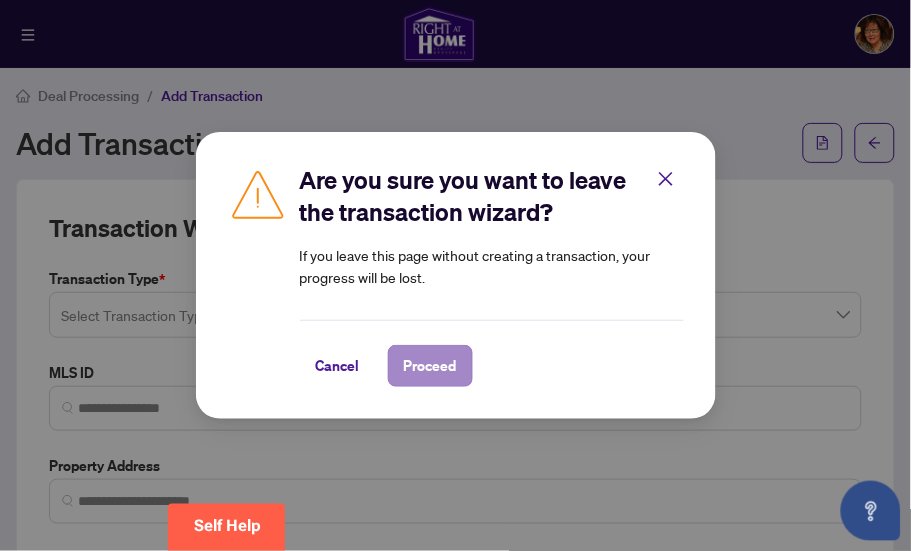 click on "Proceed" at bounding box center [430, 366] 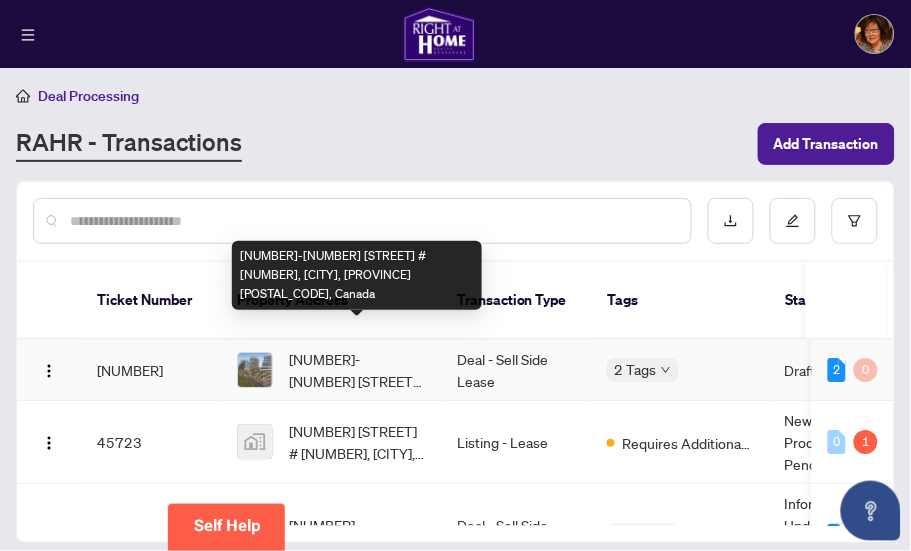click on "[NUMBER]-[NUMBER] [STREET] # [NUMBER], [CITY], [PROVINCE] [POSTAL_CODE], Canada" at bounding box center [357, 370] 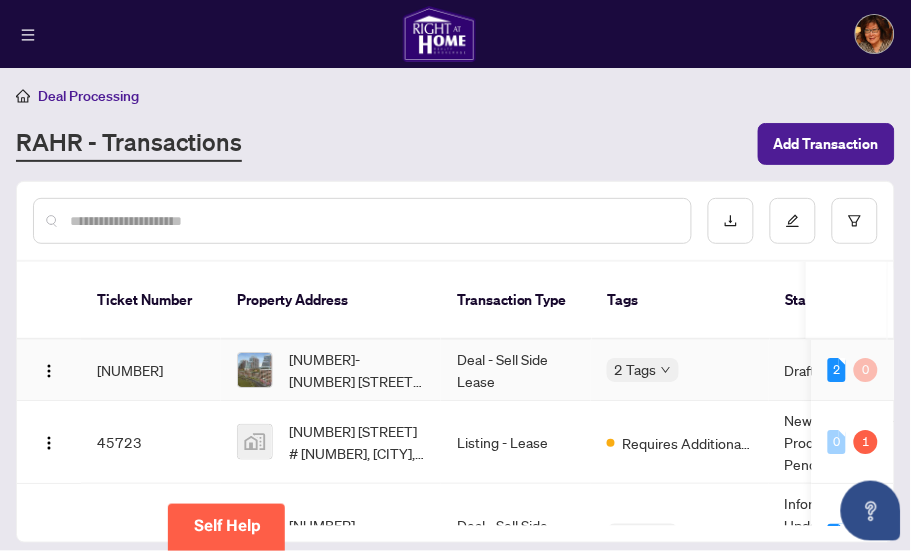 click on "Deal - Sell Side Lease" at bounding box center [516, 370] 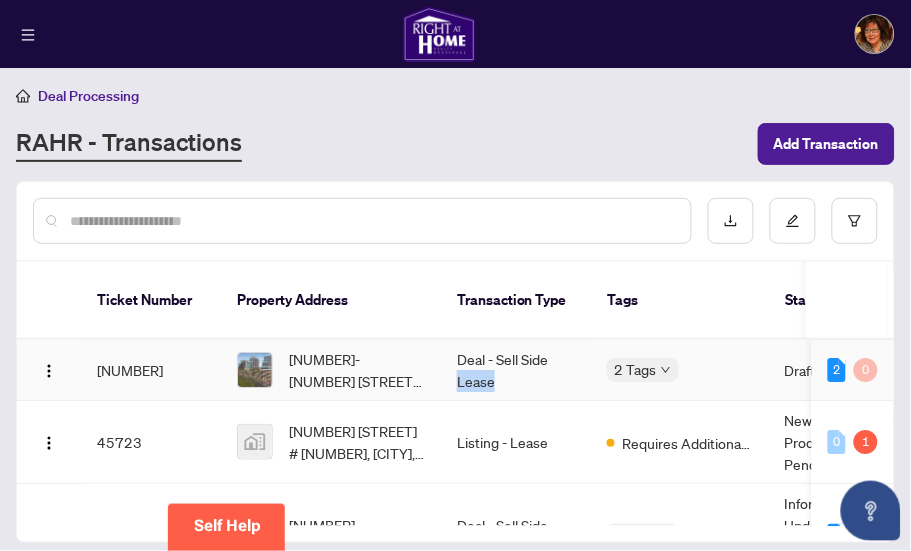 click on "Deal - Sell Side Lease" at bounding box center [516, 370] 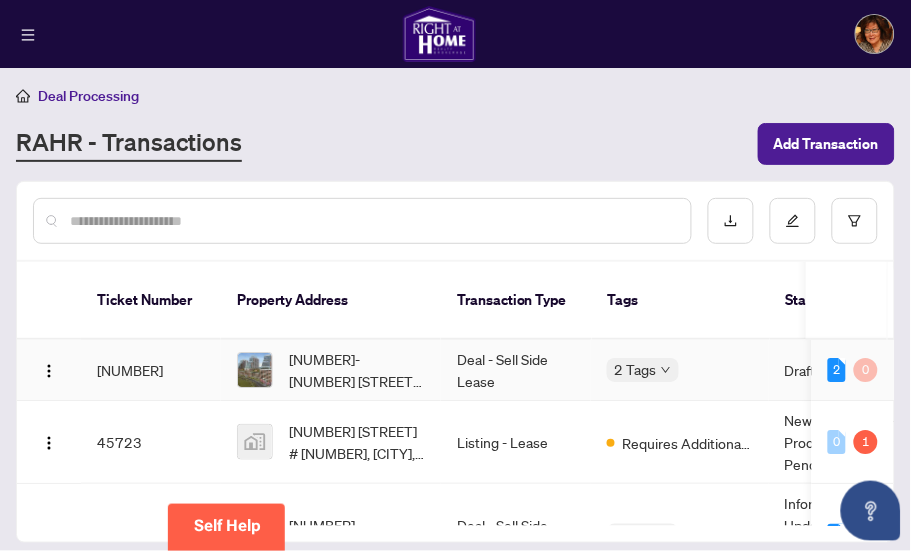 click on "2 Tags" at bounding box center (680, 369) 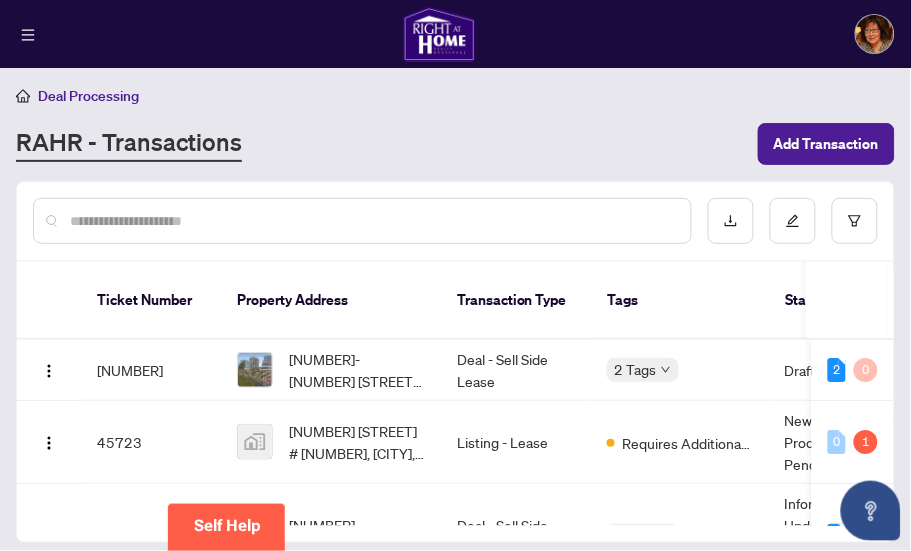 drag, startPoint x: 895, startPoint y: 324, endPoint x: 889, endPoint y: 336, distance: 13.416408 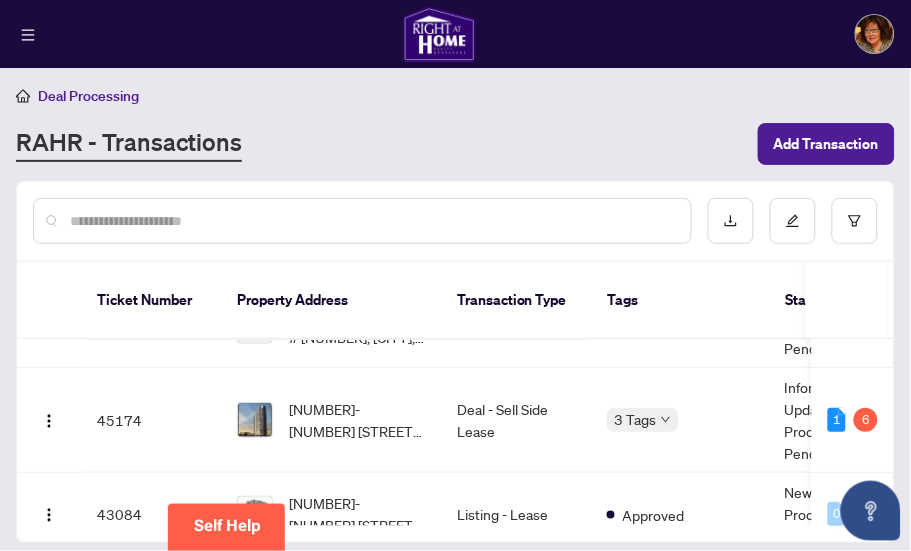 scroll, scrollTop: 0, scrollLeft: 0, axis: both 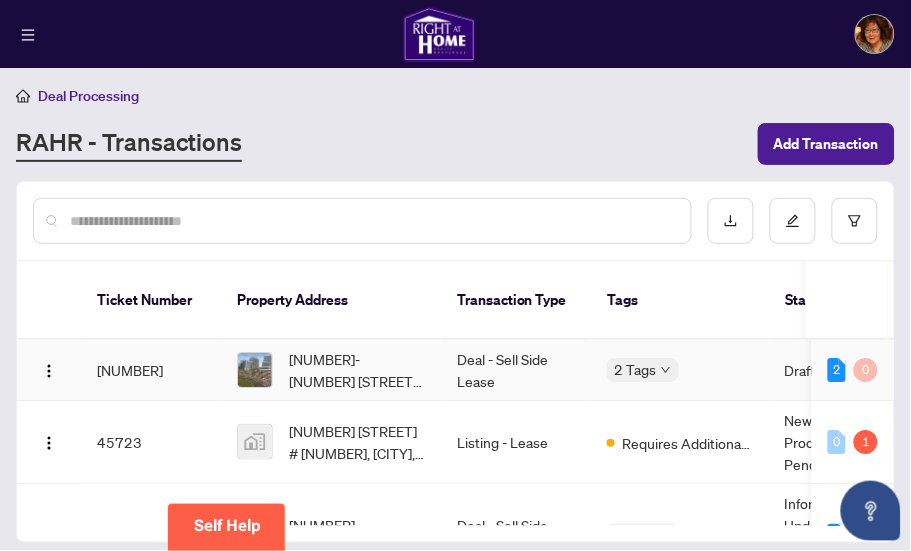 click on "[NUMBER]-[NUMBER] [STREET] # [NUMBER], [CITY], [PROVINCE] [POSTAL_CODE], Canada" at bounding box center (357, 370) 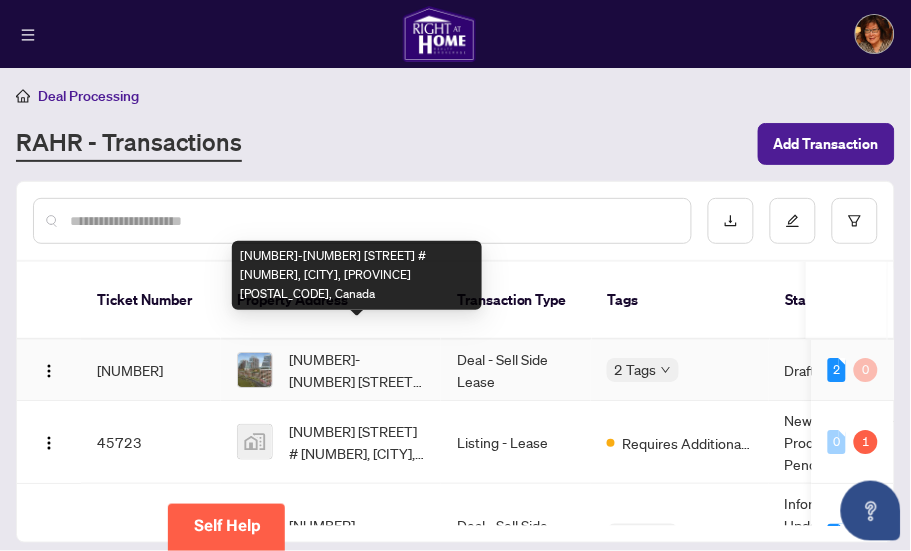 click on "[NUMBER]-[NUMBER] [STREET] # [NUMBER], [CITY], [PROVINCE] [POSTAL_CODE], Canada" at bounding box center [357, 370] 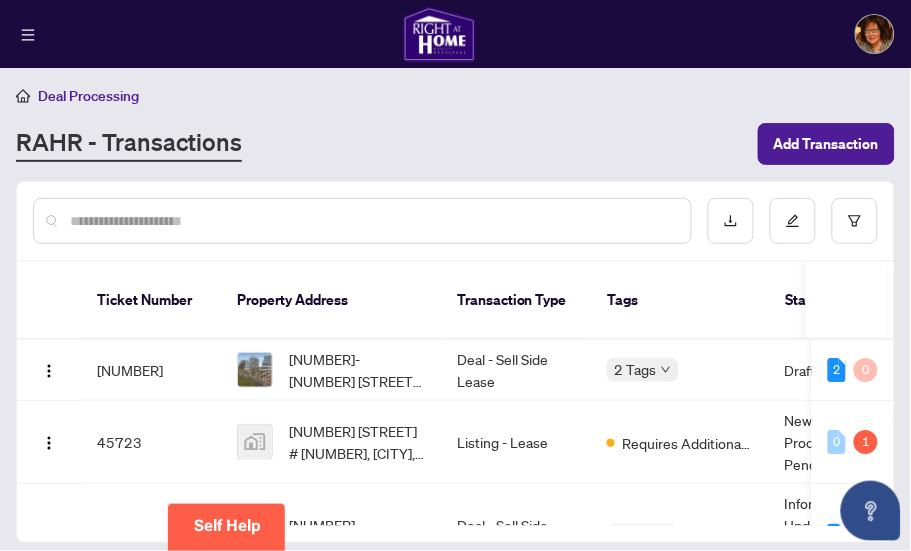 click on "RAHR - Transactions" at bounding box center (381, 144) 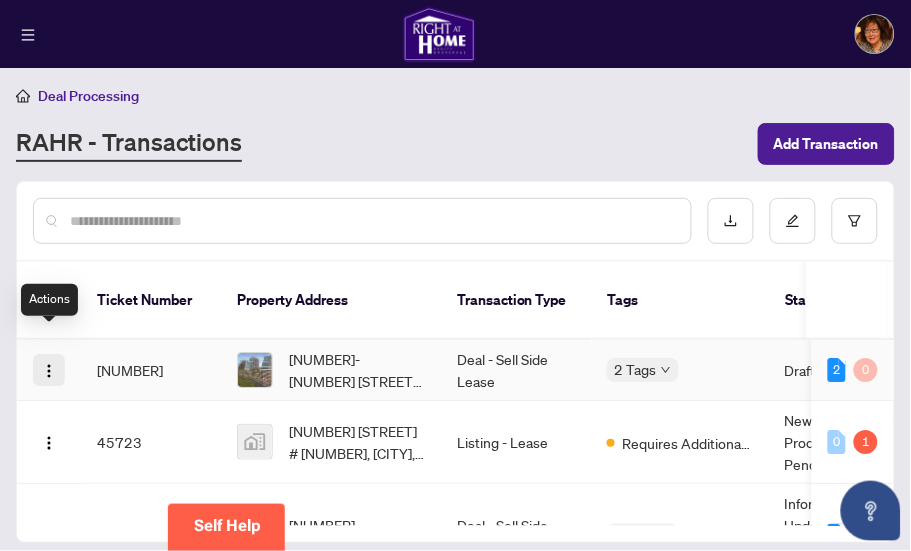 click at bounding box center [49, 371] 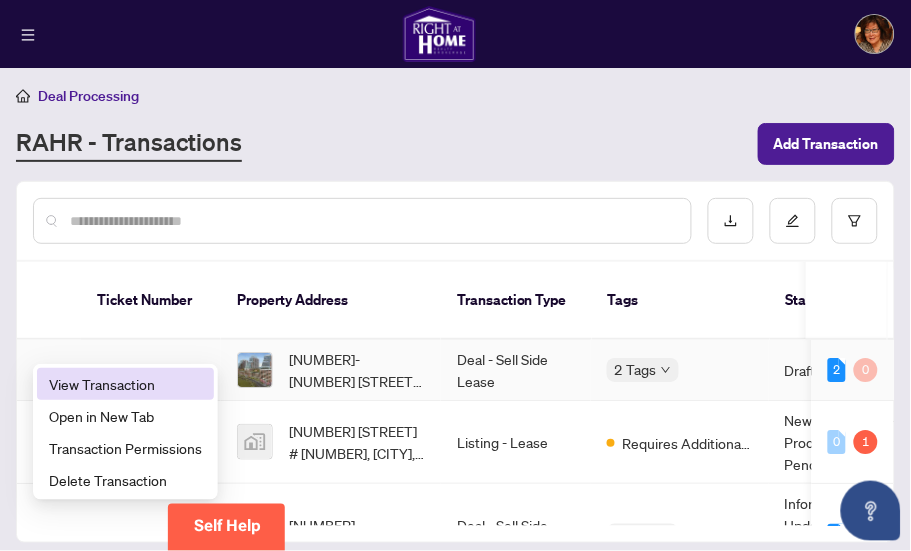 click on "View Transaction" at bounding box center (125, 384) 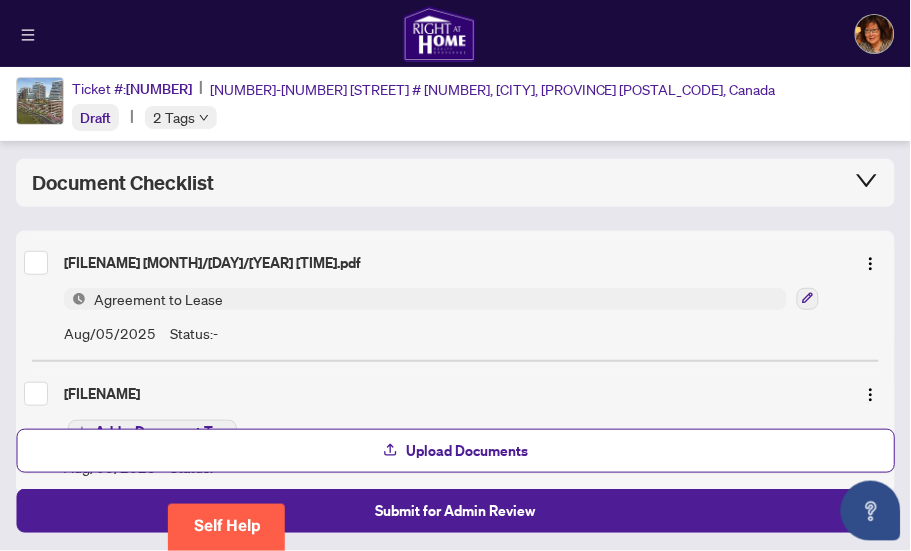 scroll, scrollTop: 143, scrollLeft: 0, axis: vertical 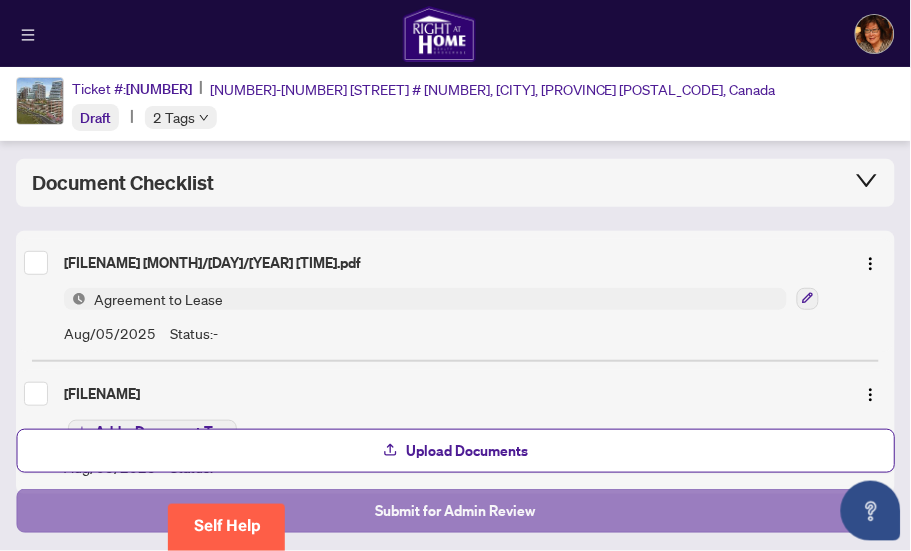 click on "Submit for Admin Review" at bounding box center (455, 511) 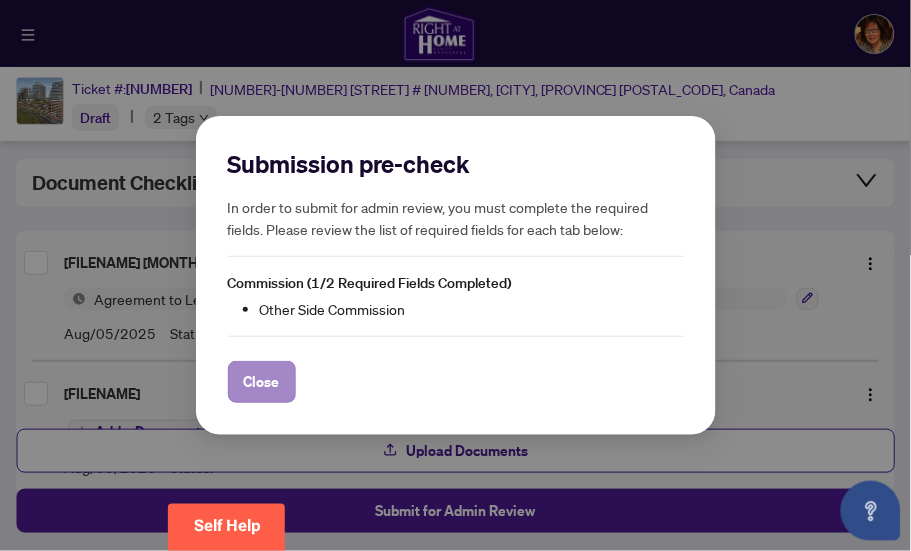 click on "Close" at bounding box center [262, 382] 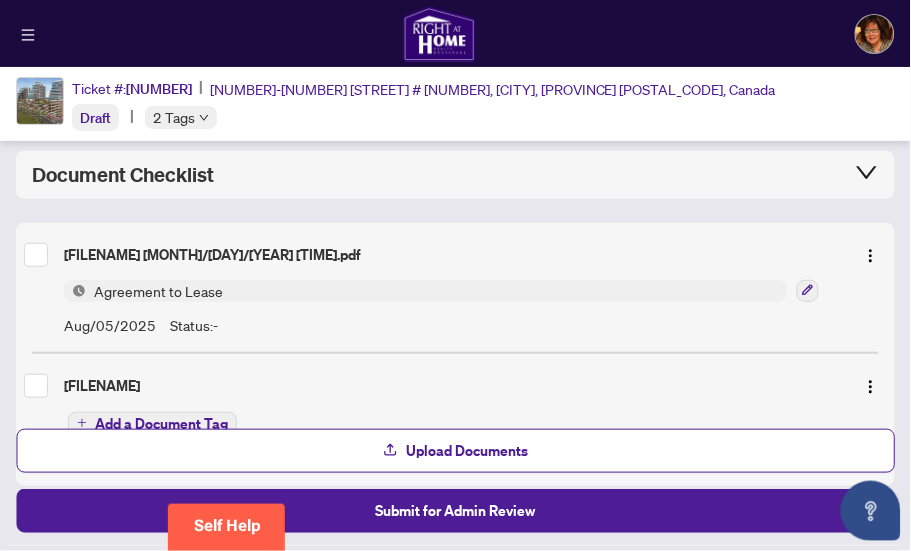 scroll, scrollTop: 222, scrollLeft: 0, axis: vertical 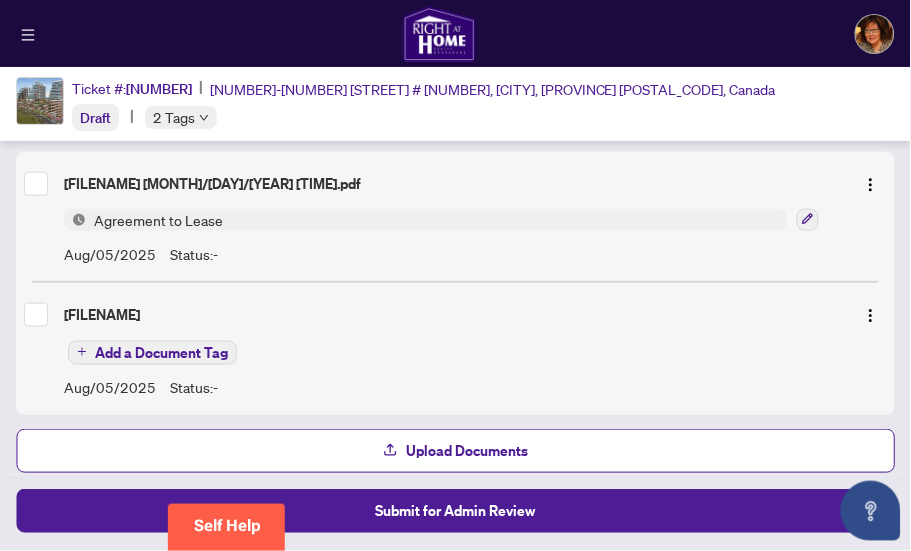 click on "Add a Document Tag" at bounding box center [161, 353] 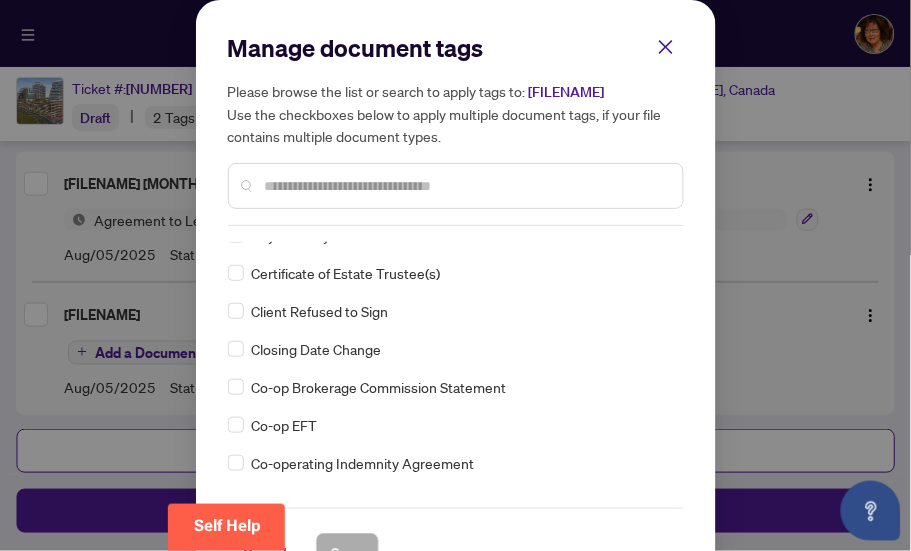 scroll, scrollTop: 631, scrollLeft: 0, axis: vertical 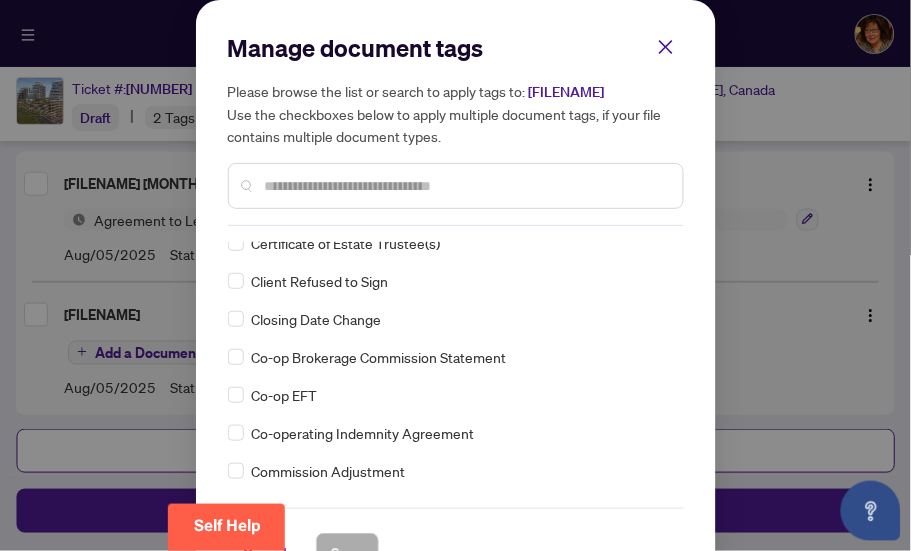 click at bounding box center (466, 186) 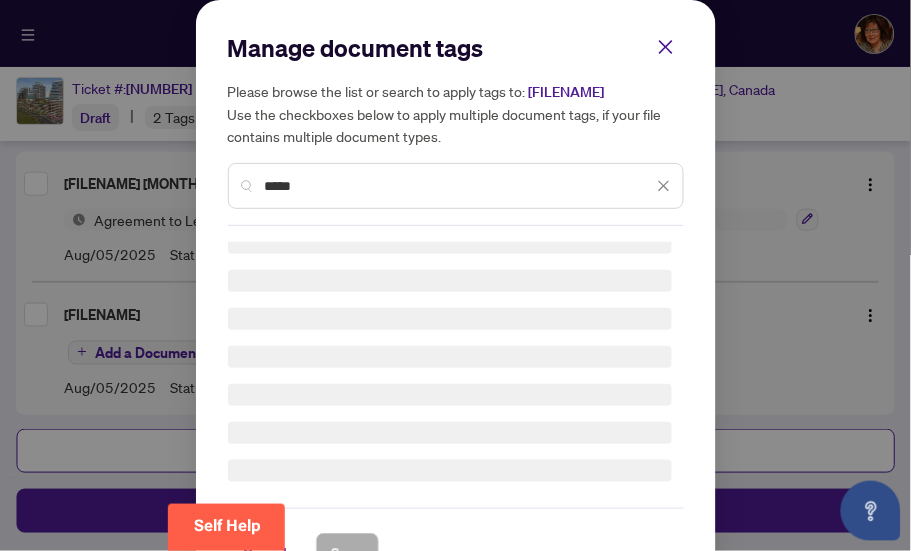 scroll, scrollTop: 0, scrollLeft: 0, axis: both 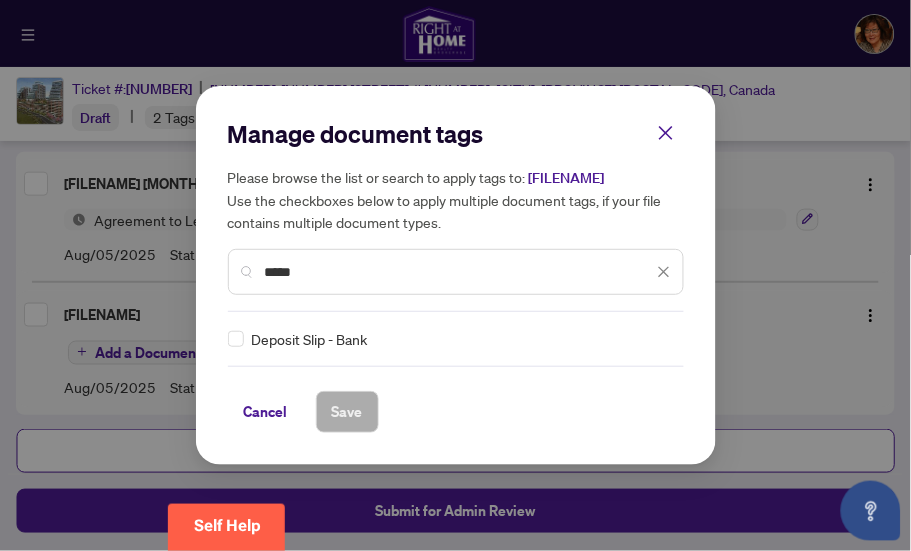 type on "****" 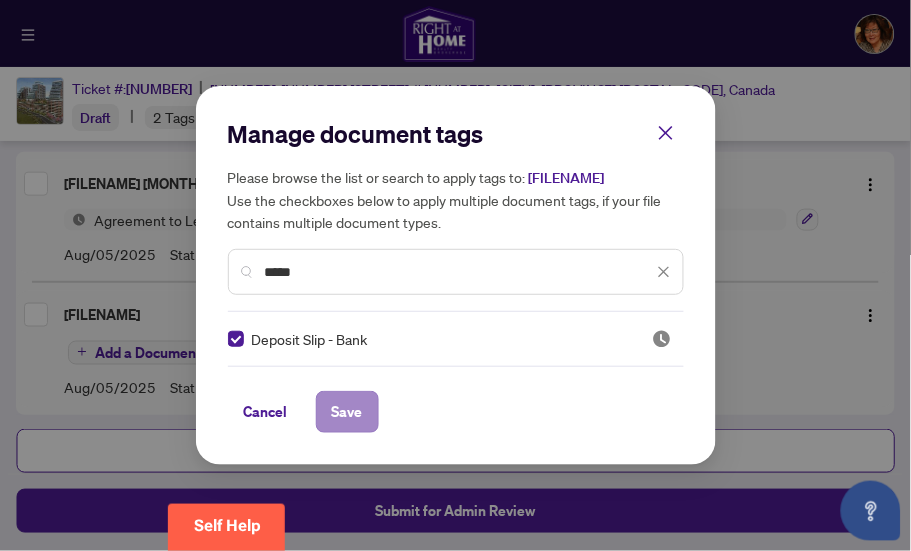click on "Save" at bounding box center [347, 412] 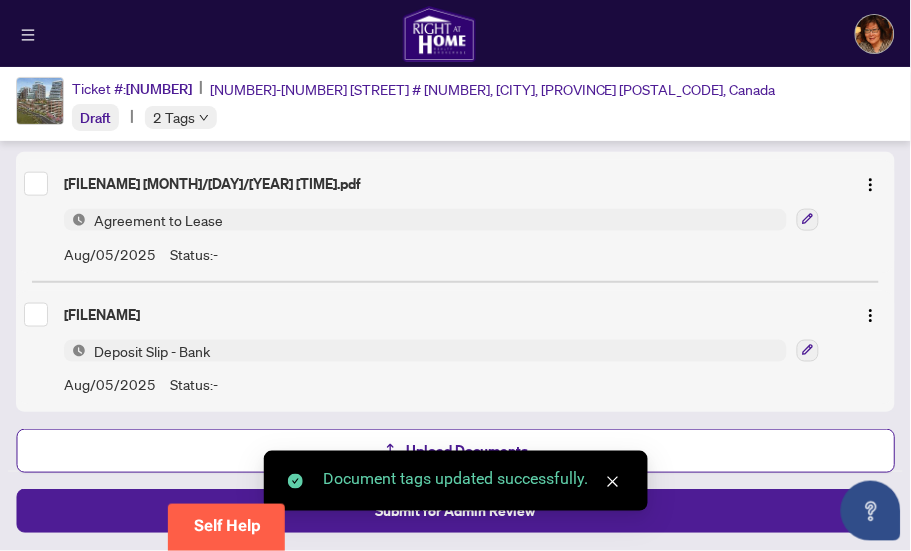 scroll, scrollTop: 221, scrollLeft: 0, axis: vertical 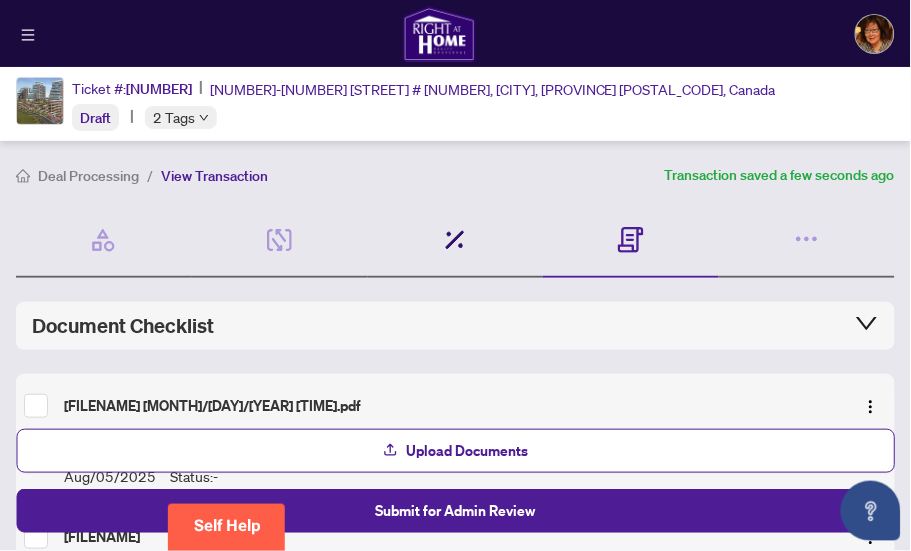 click 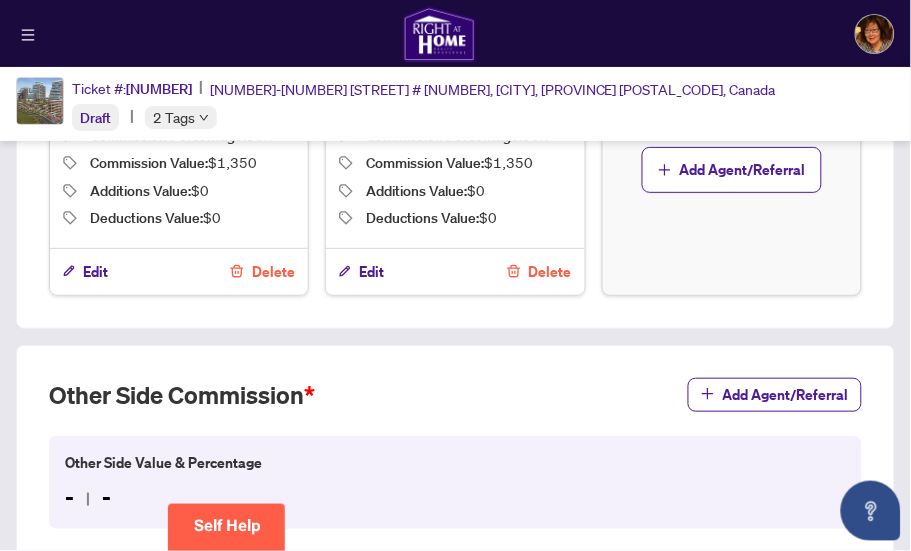scroll, scrollTop: 885, scrollLeft: 0, axis: vertical 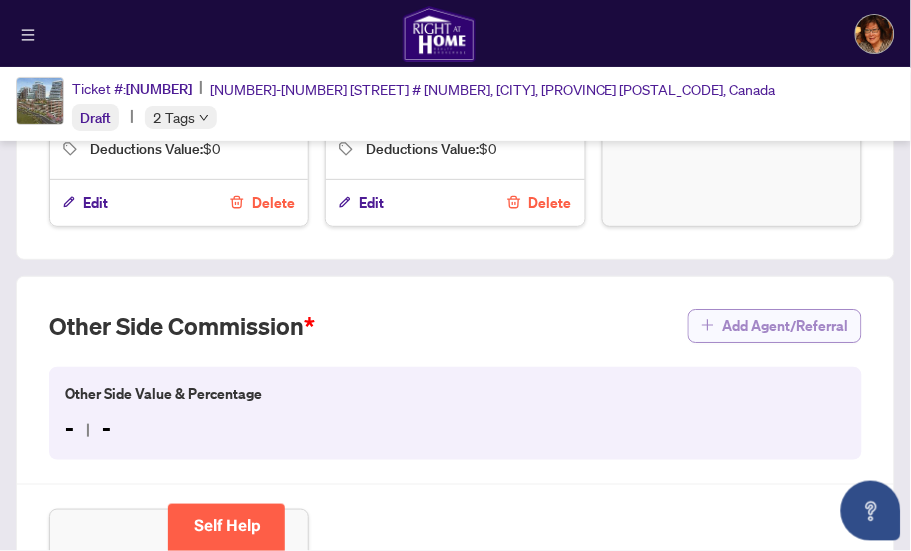 click on "Add Agent/Referral" at bounding box center (786, 326) 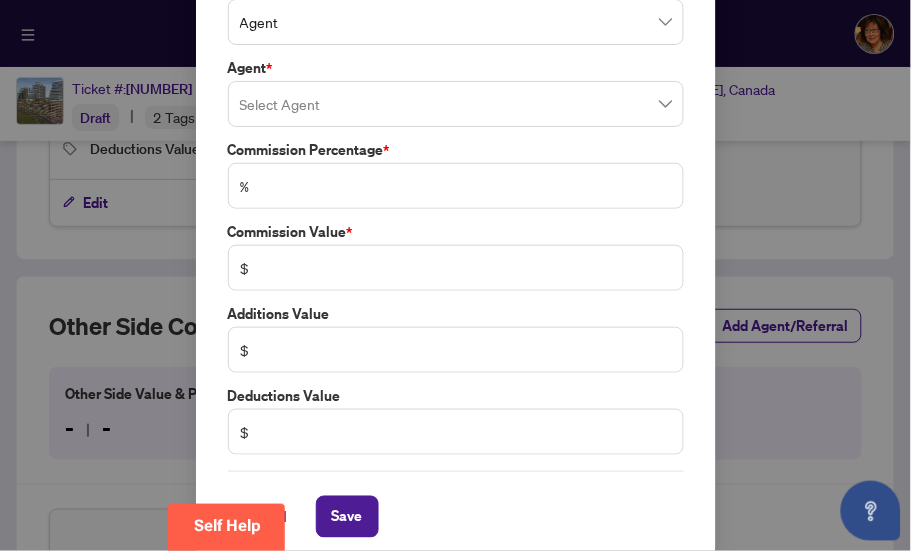 scroll, scrollTop: 136, scrollLeft: 0, axis: vertical 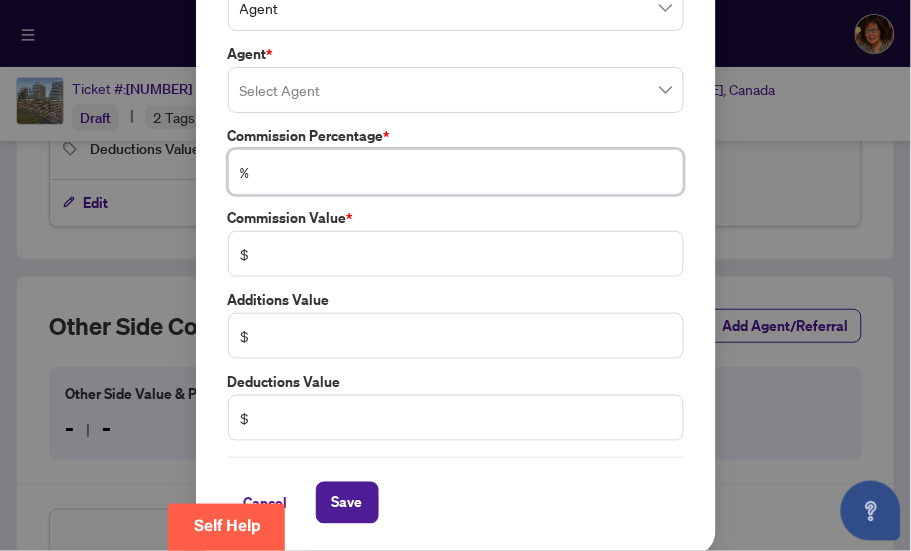 click at bounding box center [466, 172] 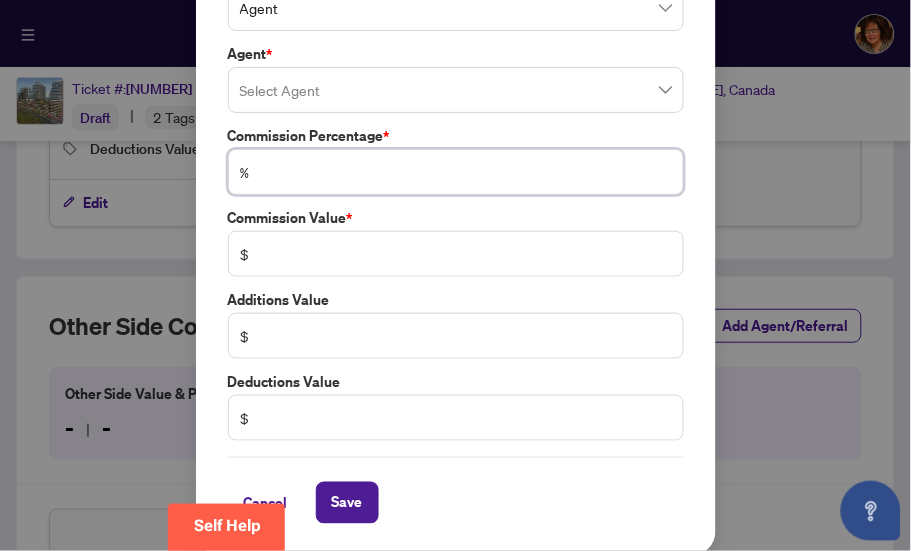 type on "*" 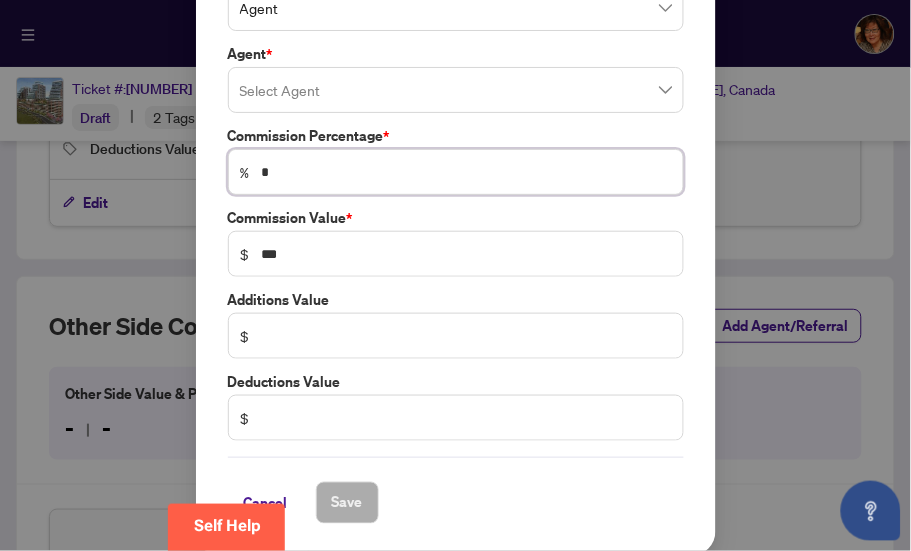 type on "**" 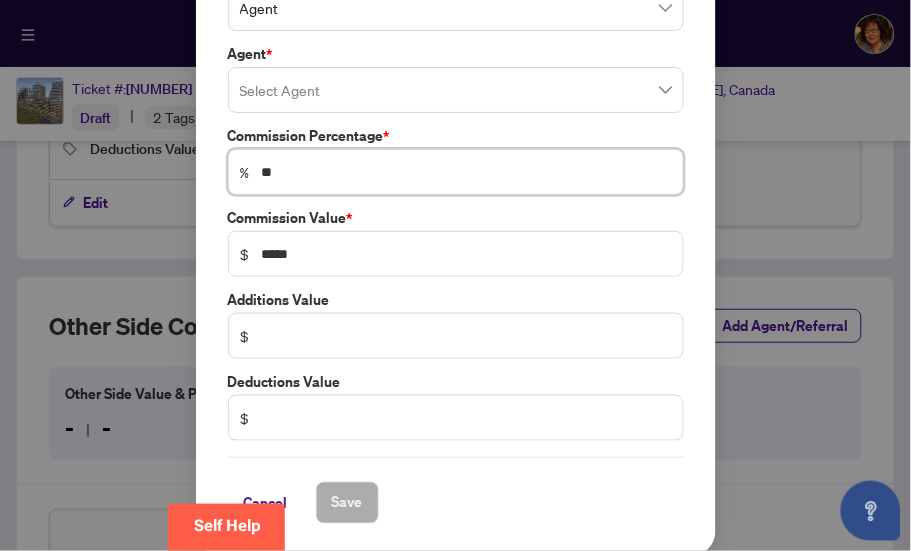 type on "**" 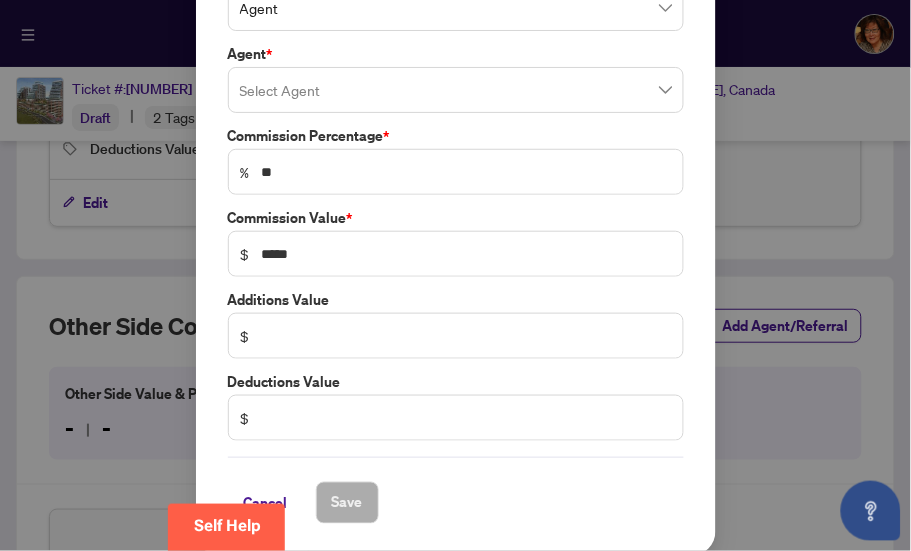 click on "$ *****" at bounding box center [456, 254] 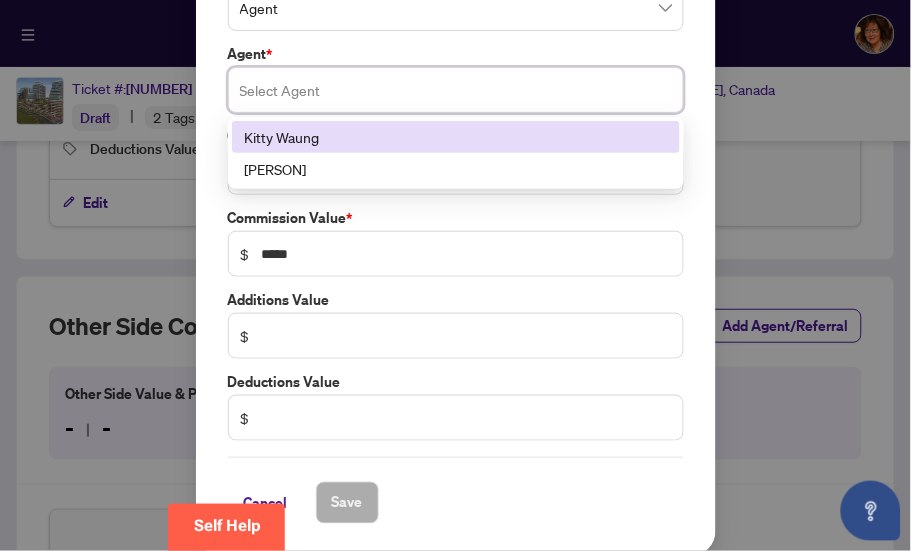 click at bounding box center (456, 90) 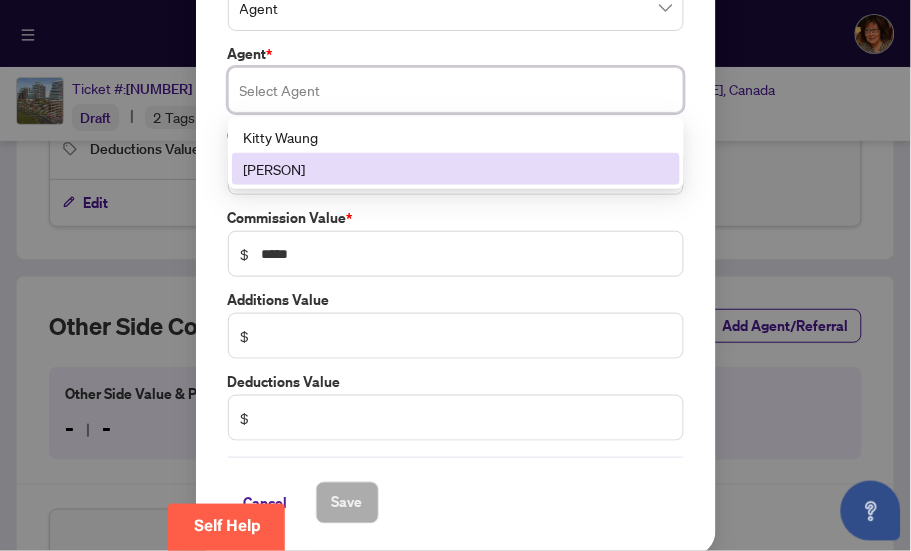 click on "[PERSON]" at bounding box center [456, 169] 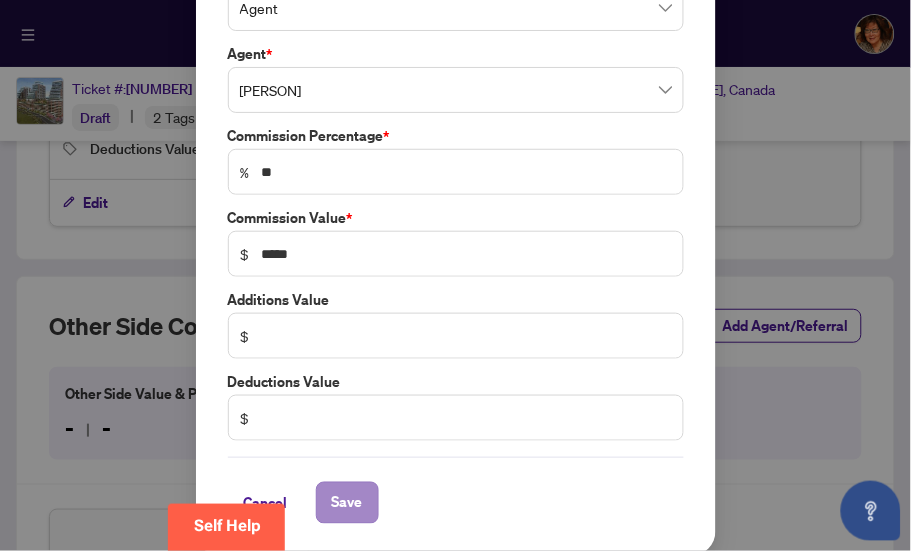 click on "Save" at bounding box center [347, 503] 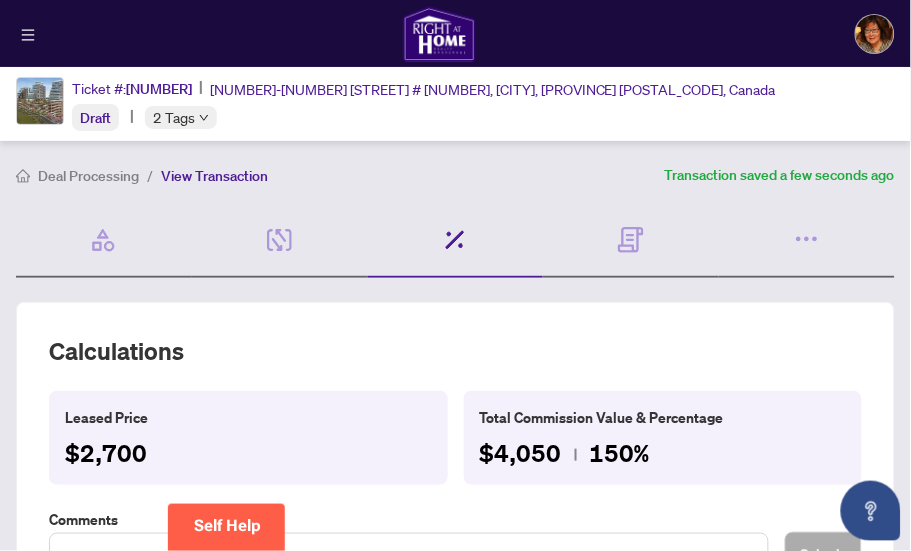 scroll, scrollTop: 0, scrollLeft: 0, axis: both 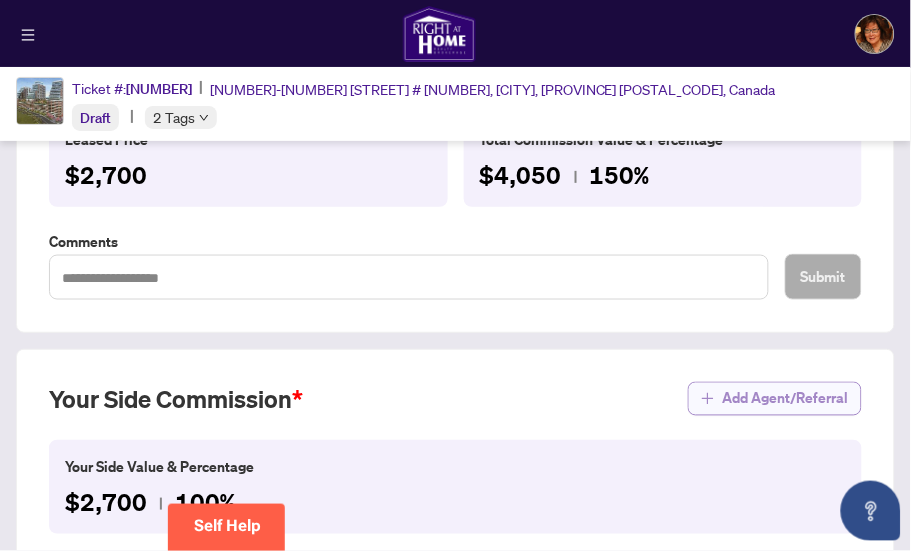 click on "Add Agent/Referral" at bounding box center [786, 399] 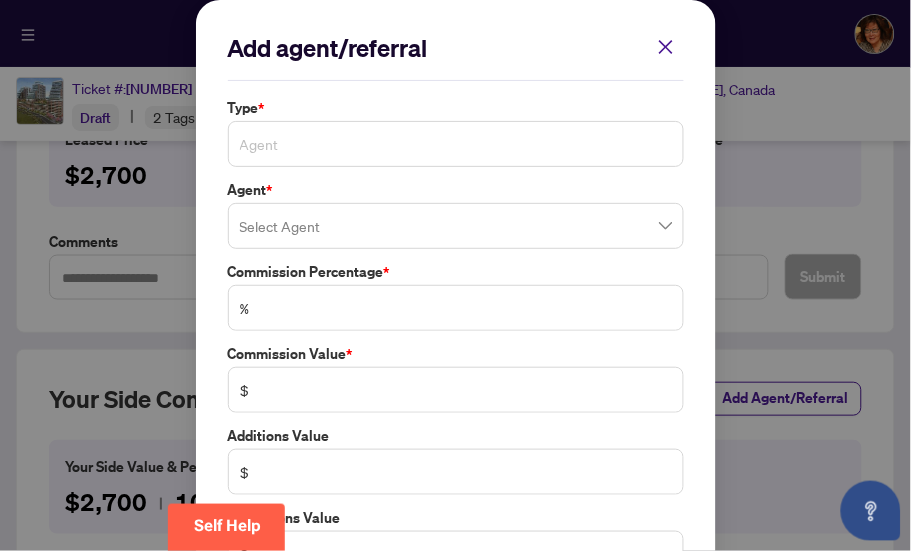 click on "Agent" at bounding box center (456, 144) 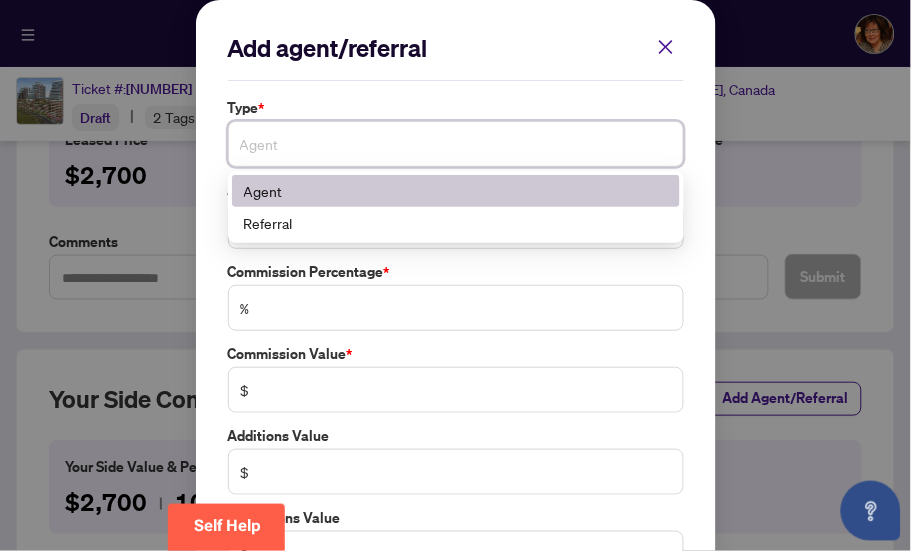click on "Agent" at bounding box center (456, 191) 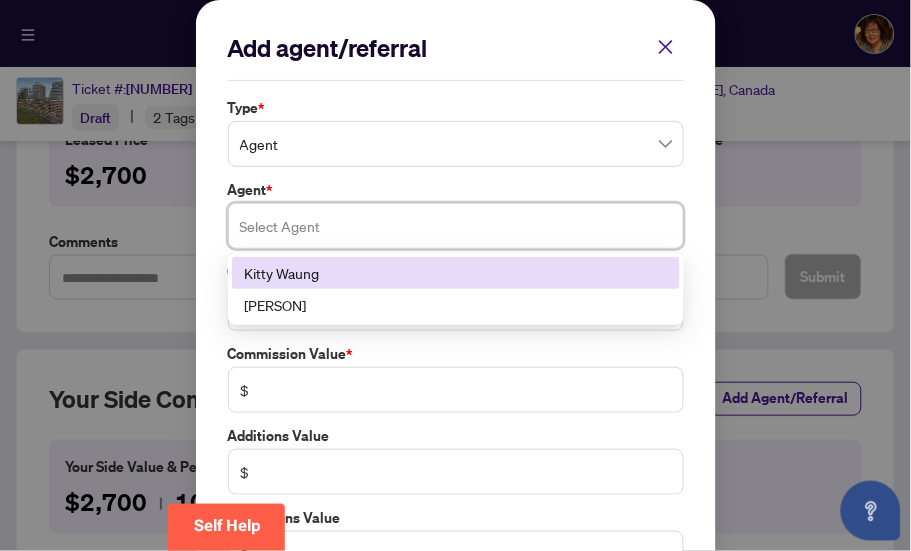 click at bounding box center [456, 226] 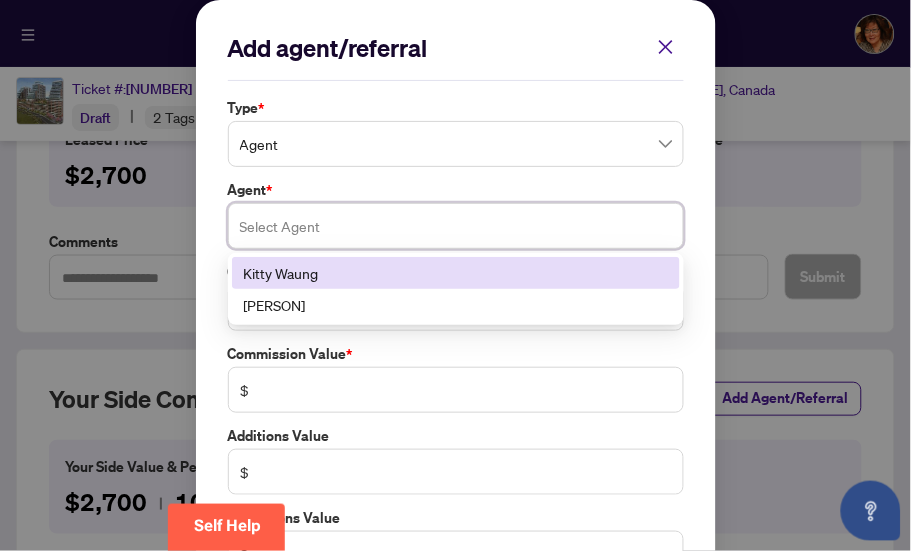 click on "Kitty Waung" at bounding box center [456, 273] 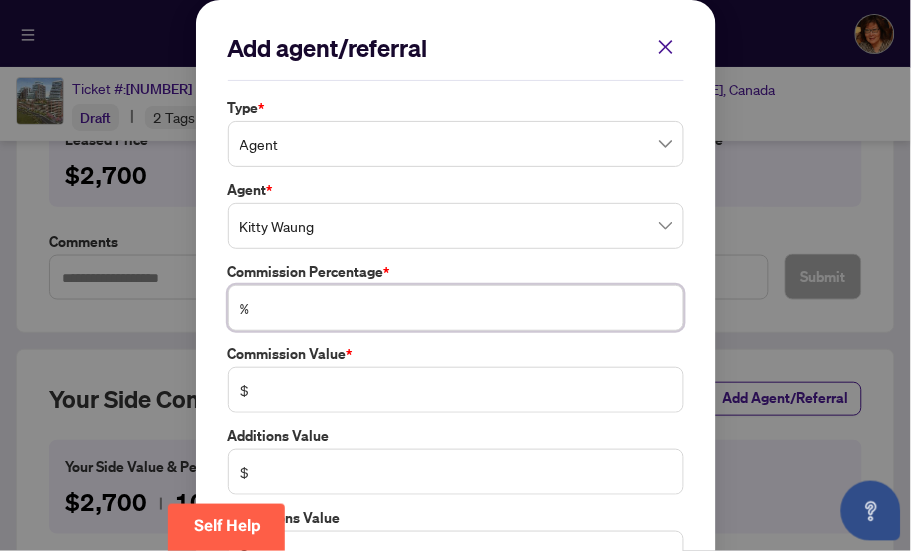 click at bounding box center [466, 308] 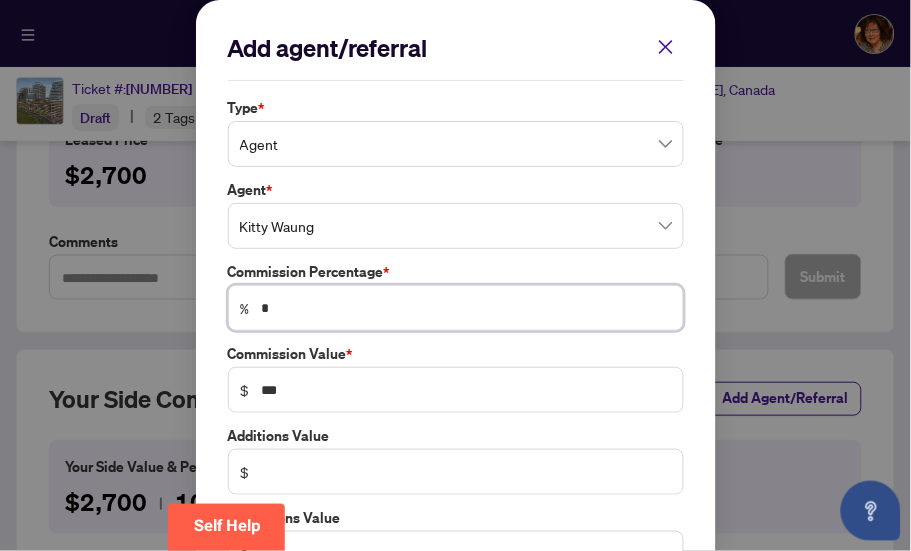type on "*" 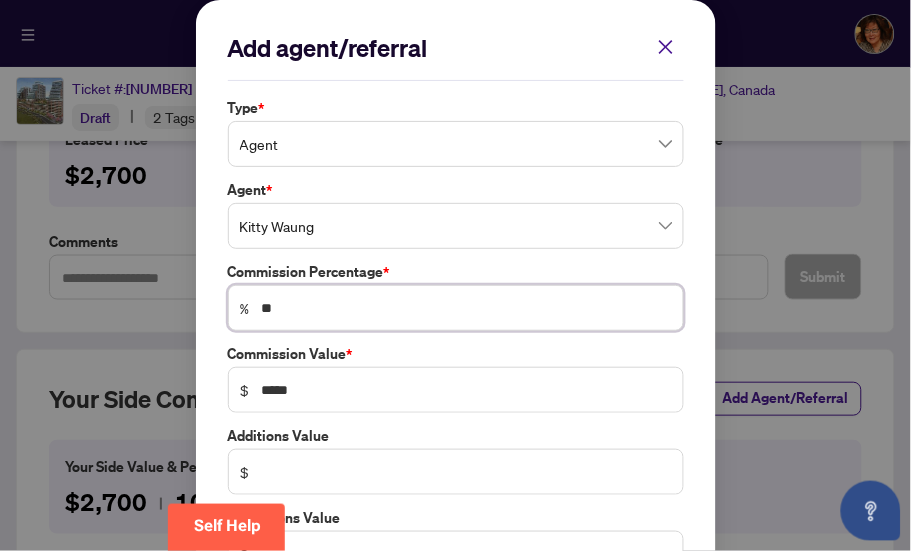 type on "**" 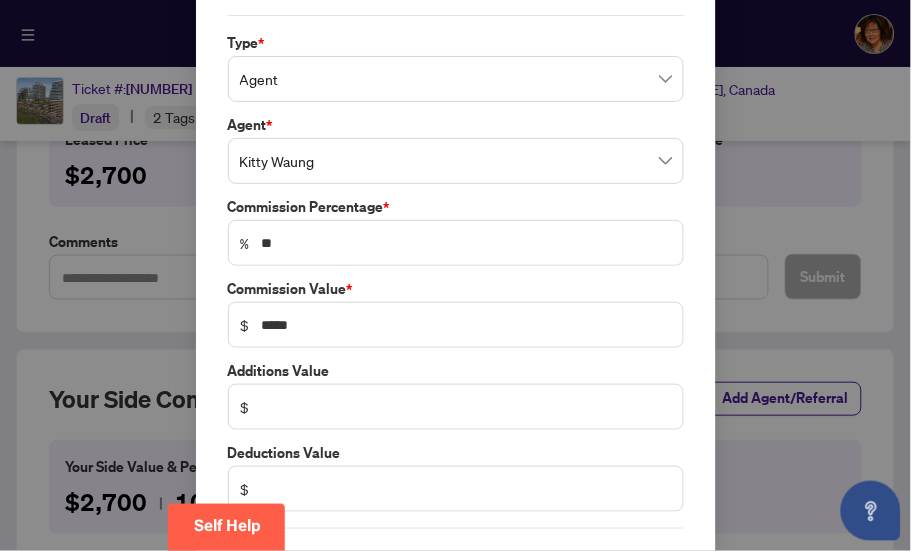 scroll, scrollTop: 136, scrollLeft: 0, axis: vertical 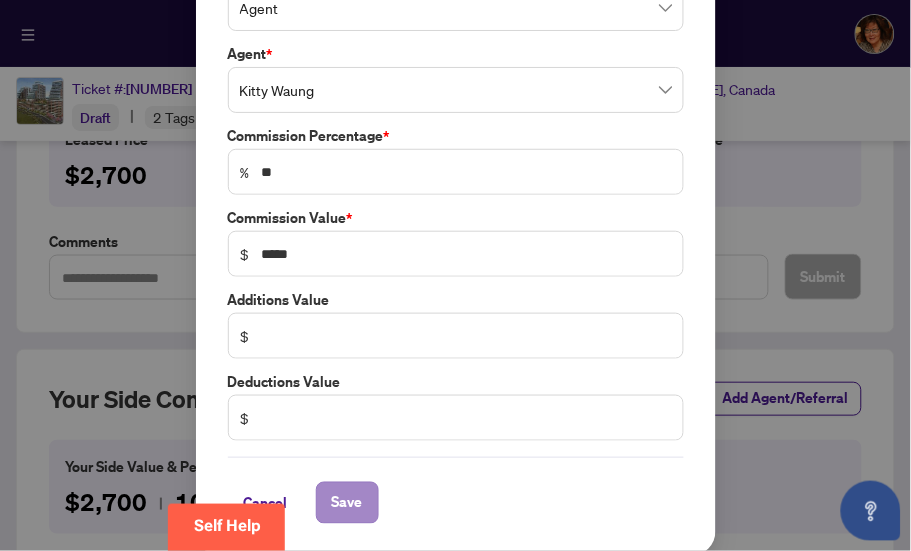 click on "Save" at bounding box center [347, 503] 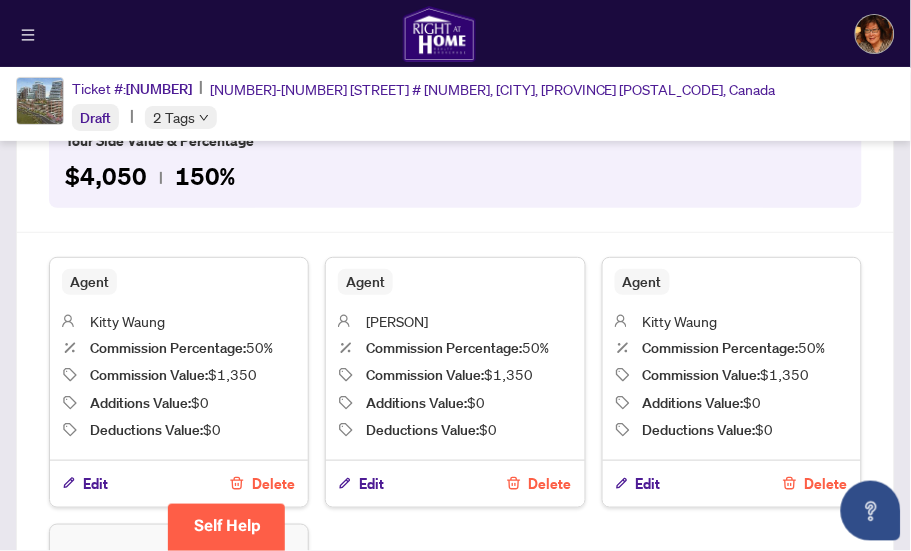 scroll, scrollTop: 609, scrollLeft: 0, axis: vertical 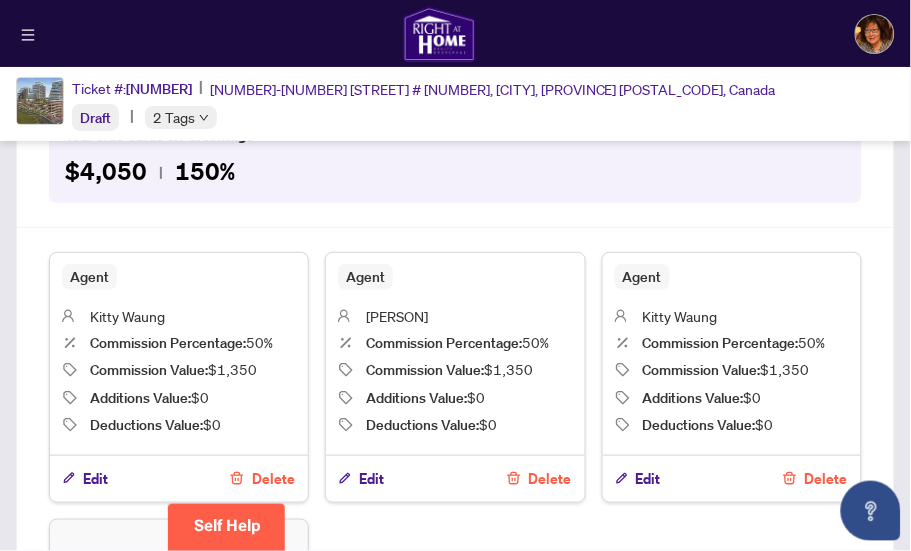 click on "Delete" at bounding box center [826, 479] 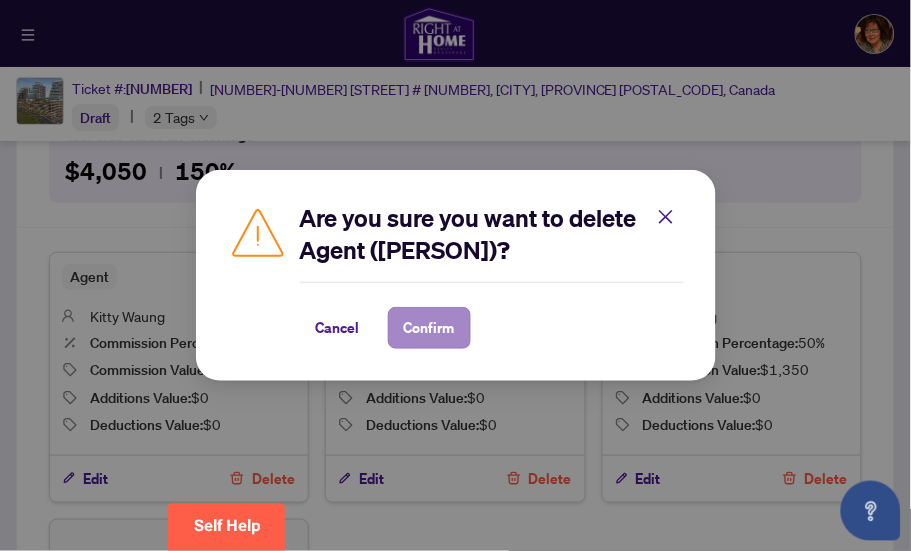 click on "Confirm" at bounding box center (429, 328) 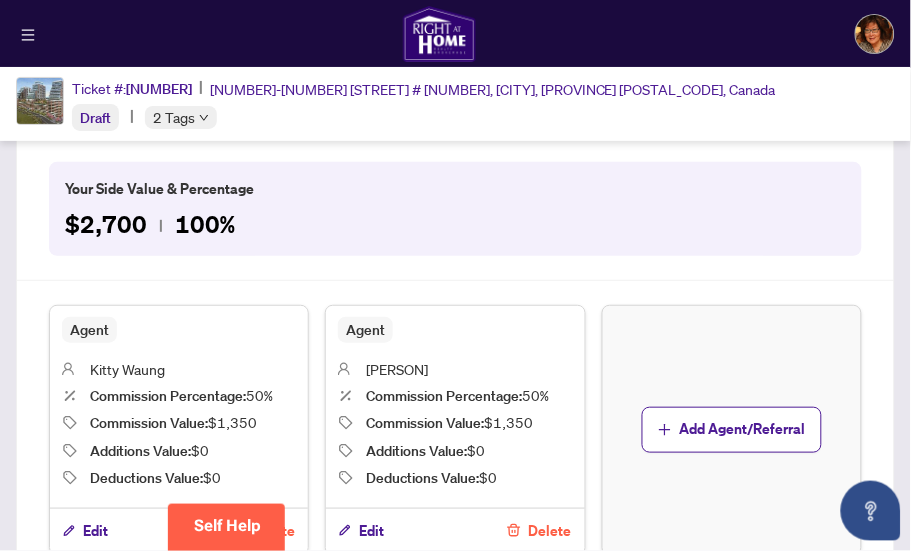 scroll, scrollTop: 622, scrollLeft: 0, axis: vertical 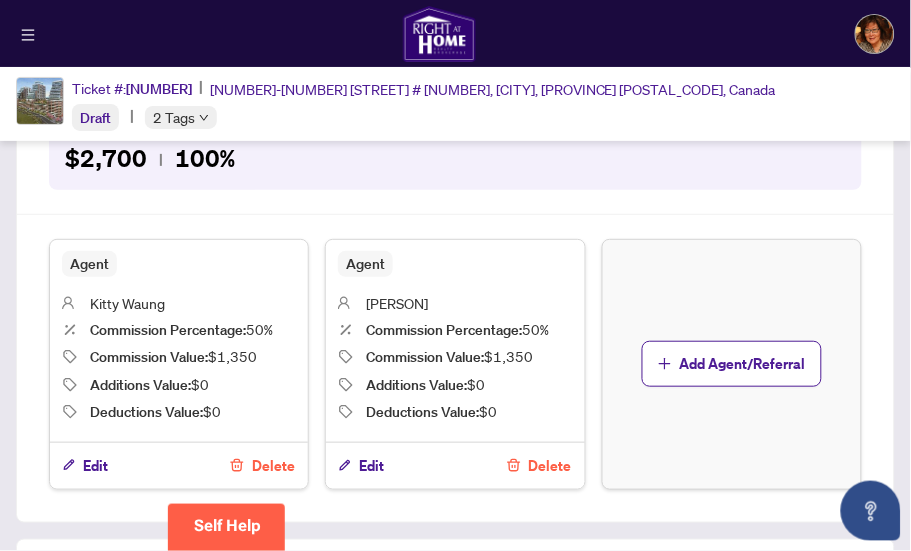 click on "Delete" at bounding box center [550, 466] 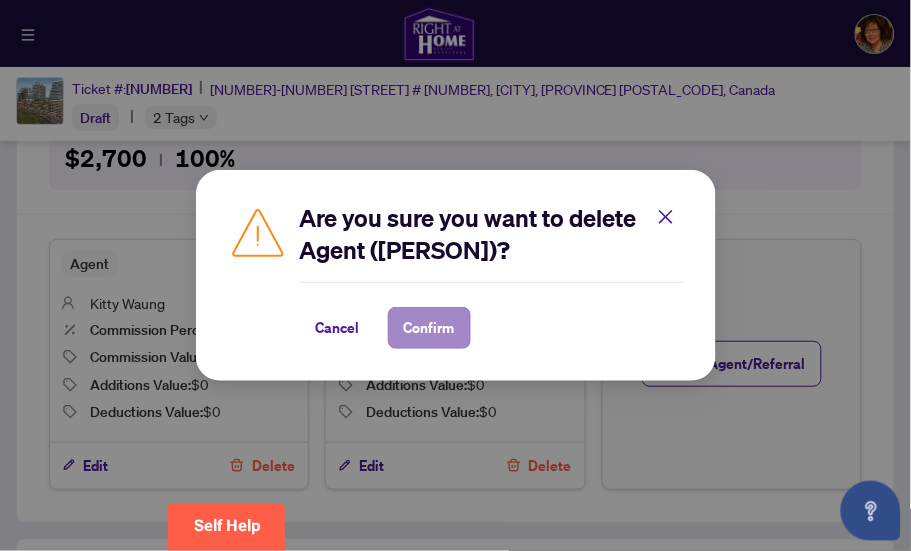 click on "Confirm" at bounding box center [429, 328] 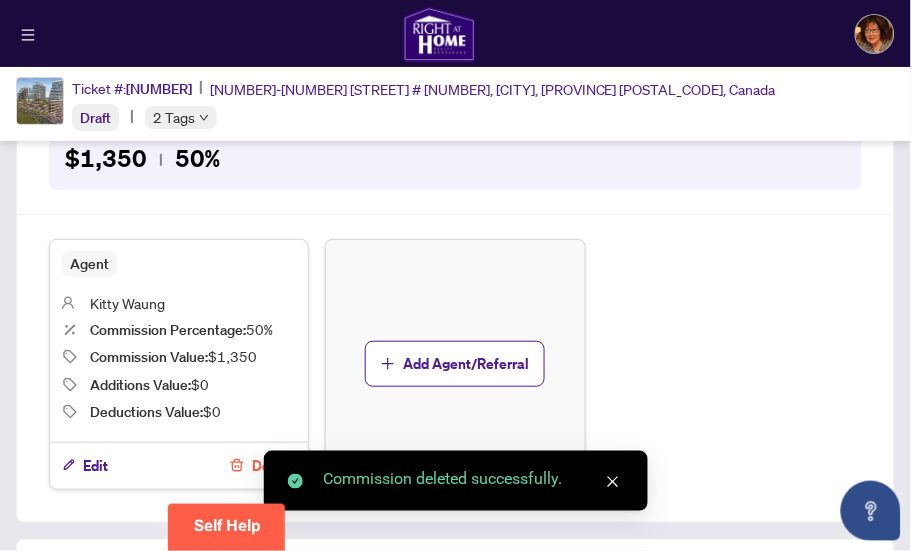 click on "Delete" at bounding box center [273, 466] 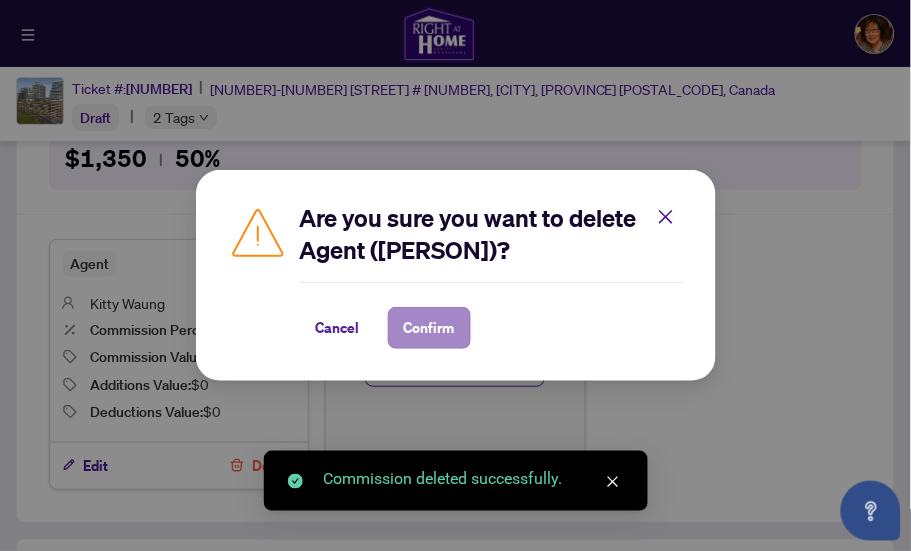 click on "Confirm" at bounding box center (429, 328) 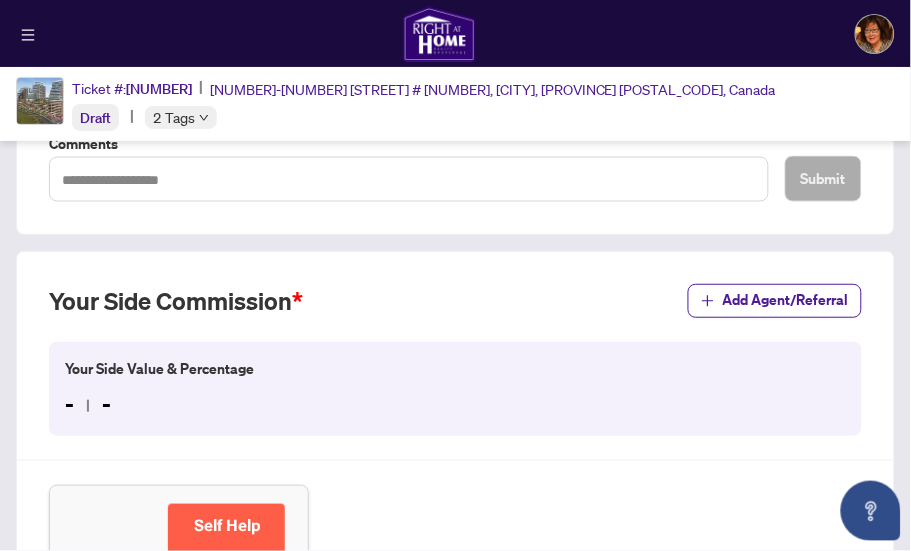 scroll, scrollTop: 390, scrollLeft: 0, axis: vertical 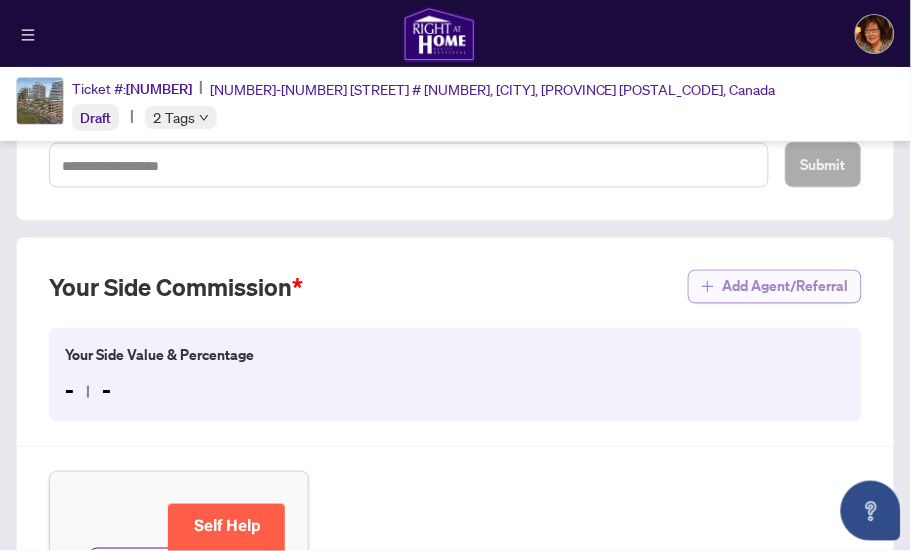 click on "Add Agent/Referral" at bounding box center [786, 287] 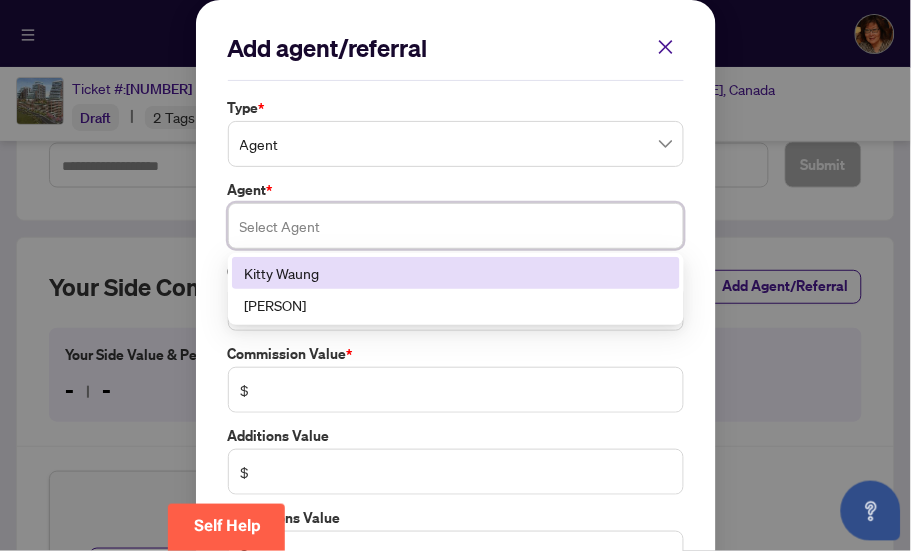 click at bounding box center (456, 226) 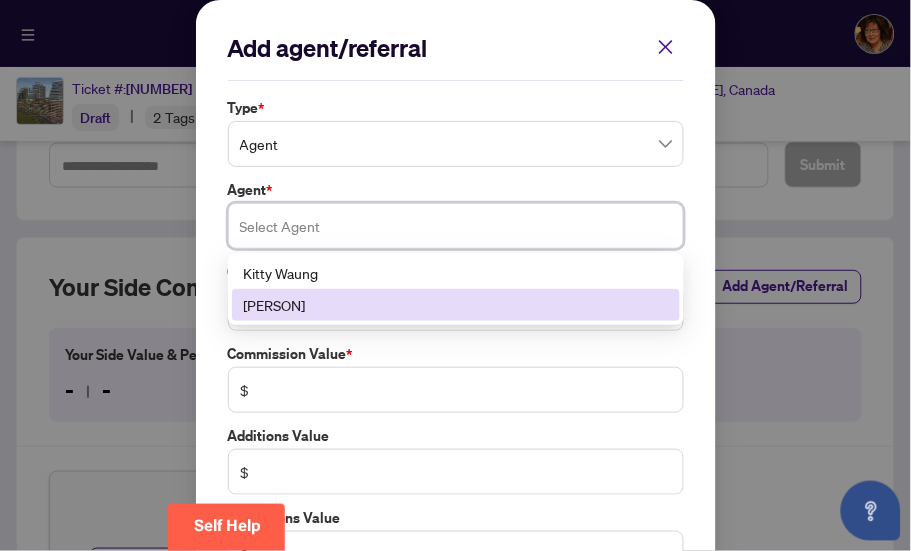click on "[PERSON]" at bounding box center (456, 305) 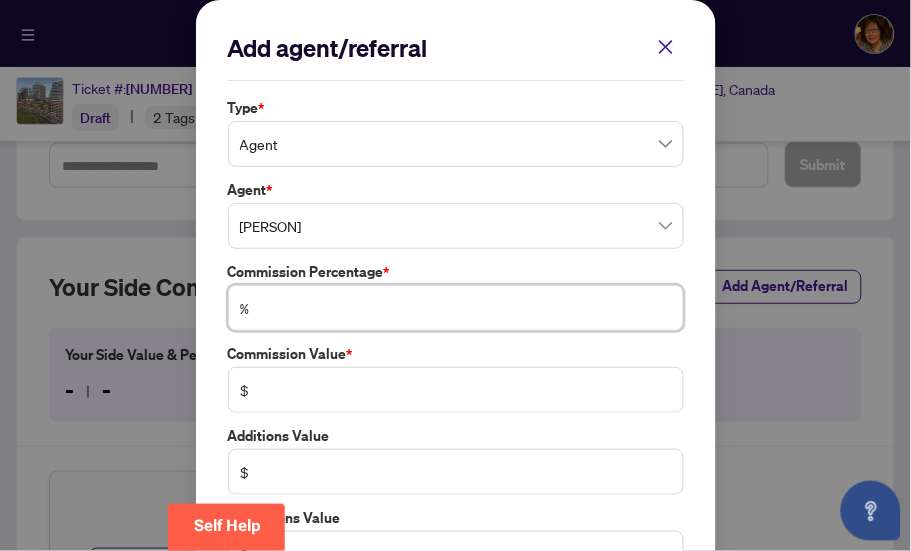 click at bounding box center [466, 308] 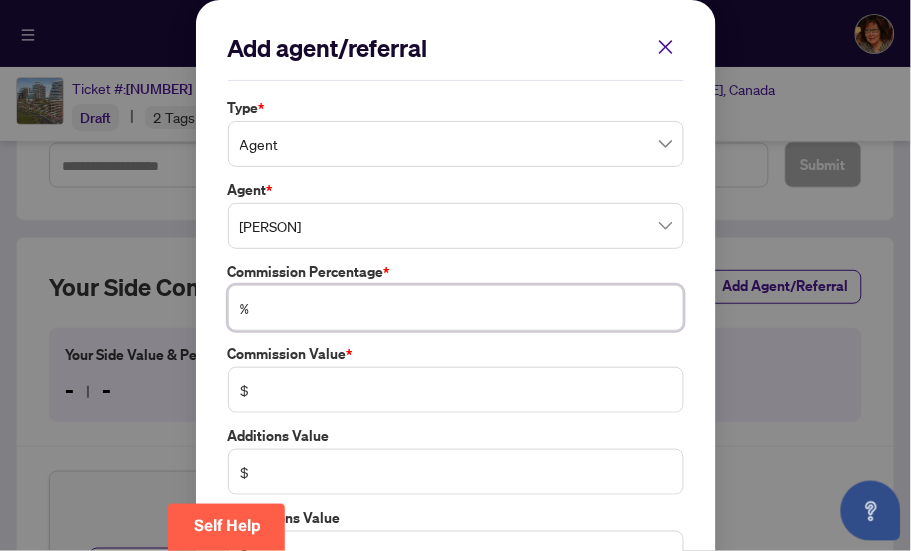 type on "*" 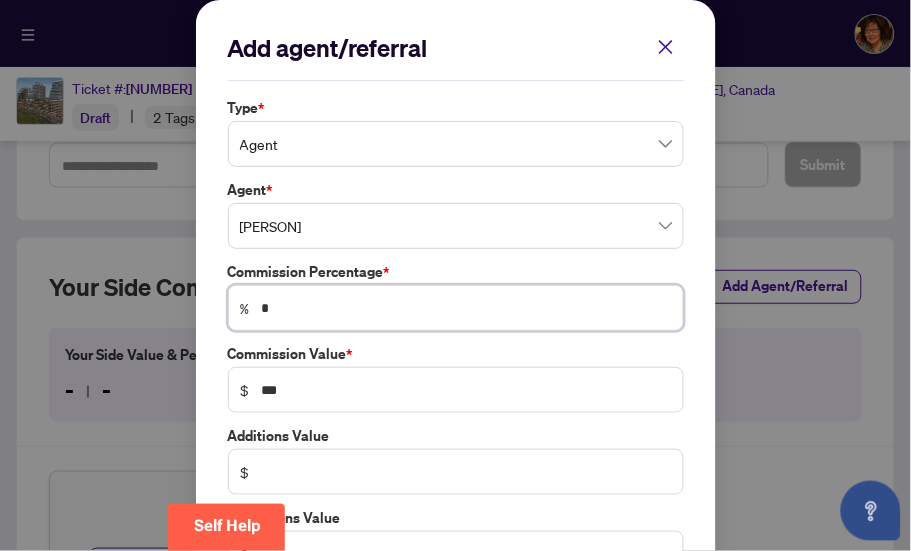 type on "**" 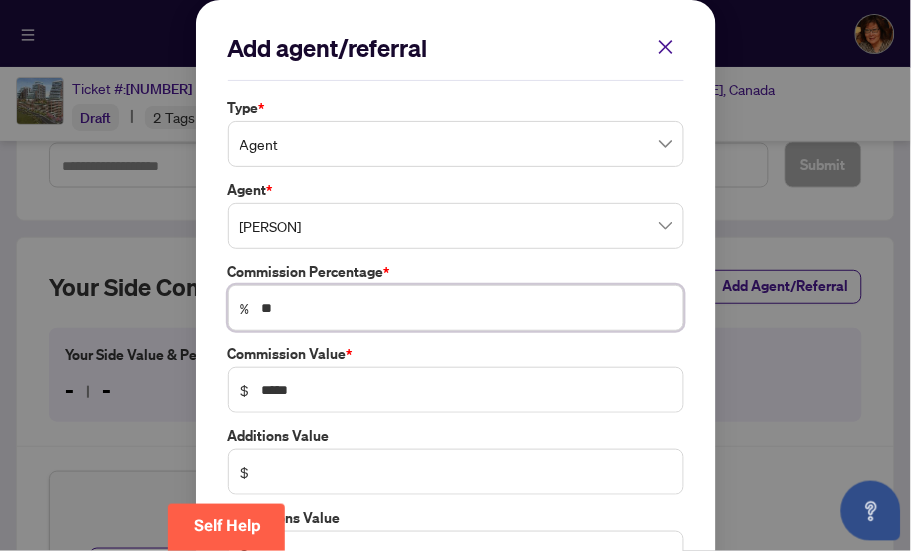 type on "**" 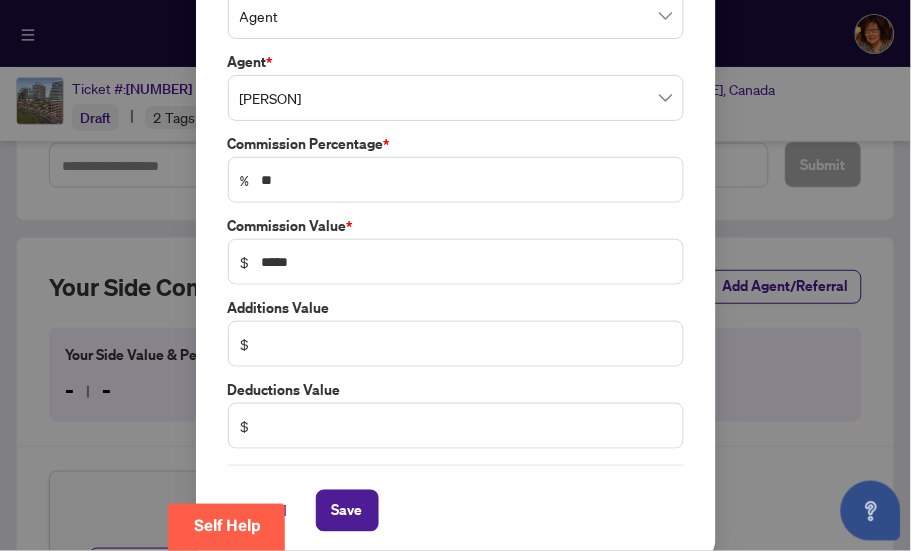 scroll, scrollTop: 136, scrollLeft: 0, axis: vertical 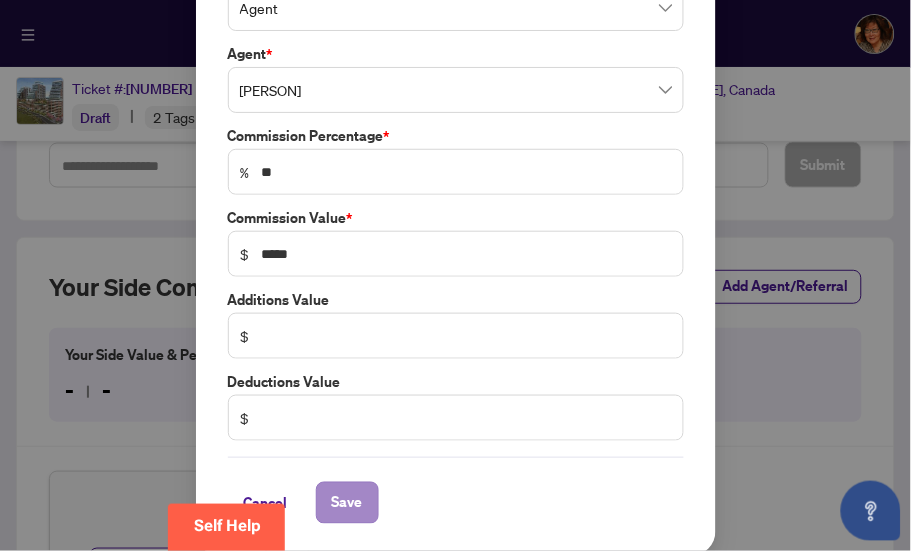 click on "Save" at bounding box center (347, 503) 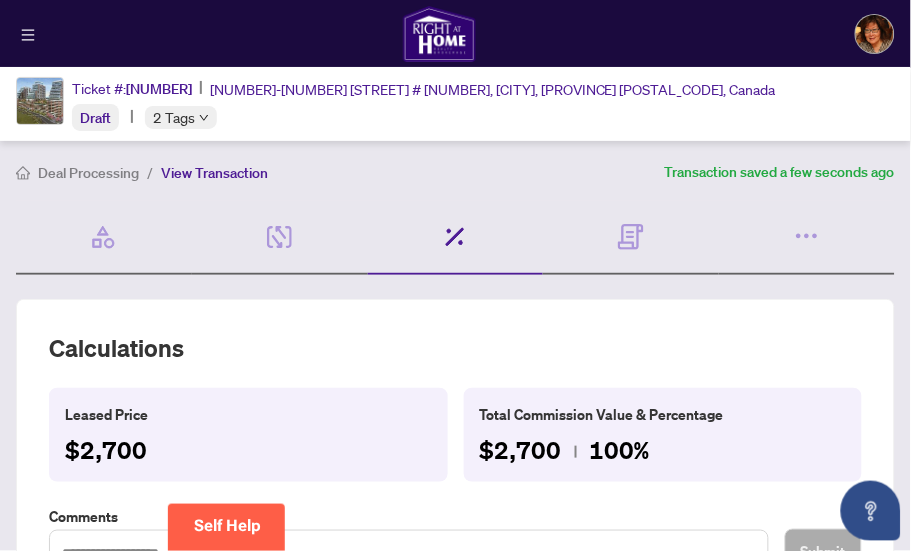 scroll, scrollTop: 3, scrollLeft: 0, axis: vertical 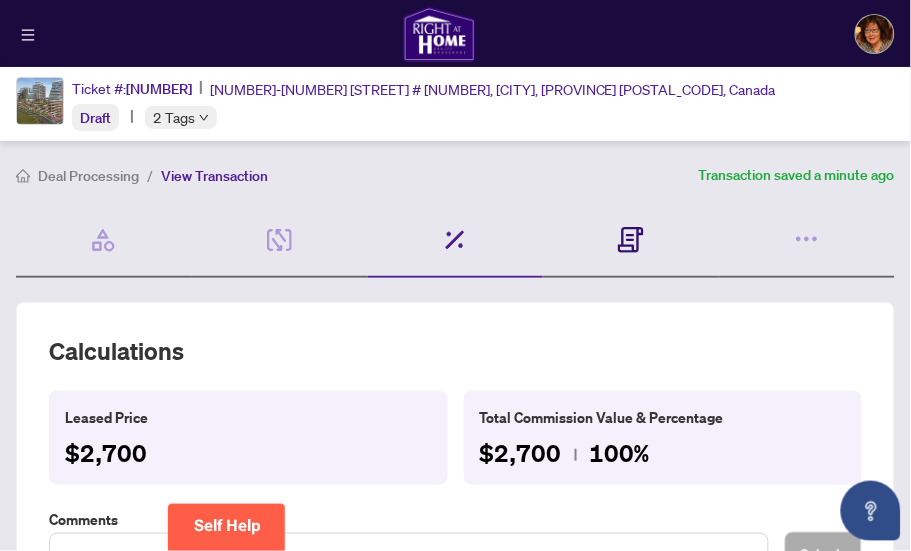 click 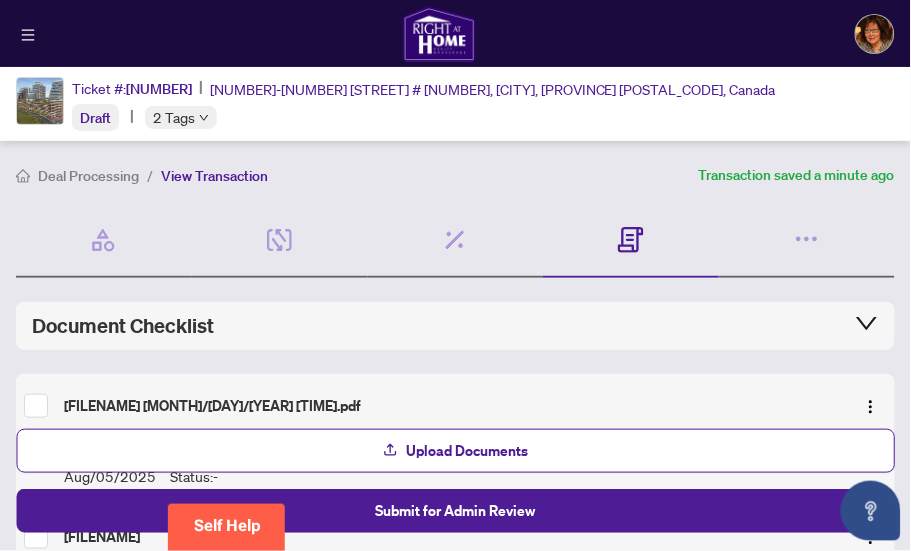 click on "Deal Processing" at bounding box center [88, 176] 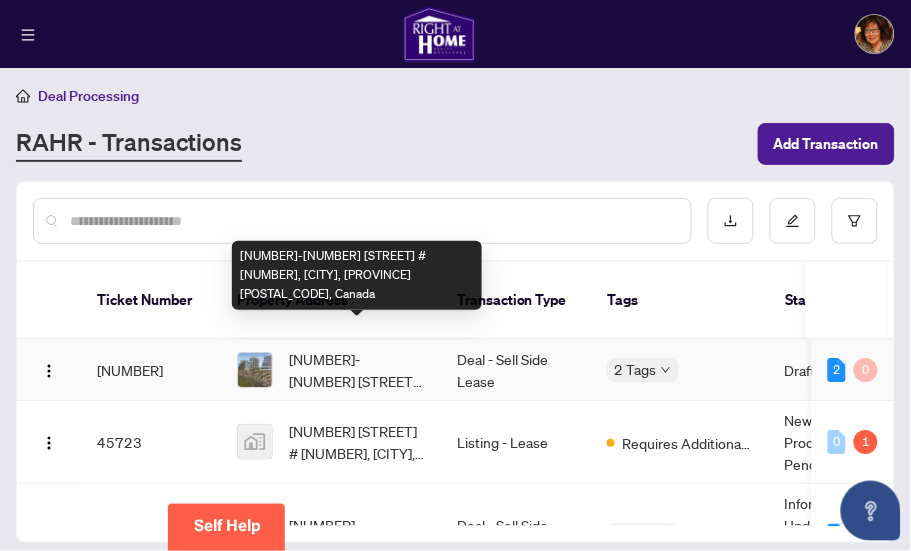 click on "[NUMBER]-[NUMBER] [STREET] # [NUMBER], [CITY], [PROVINCE] [POSTAL_CODE], Canada" at bounding box center [357, 370] 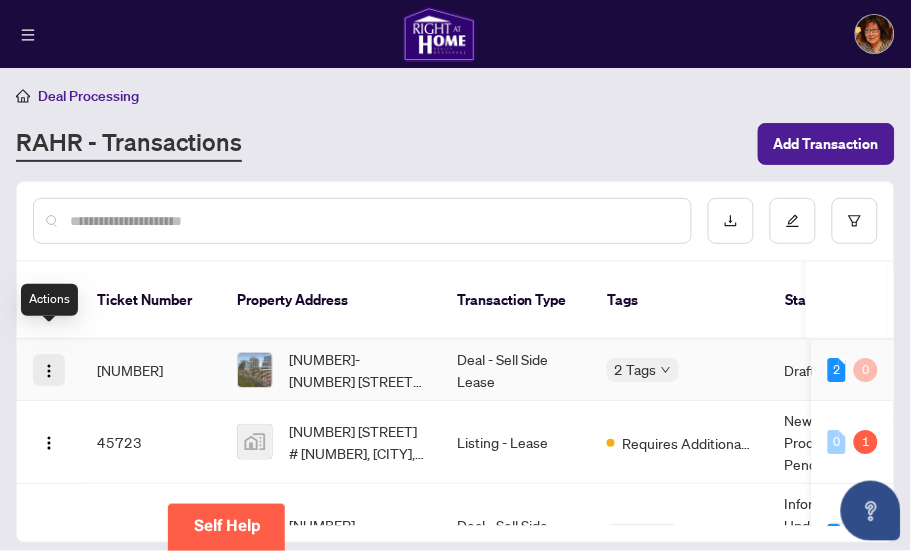click at bounding box center (49, 371) 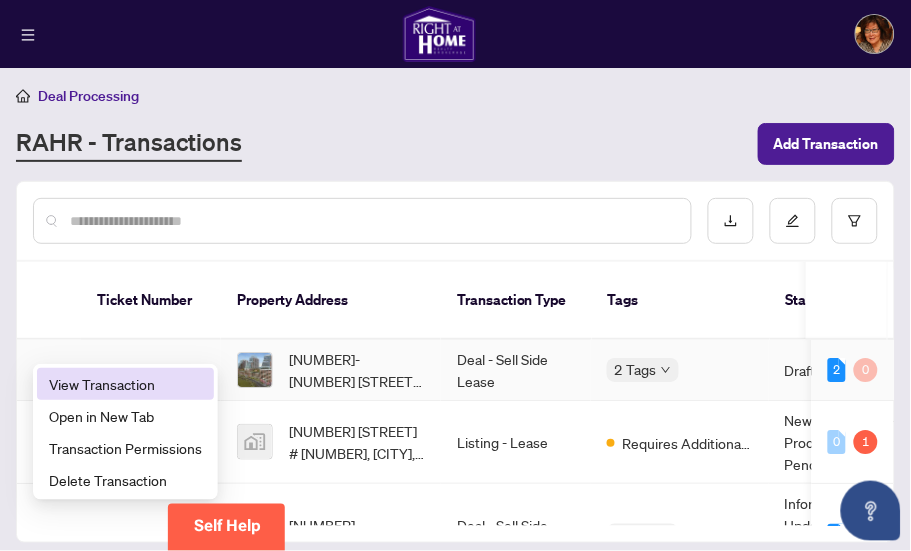 click on "View Transaction" at bounding box center (125, 384) 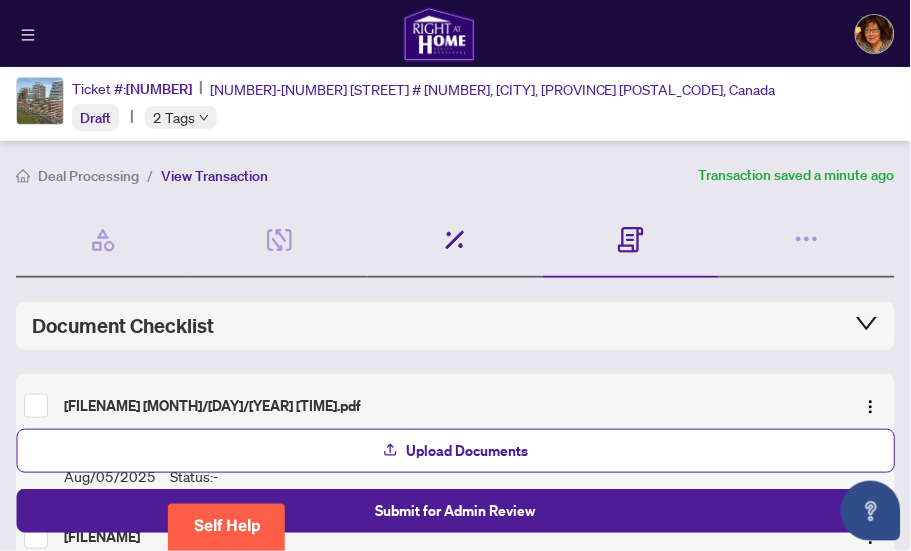 click on "Commission 2/2 Required Fields Completed" at bounding box center (456, 241) 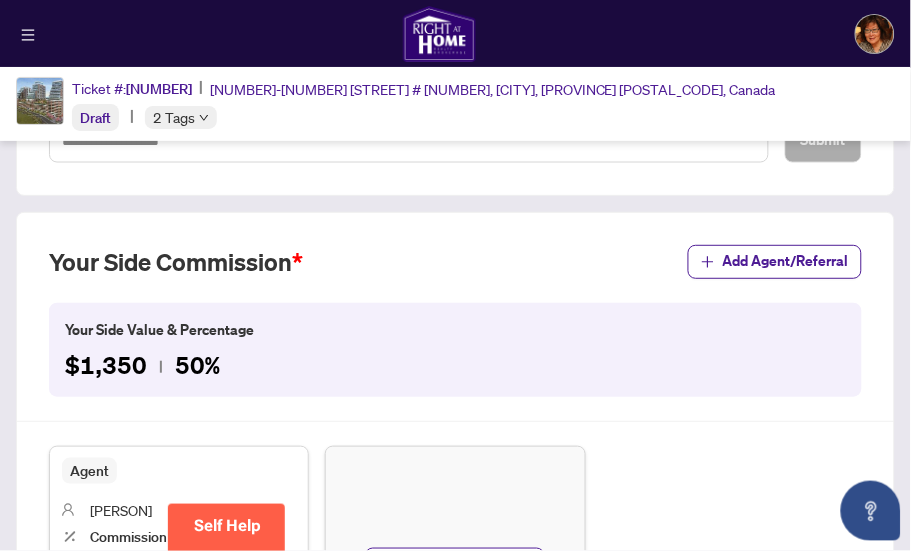 scroll, scrollTop: 425, scrollLeft: 0, axis: vertical 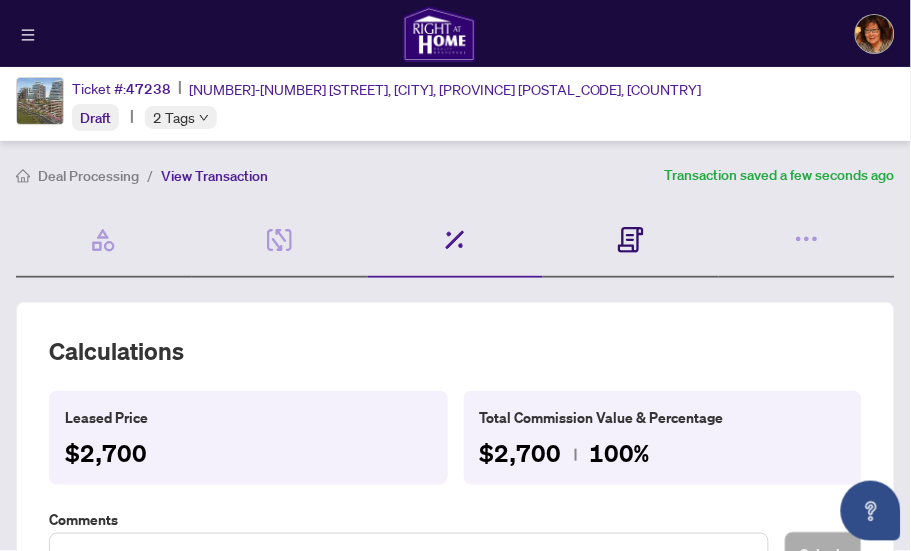 click 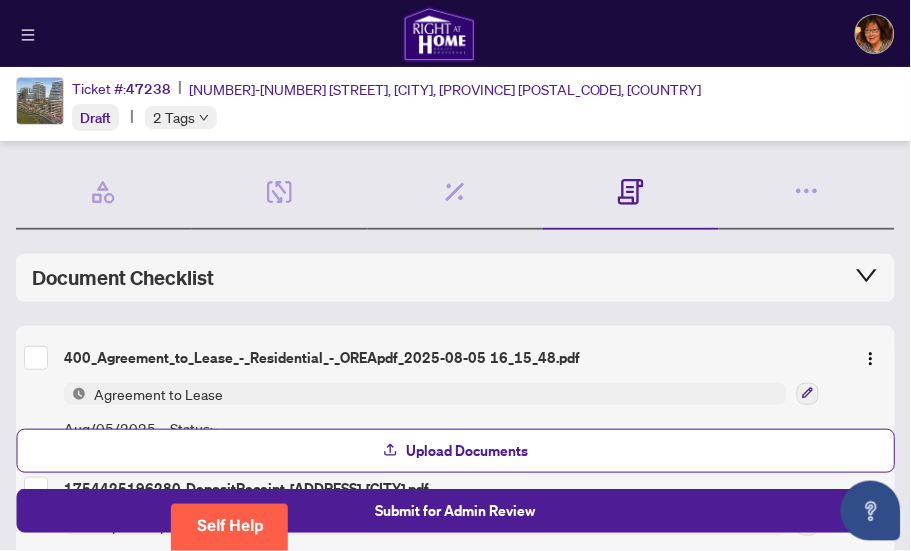 scroll, scrollTop: 42, scrollLeft: 0, axis: vertical 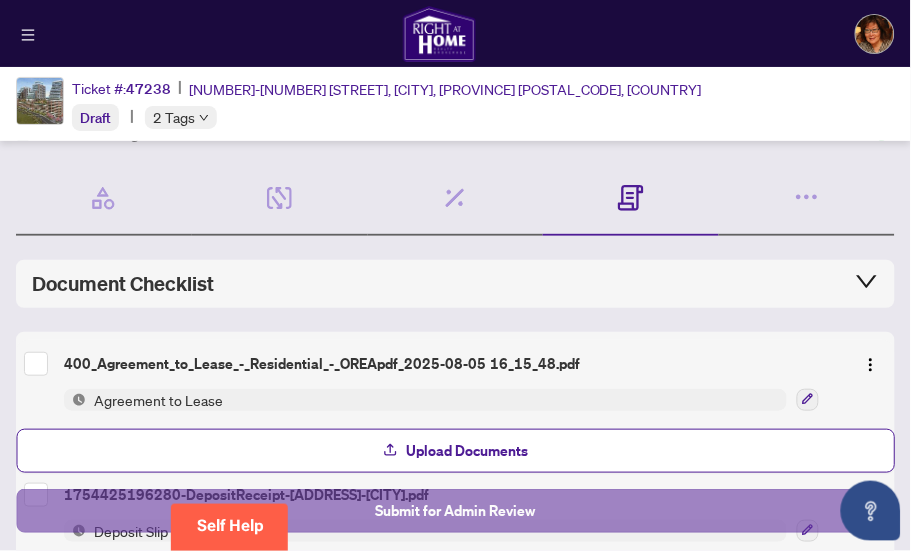 click on "Submit for Admin Review" at bounding box center (455, 511) 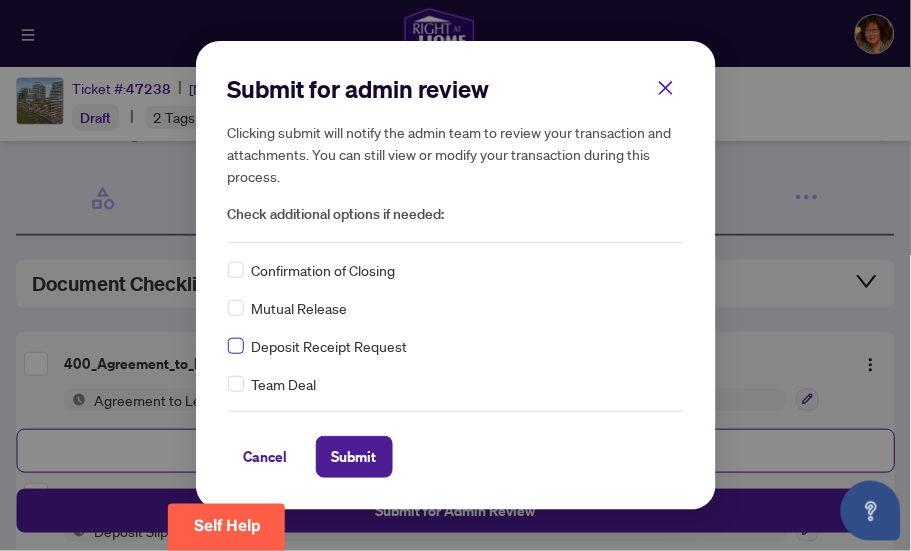 click at bounding box center (236, 346) 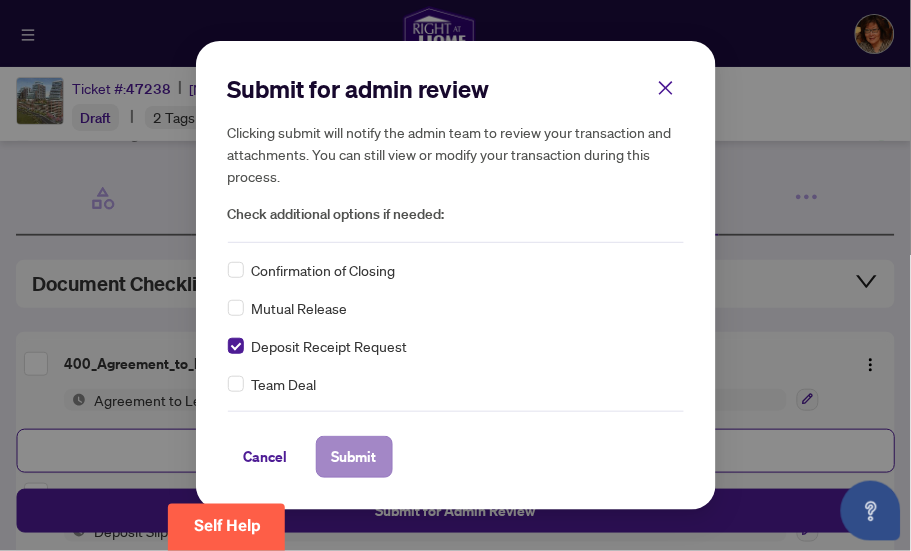 click on "Submit" at bounding box center (354, 457) 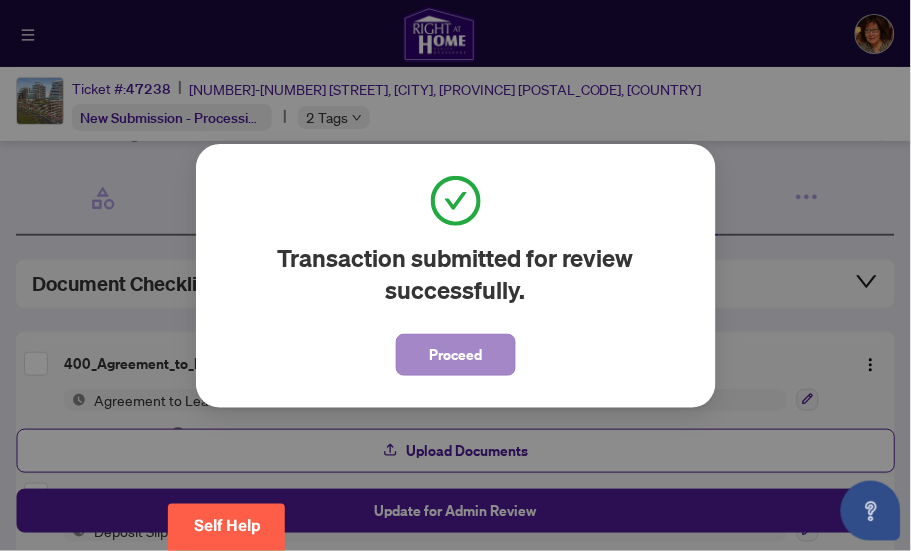 click on "Proceed" at bounding box center (456, 355) 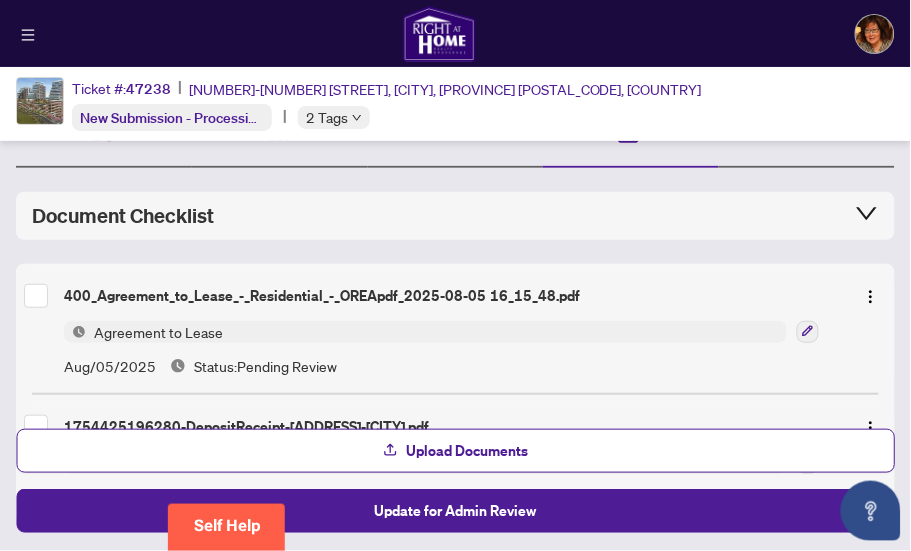 scroll, scrollTop: 0, scrollLeft: 0, axis: both 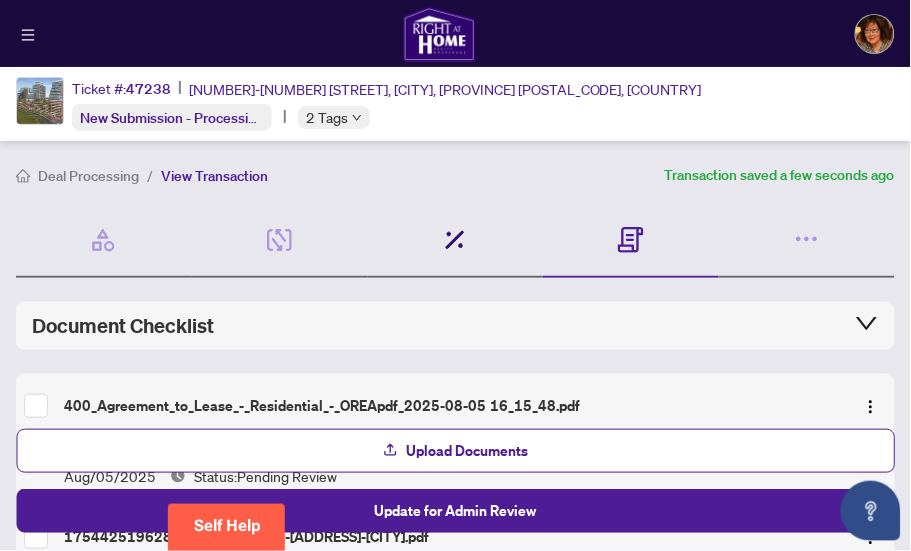 click 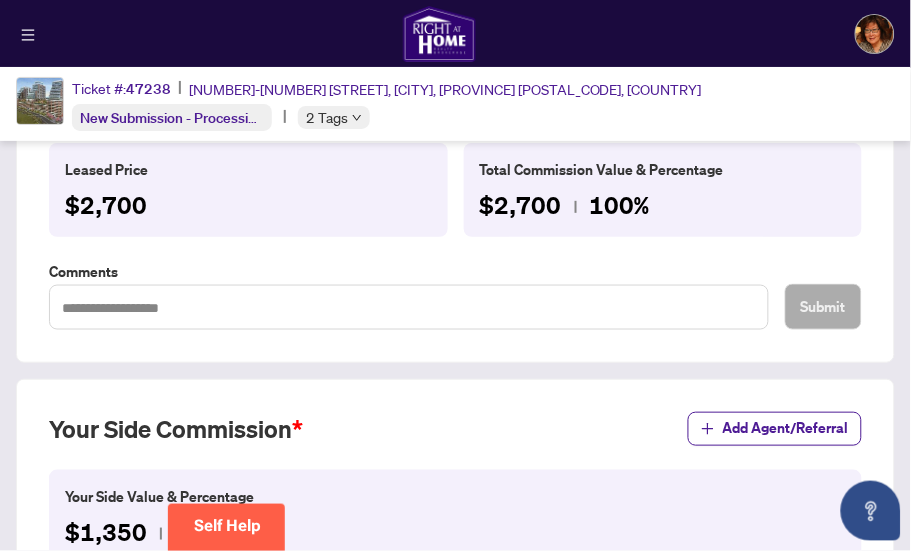 scroll, scrollTop: 0, scrollLeft: 0, axis: both 